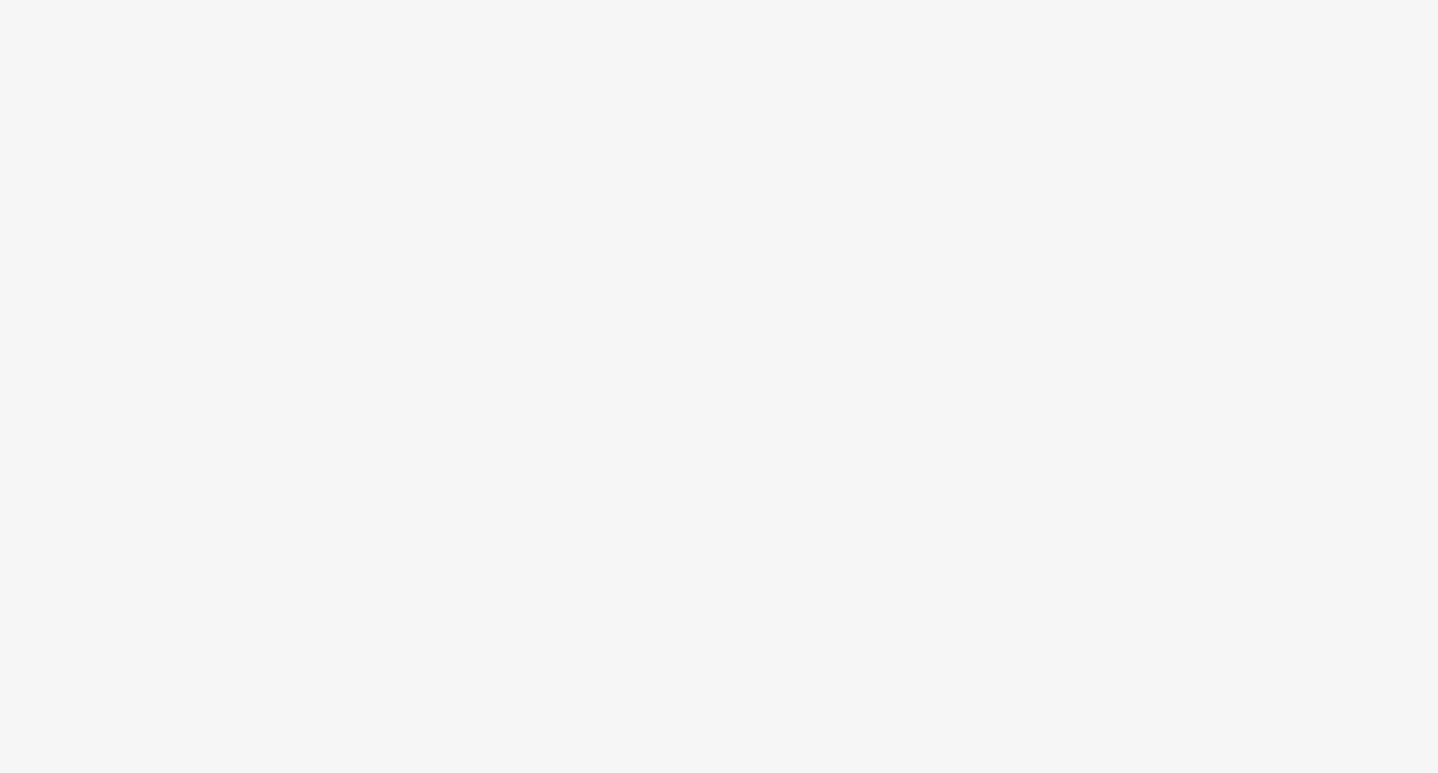 scroll, scrollTop: 0, scrollLeft: 0, axis: both 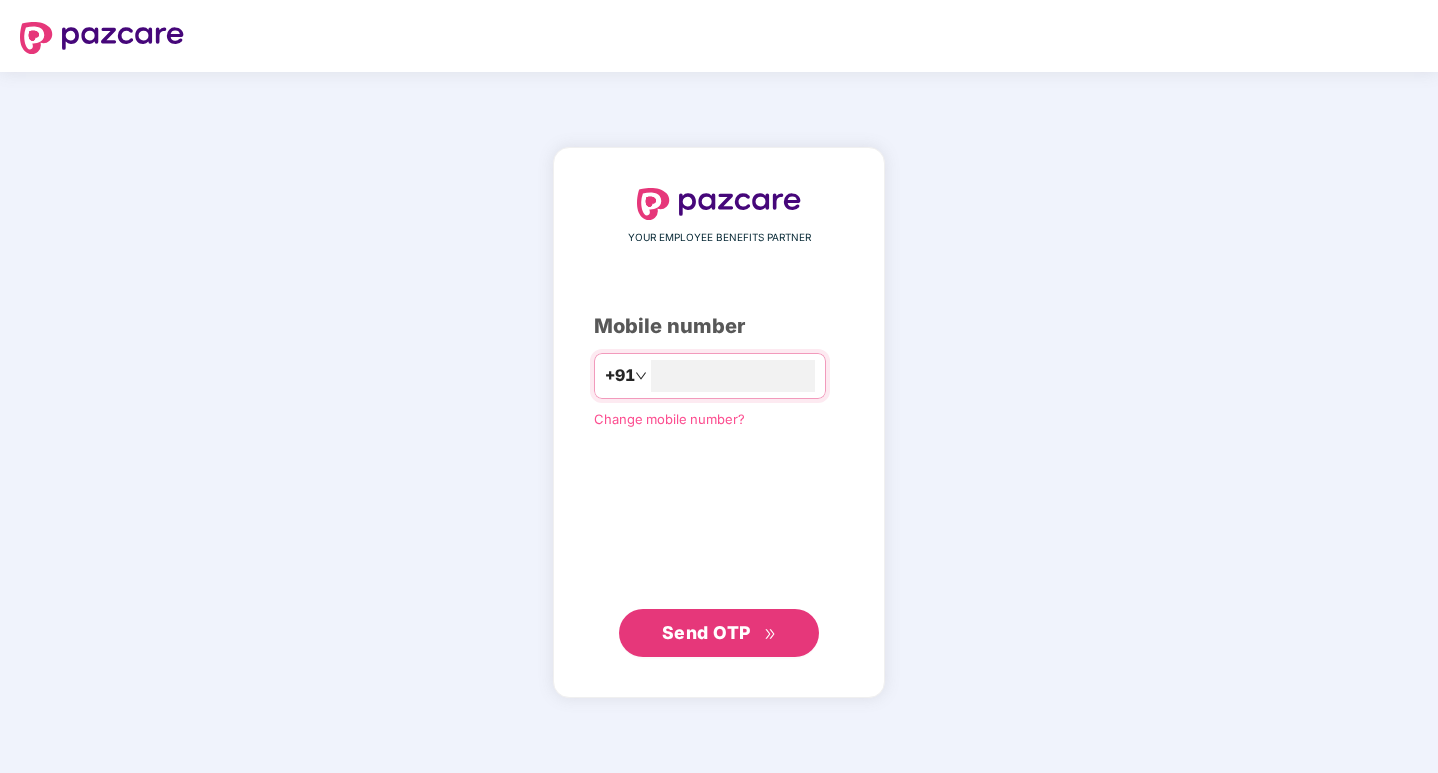 type on "**********" 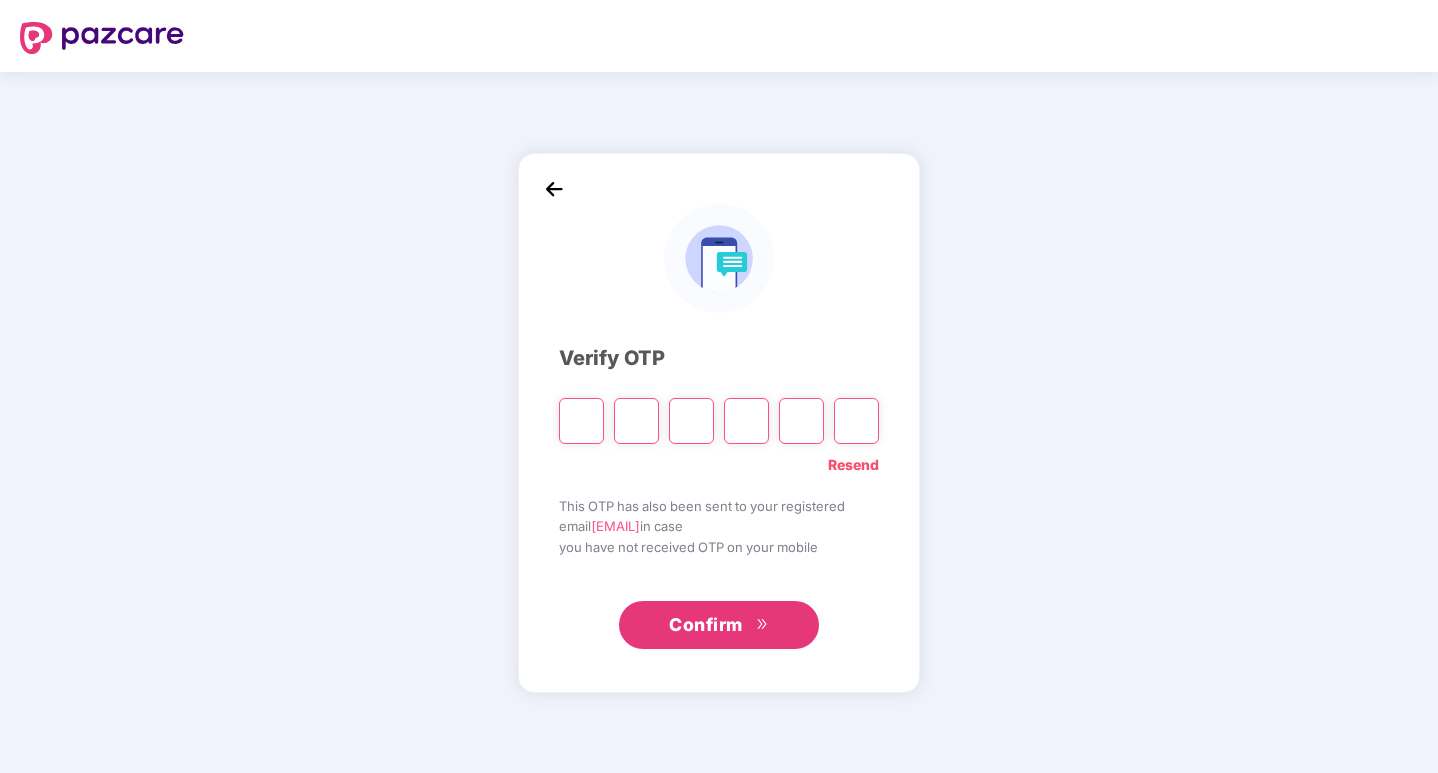 type on "*" 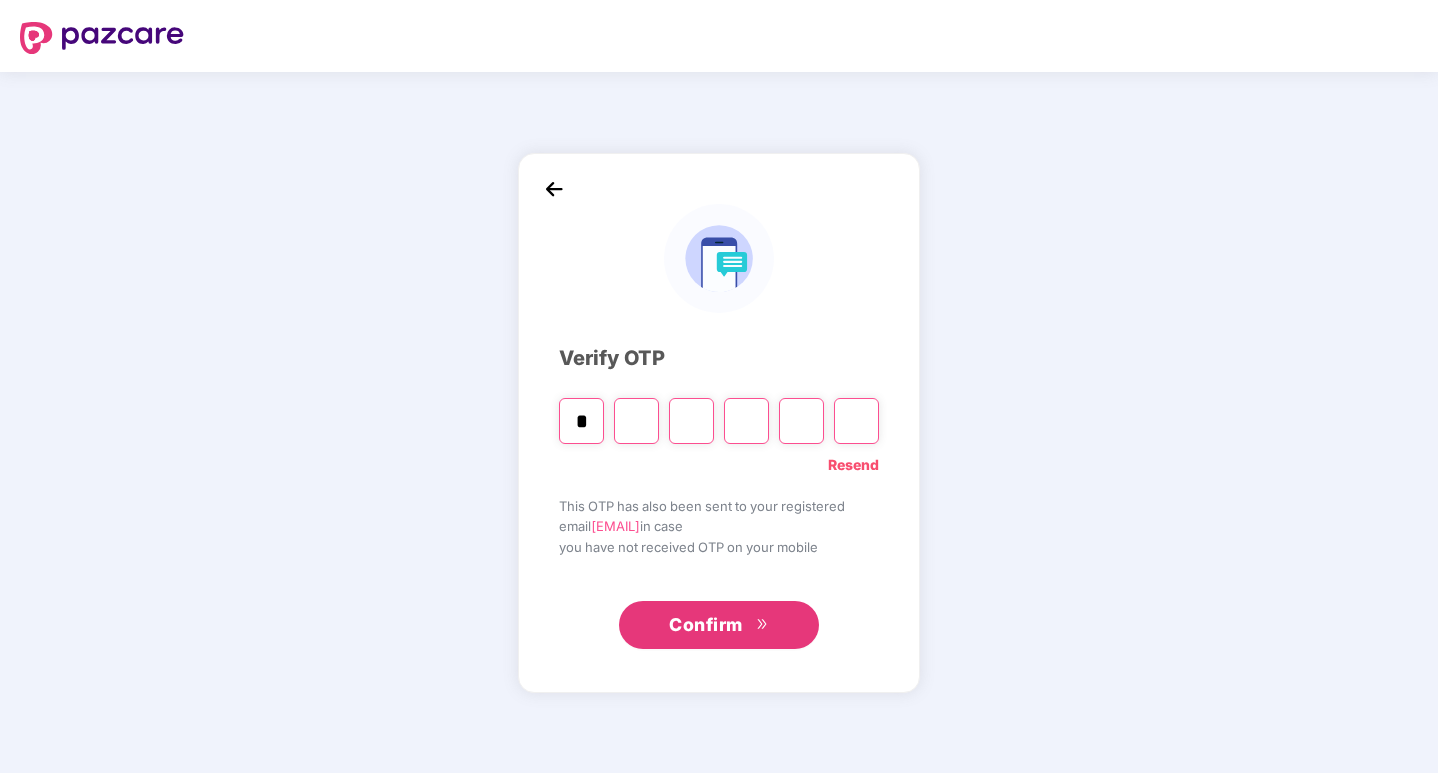type on "*" 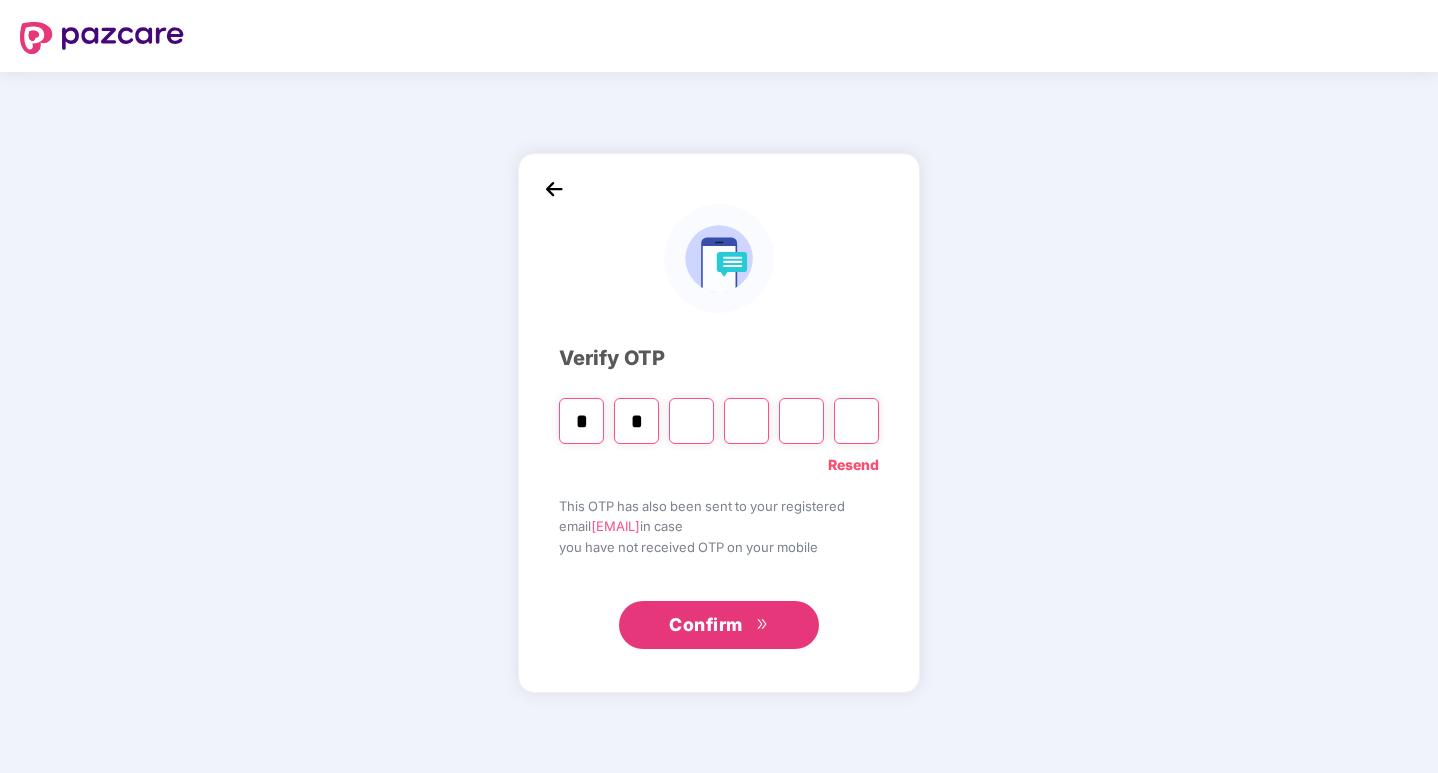 type on "*" 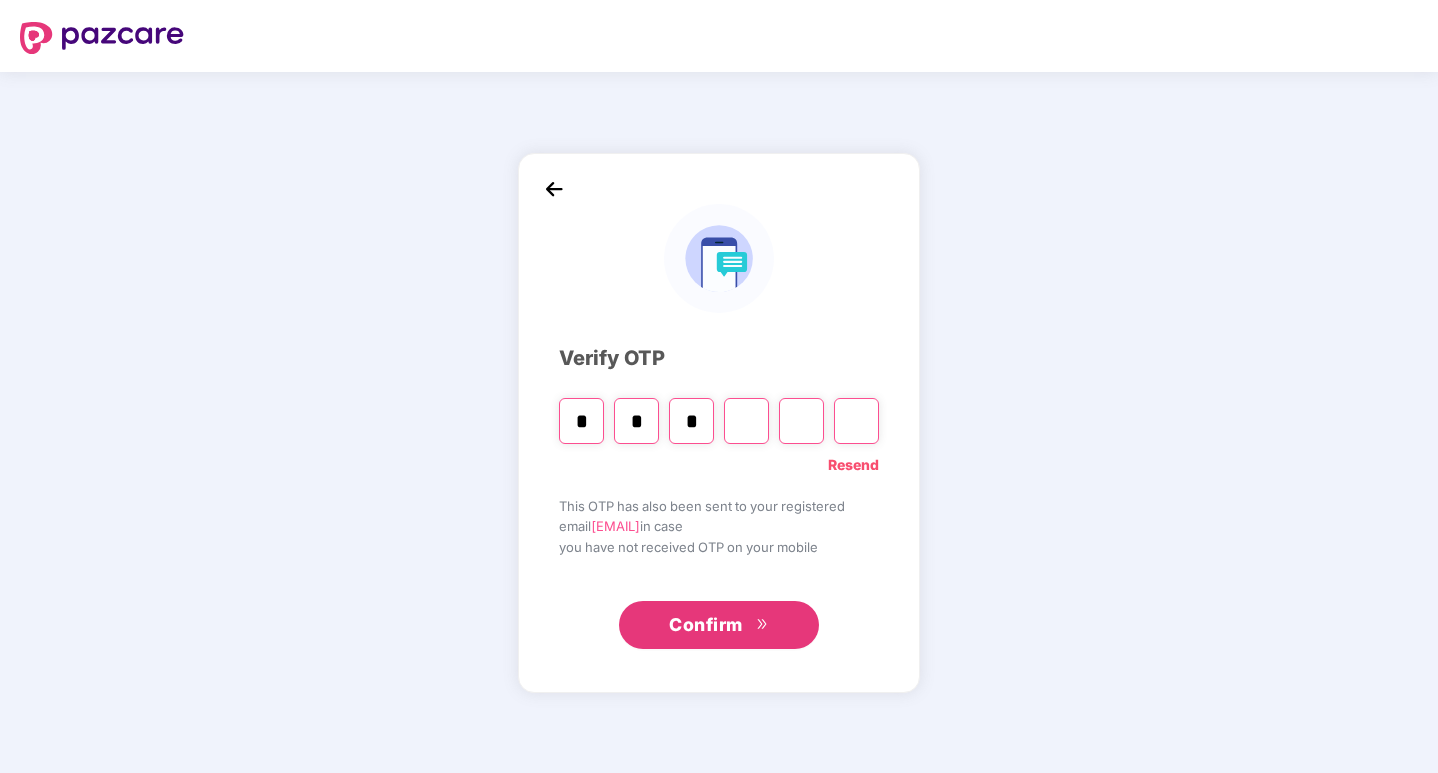 type on "*" 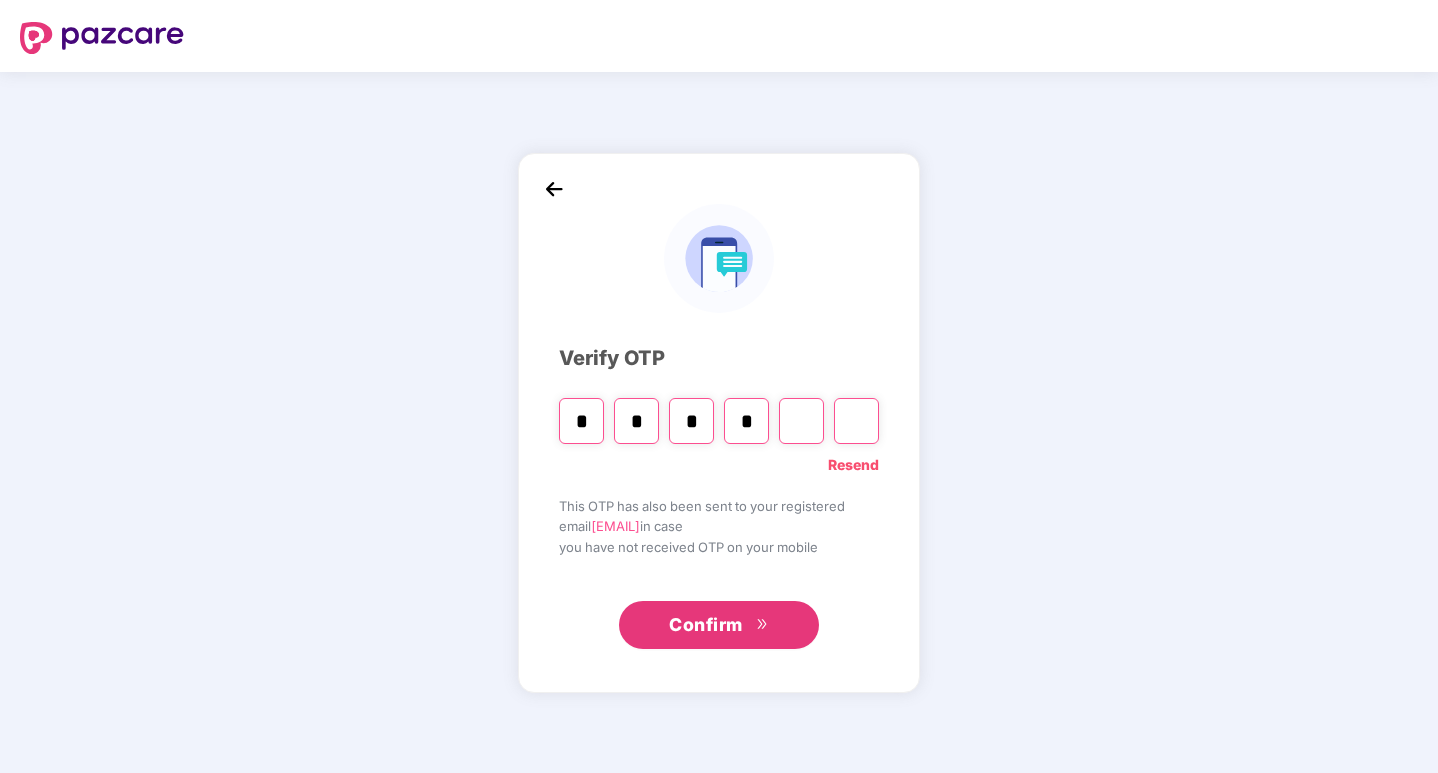 type on "*" 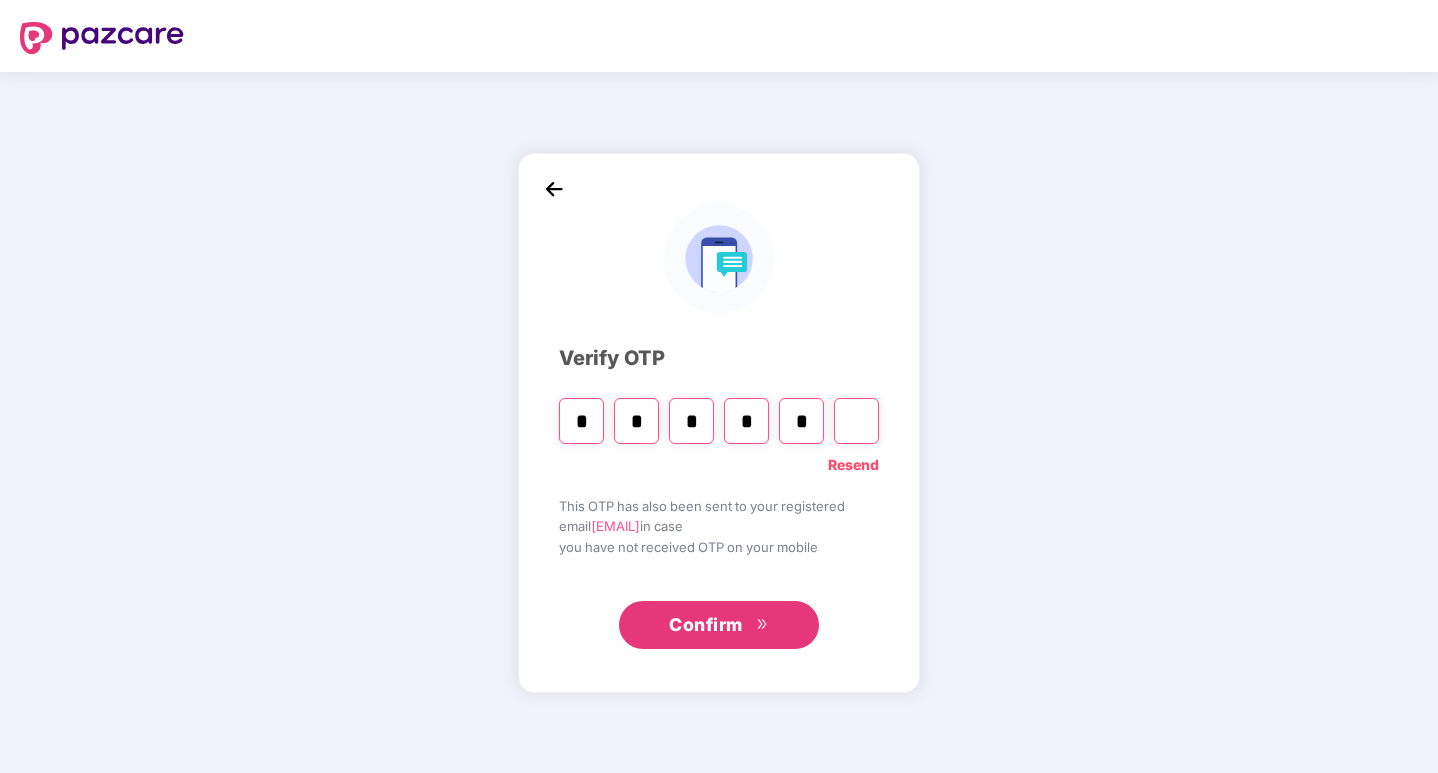 type on "*" 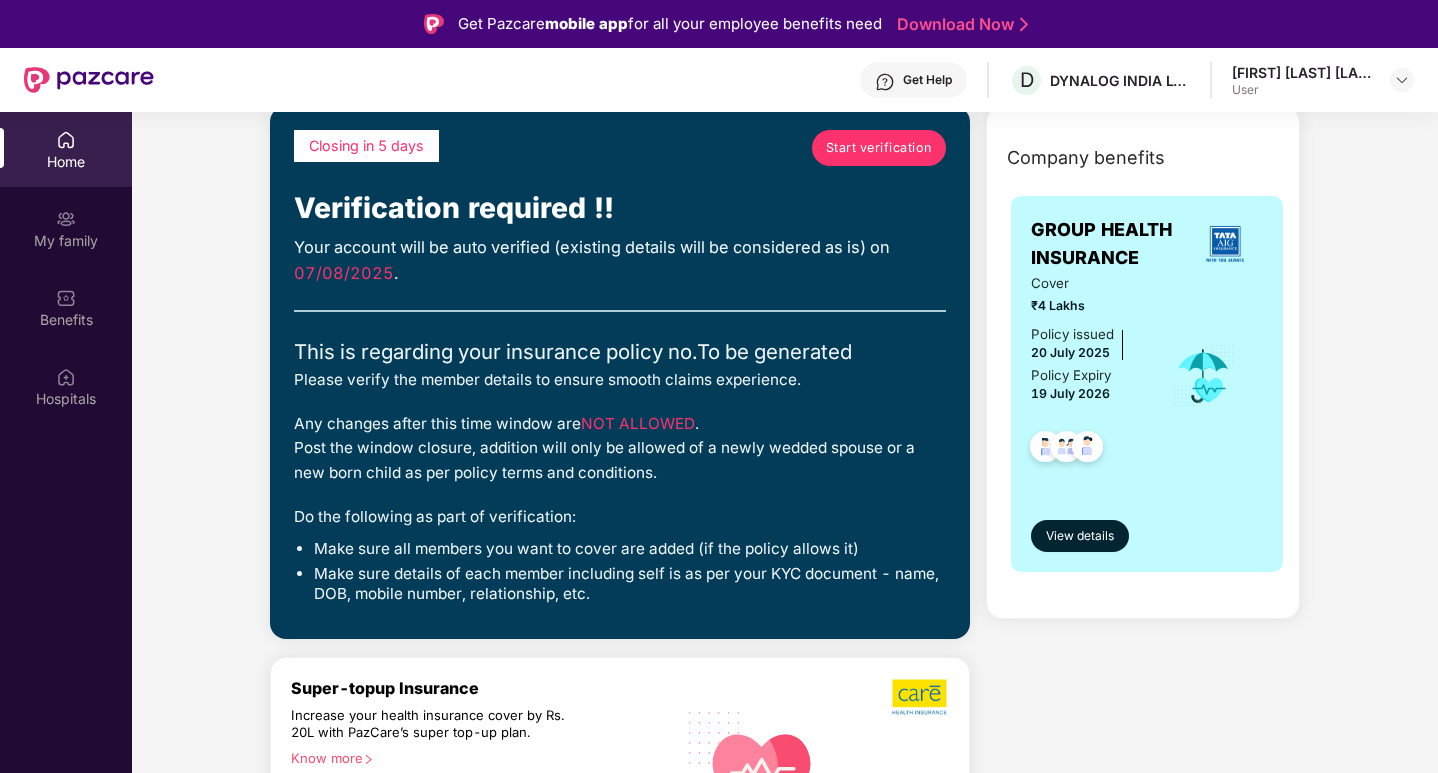 scroll, scrollTop: 0, scrollLeft: 0, axis: both 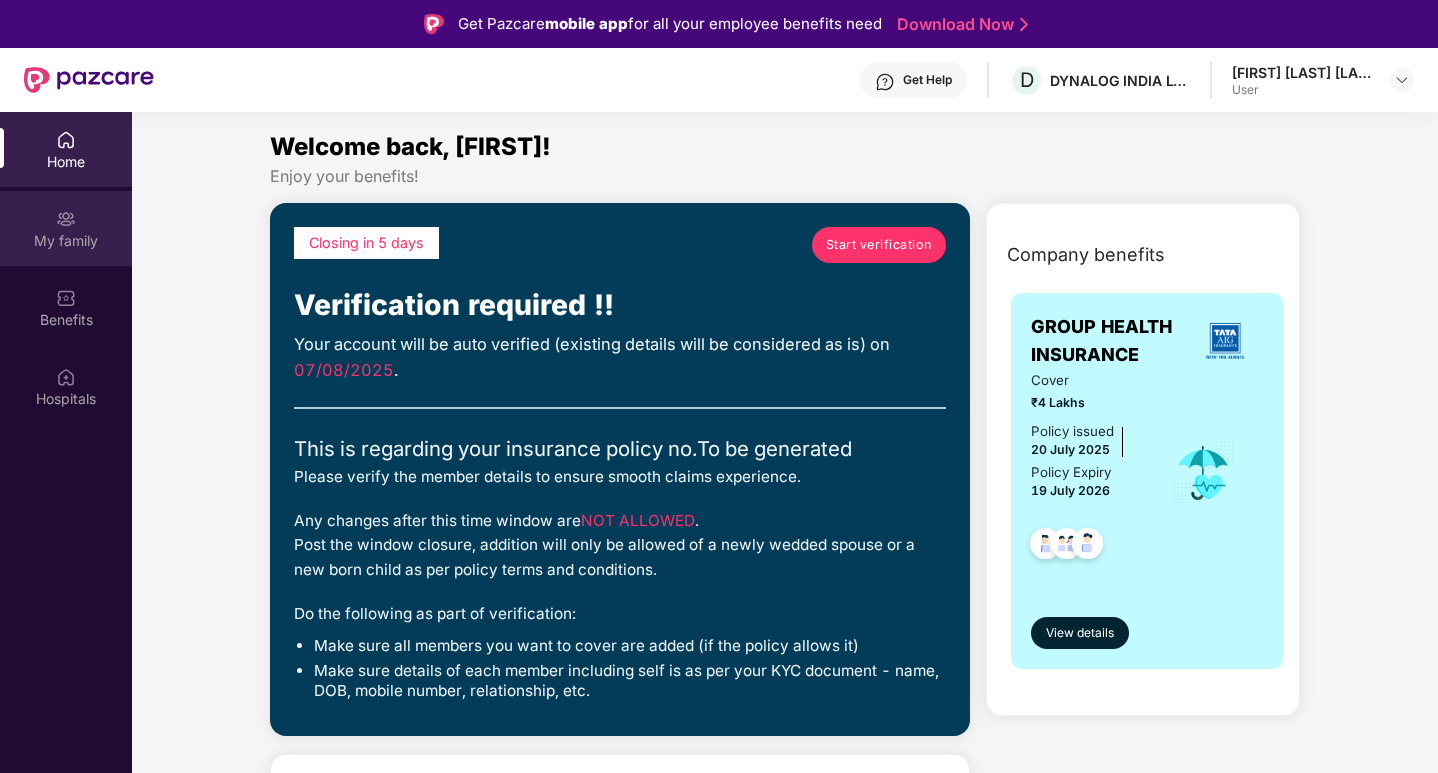 click on "My family" at bounding box center (66, 241) 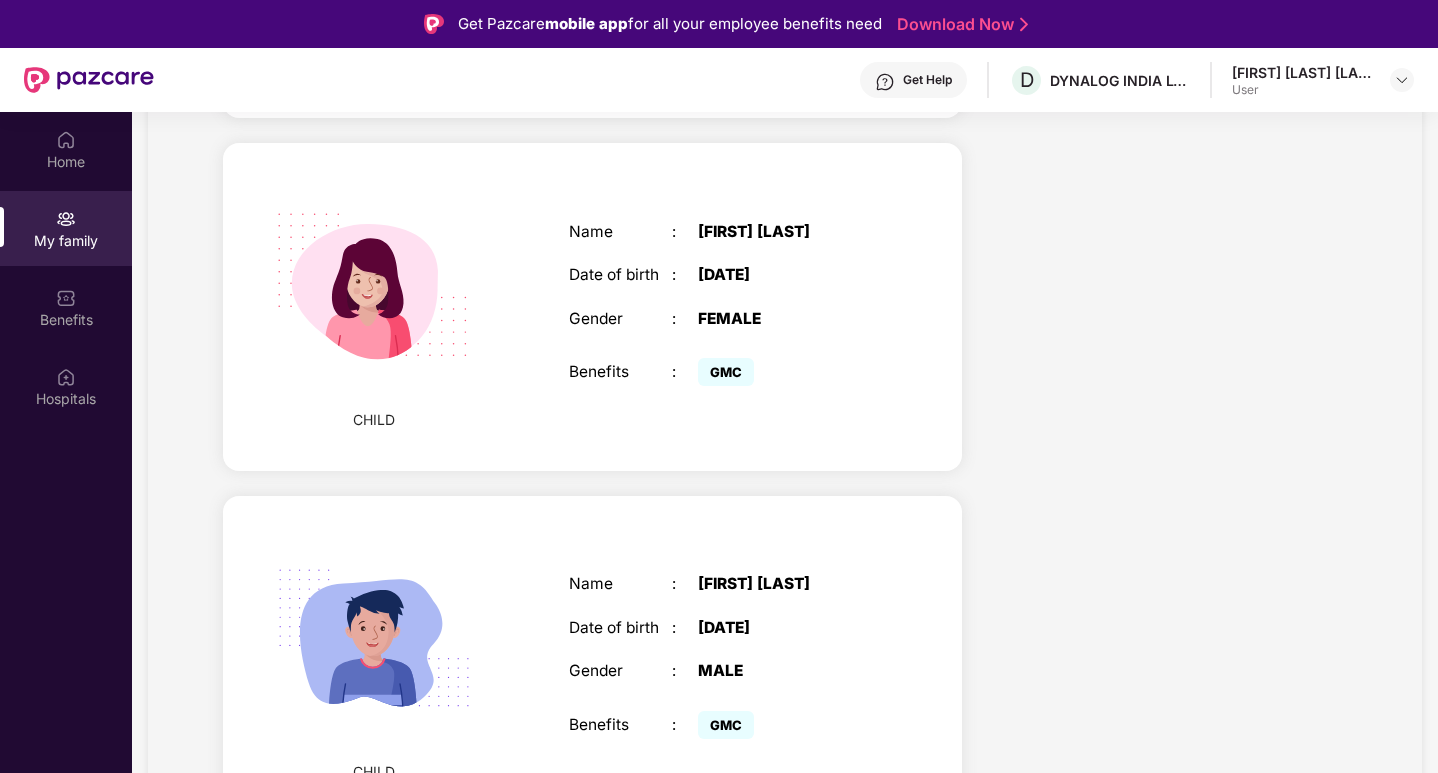 scroll, scrollTop: 1520, scrollLeft: 0, axis: vertical 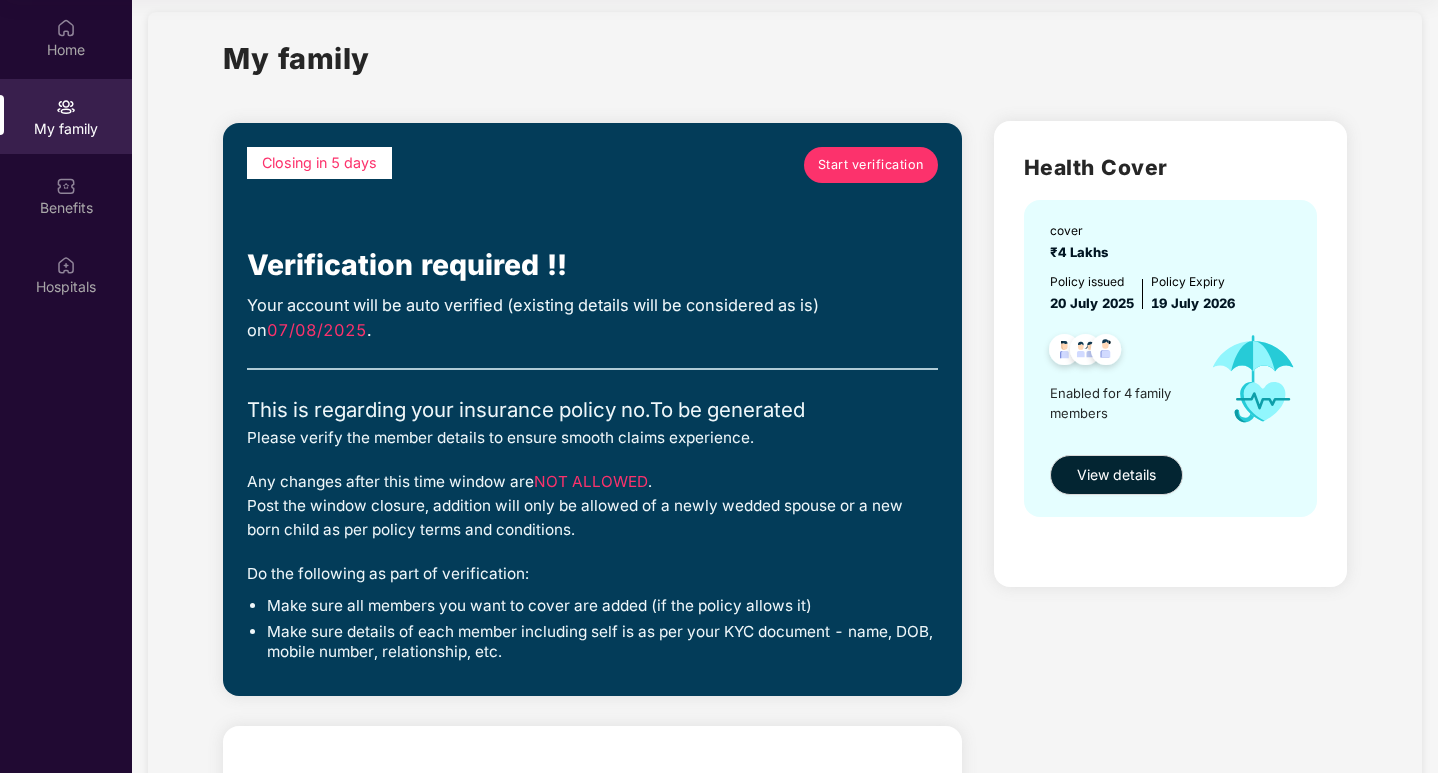 click on "Start verification" at bounding box center (871, 165) 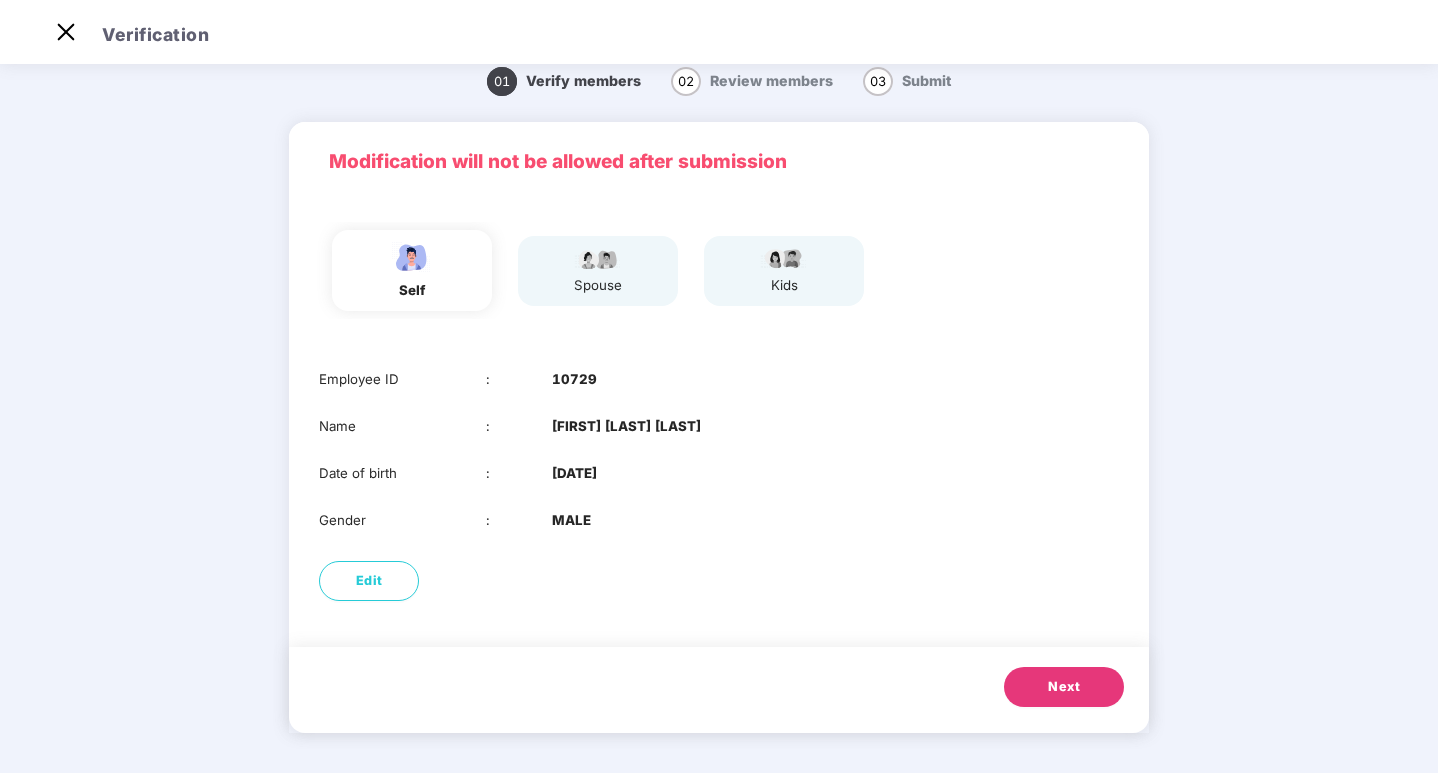 scroll, scrollTop: 48, scrollLeft: 0, axis: vertical 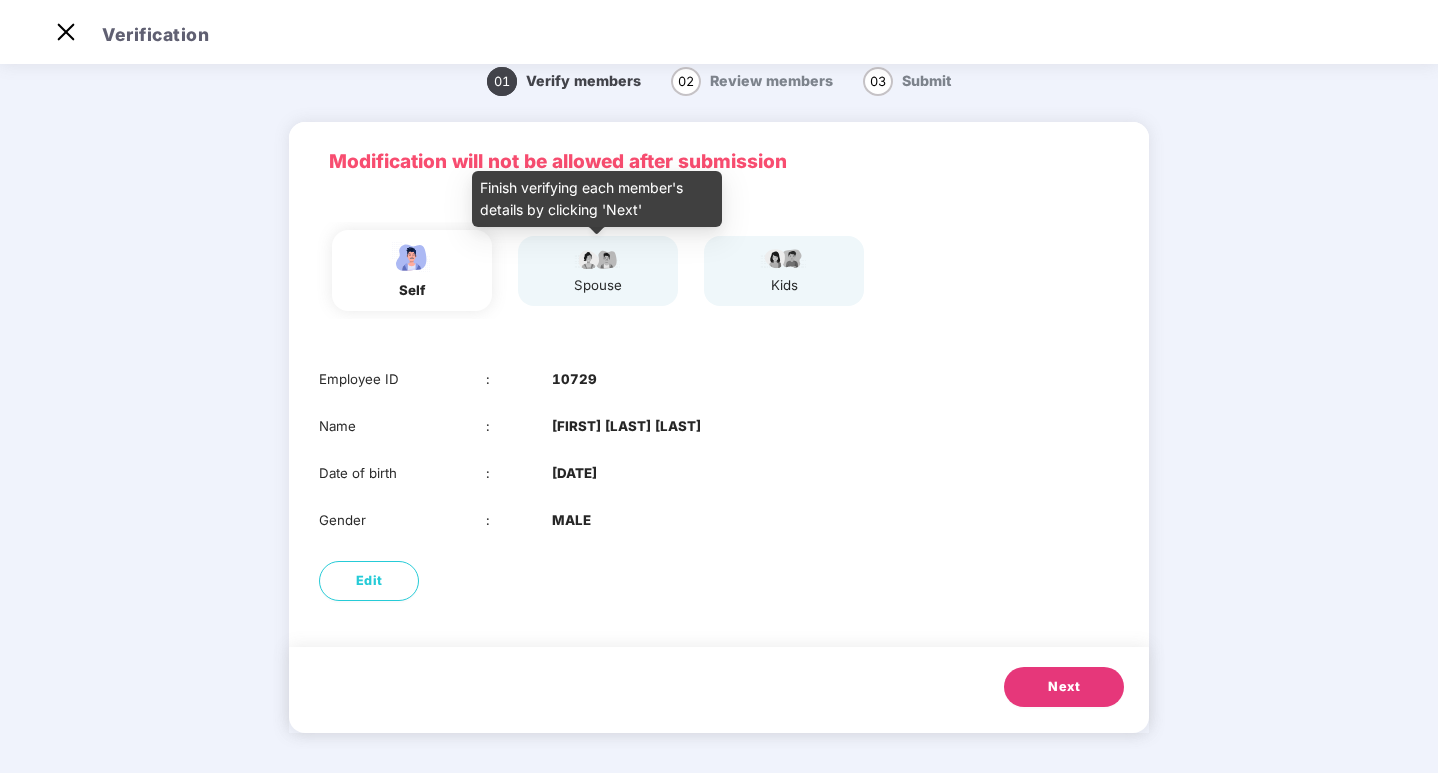 click on "spouse" at bounding box center (598, 285) 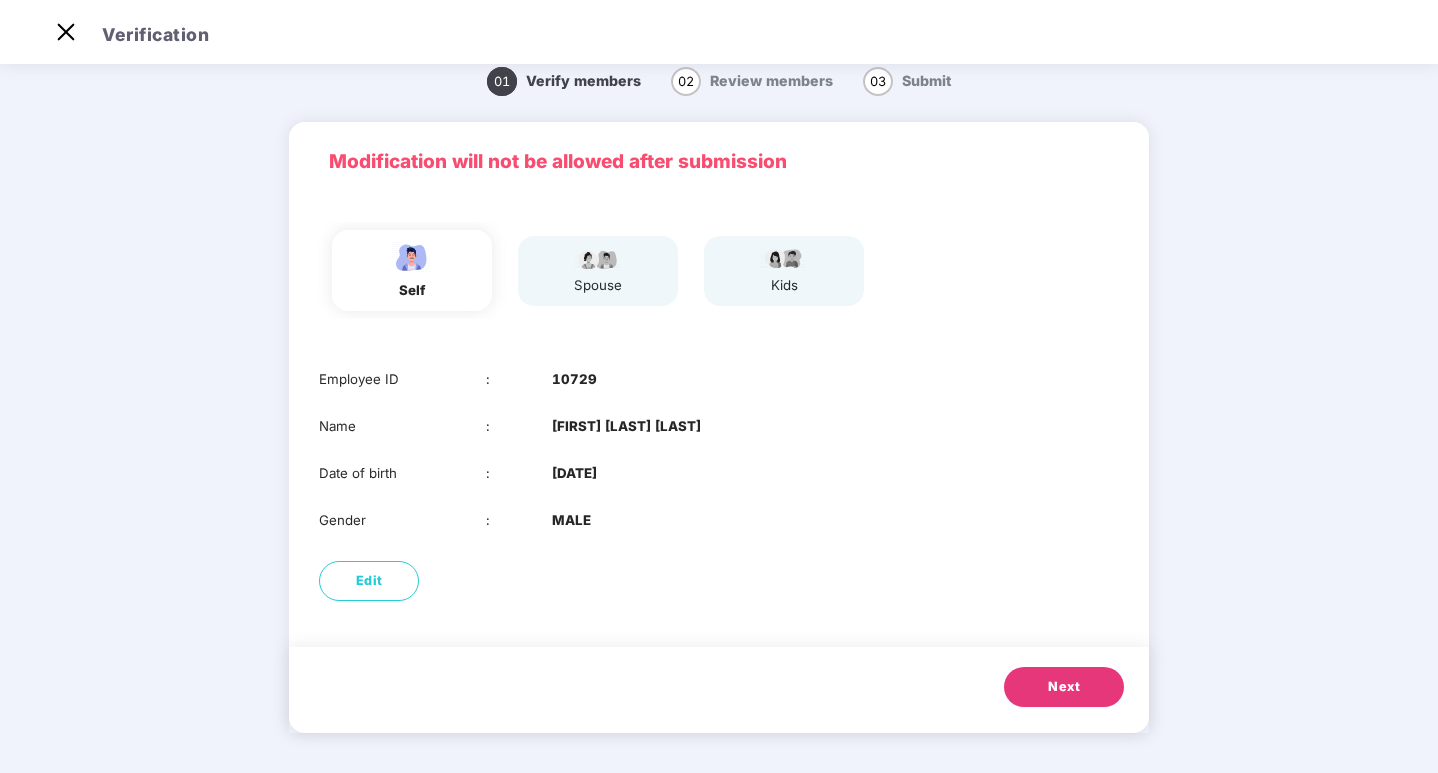 click on "spouse" at bounding box center (598, 285) 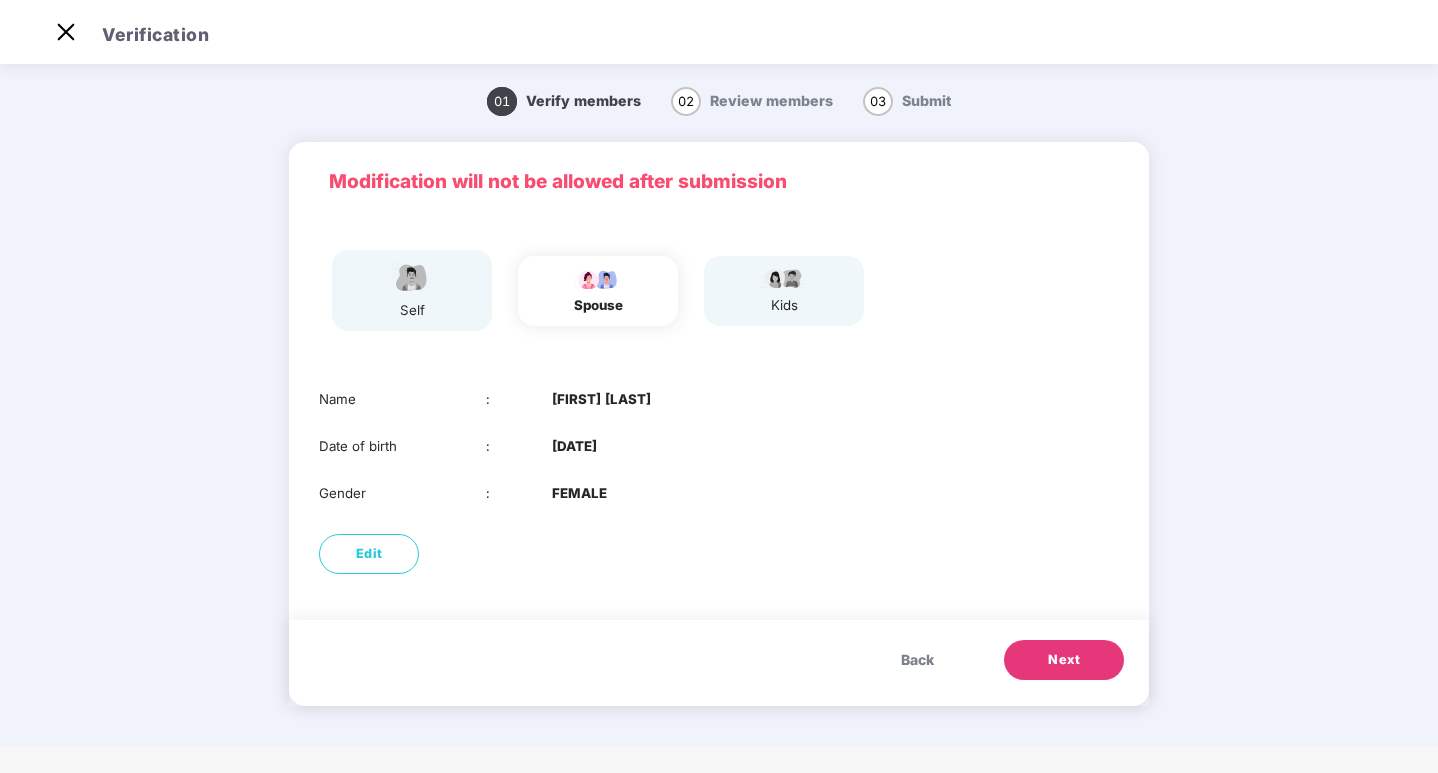 scroll, scrollTop: 0, scrollLeft: 0, axis: both 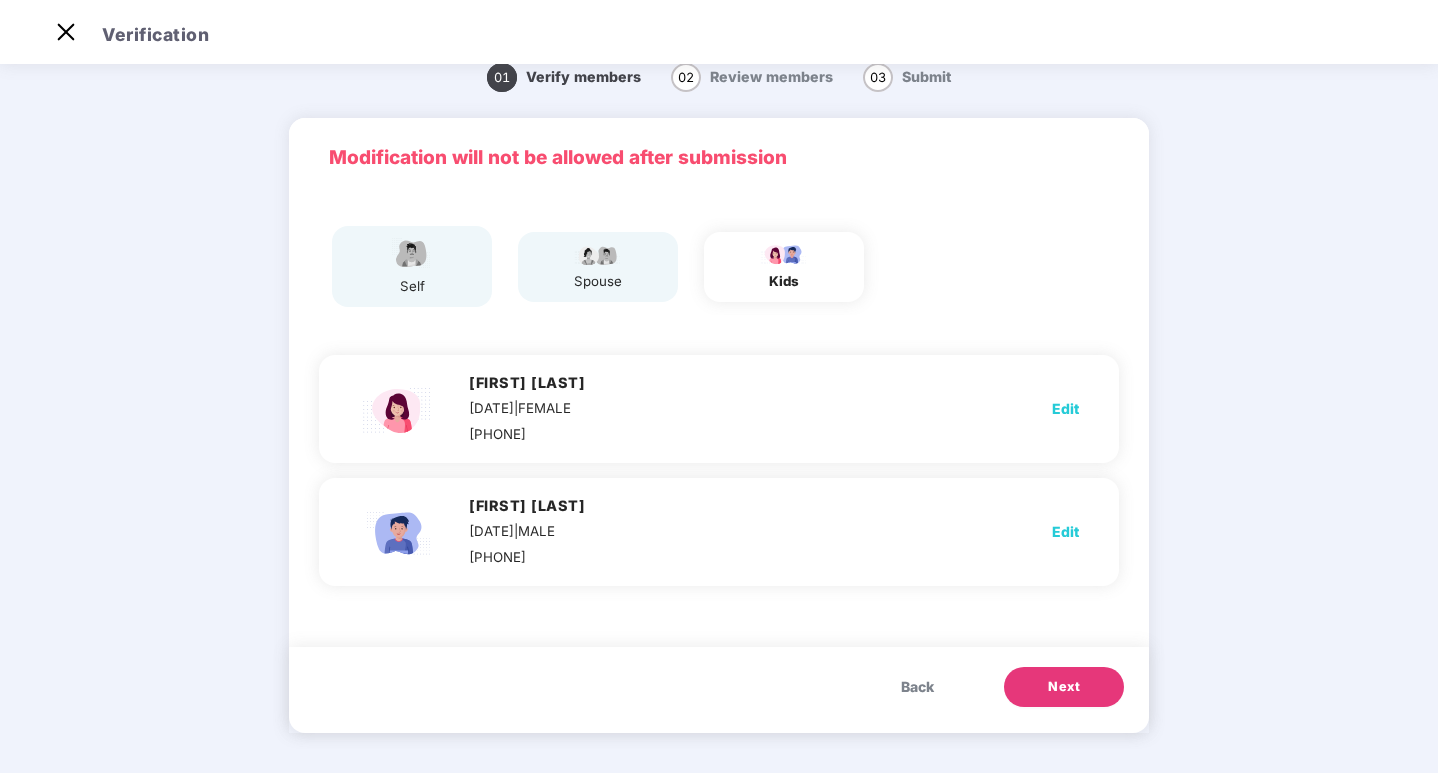 click on "Next" at bounding box center [1064, 687] 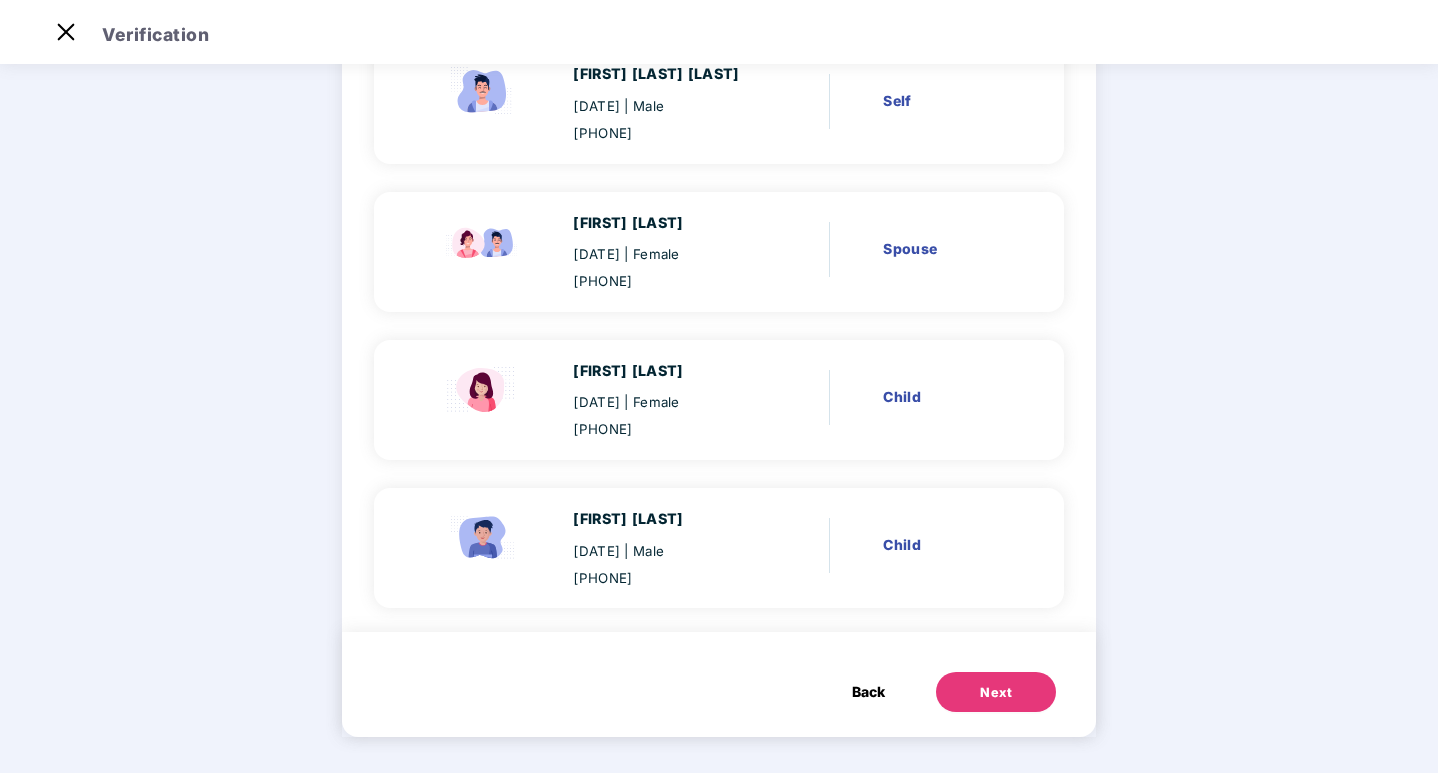 scroll, scrollTop: 225, scrollLeft: 0, axis: vertical 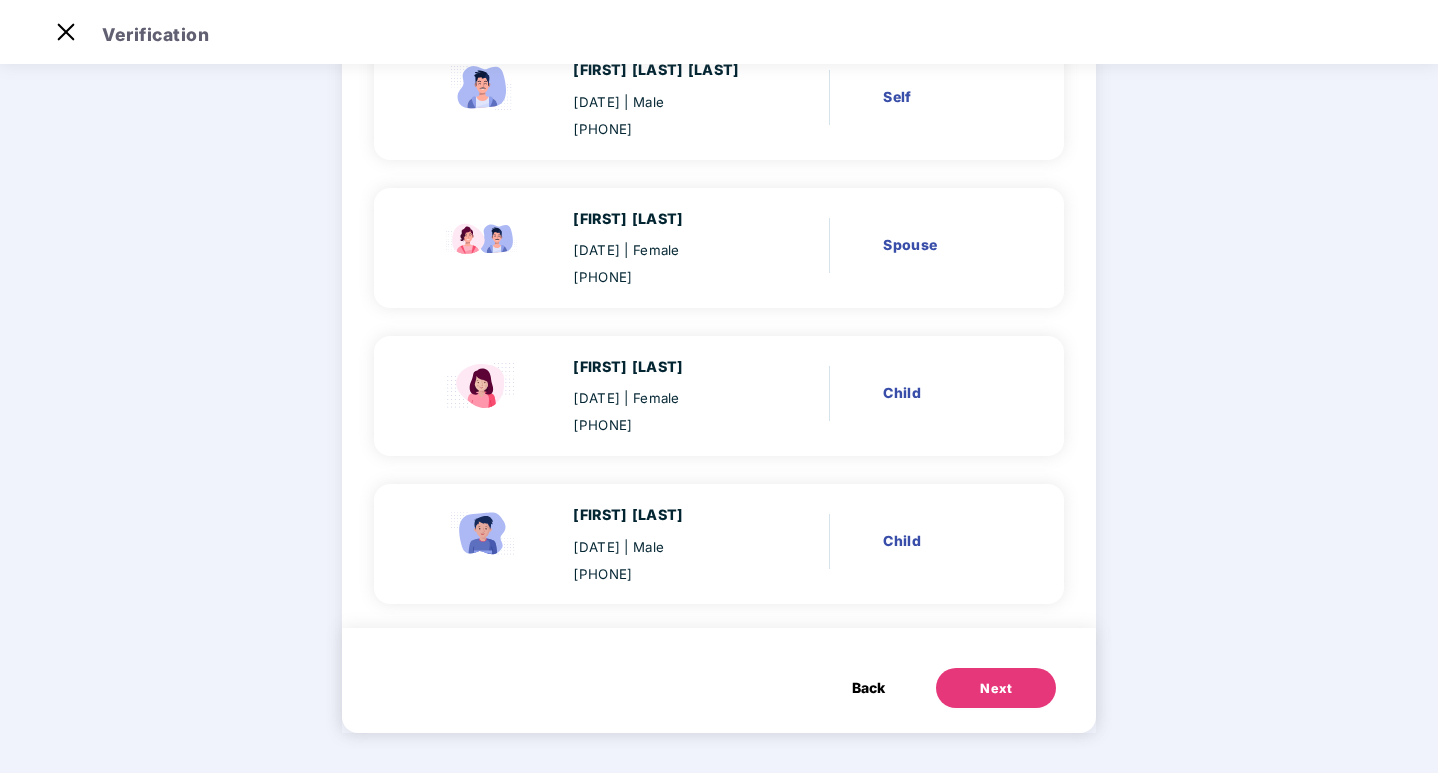 click on "Next" at bounding box center (996, 689) 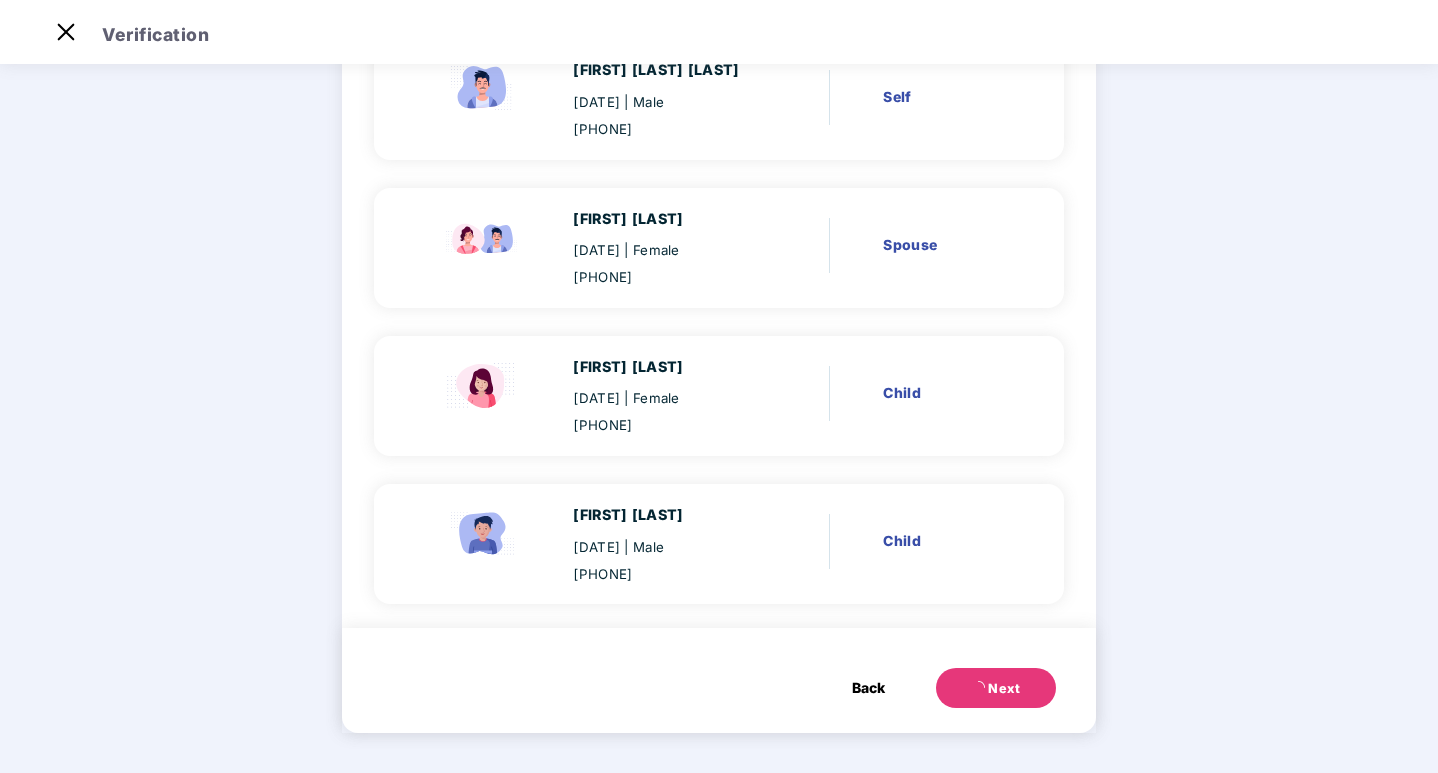 scroll, scrollTop: 0, scrollLeft: 0, axis: both 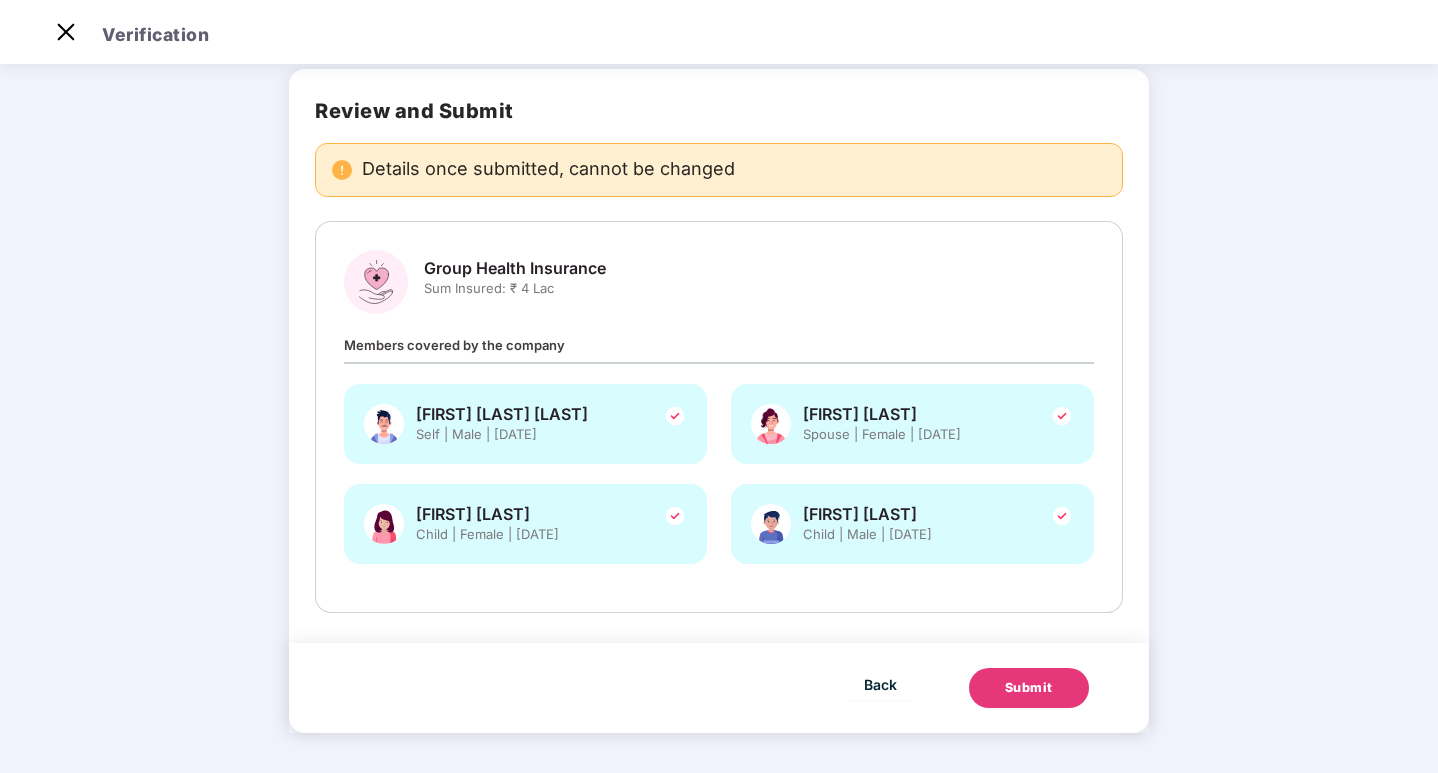 click on "Submit" at bounding box center [1029, 688] 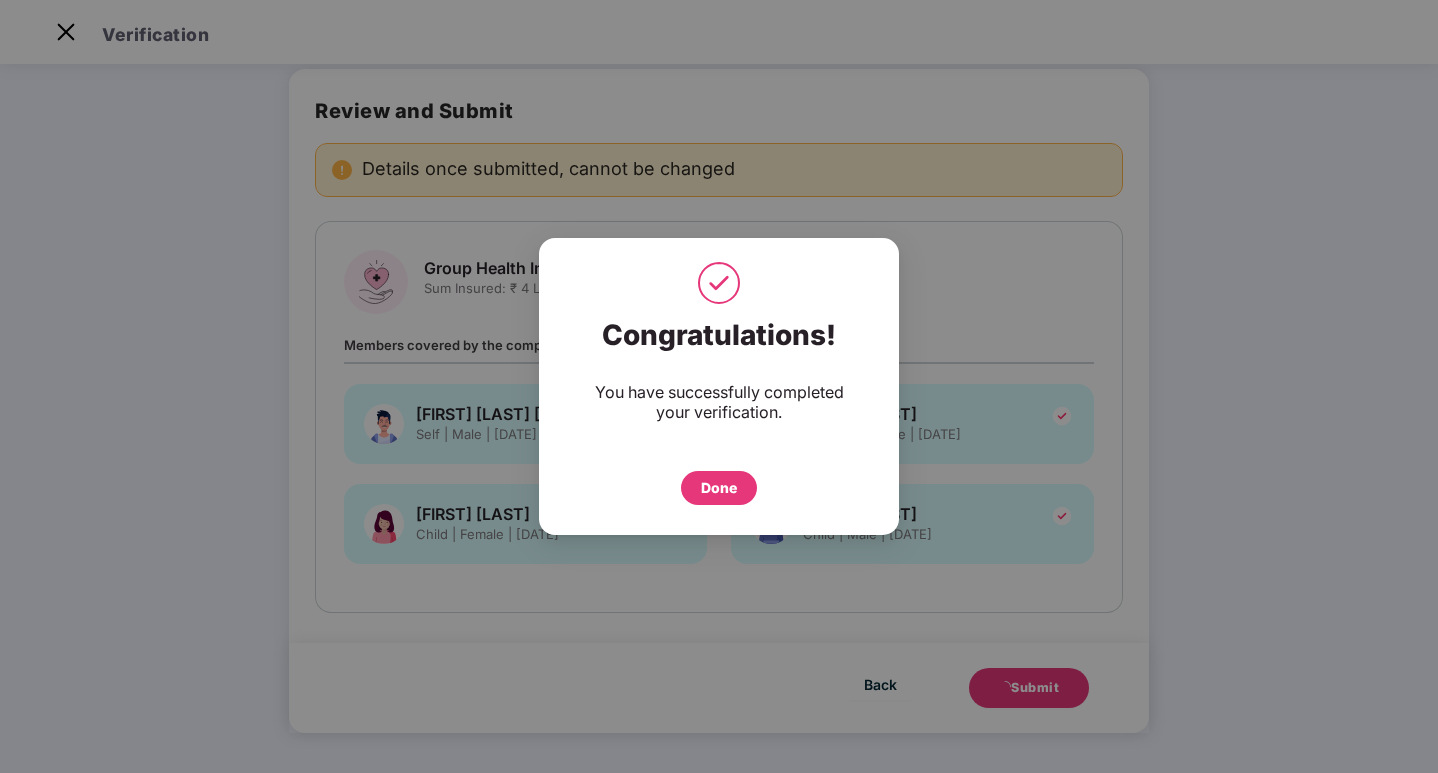 click on "Done" at bounding box center (719, 488) 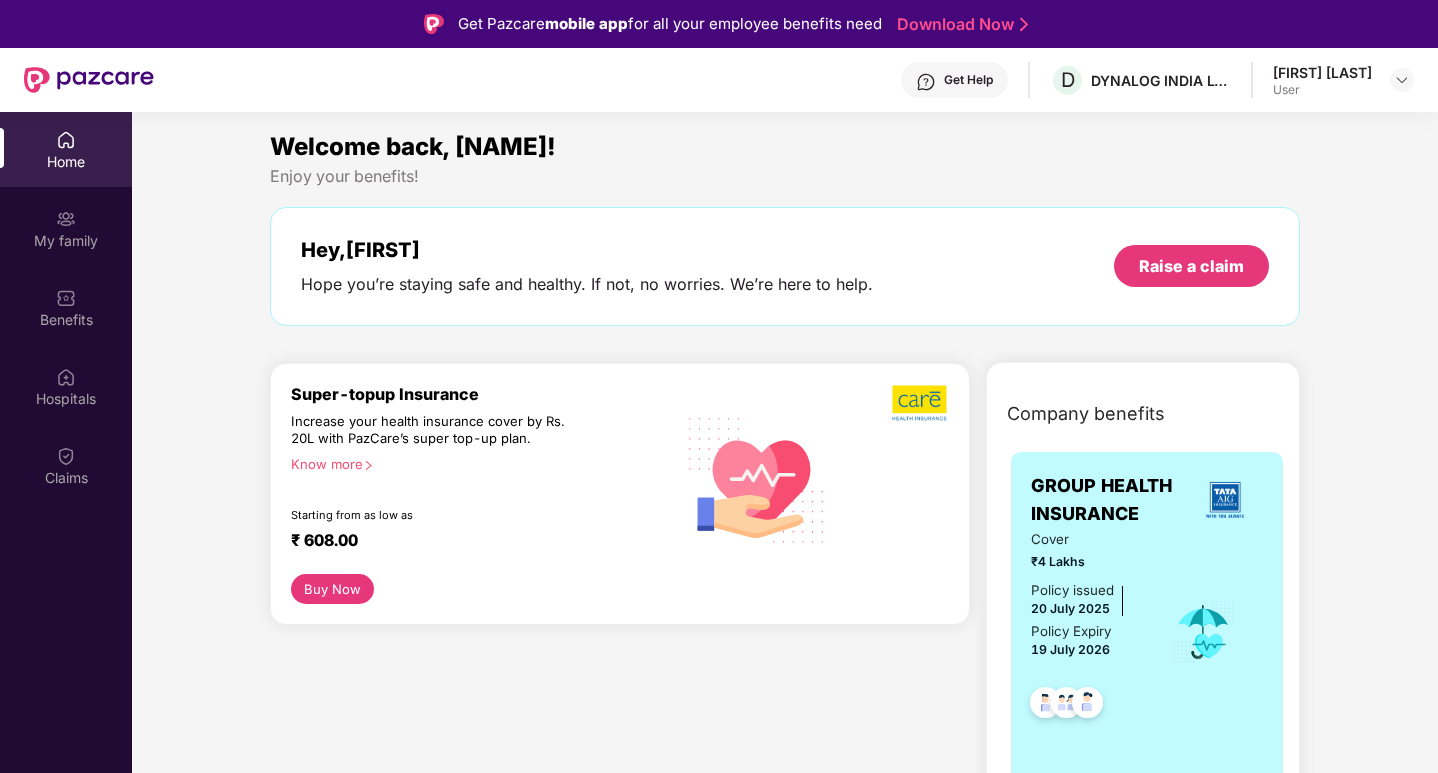 scroll, scrollTop: 0, scrollLeft: 0, axis: both 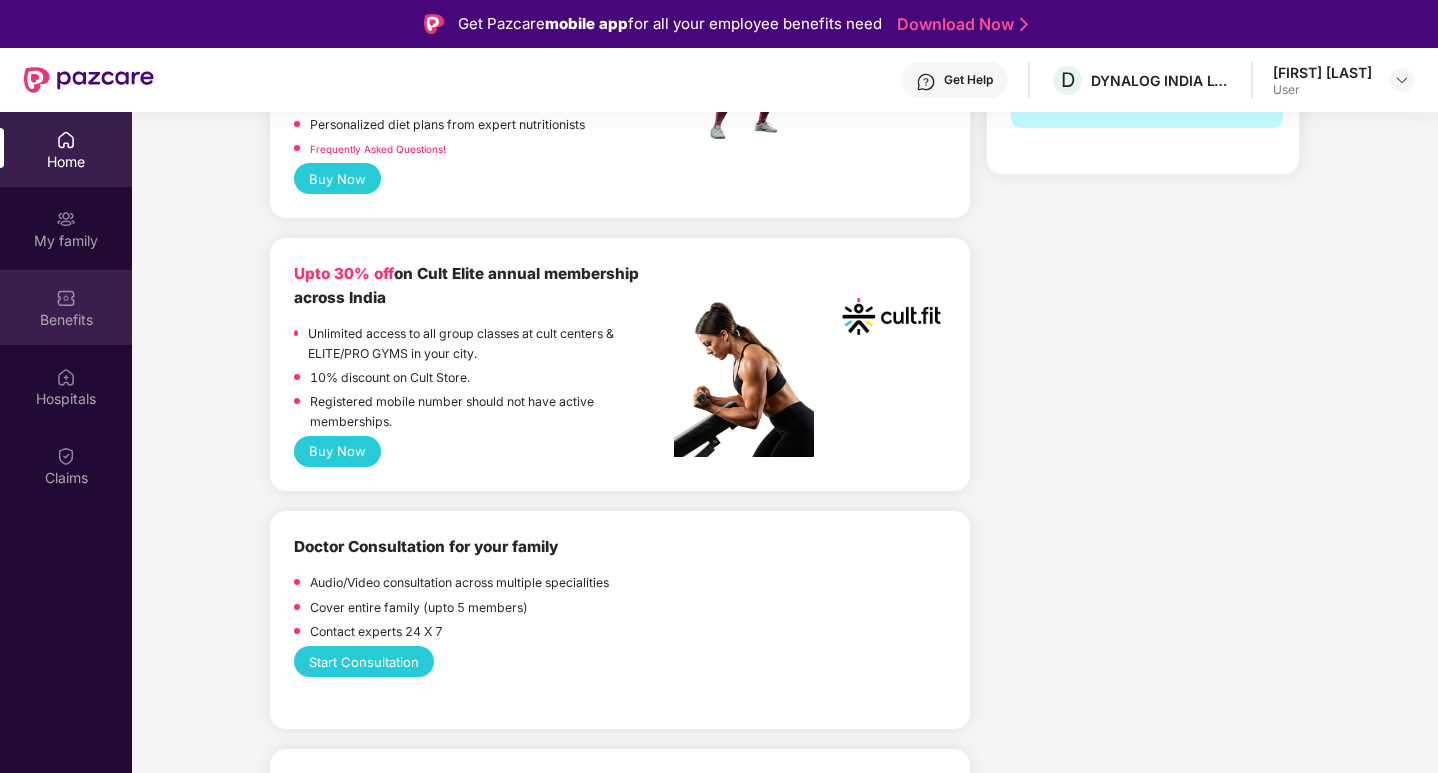 click on "Benefits" at bounding box center (66, 320) 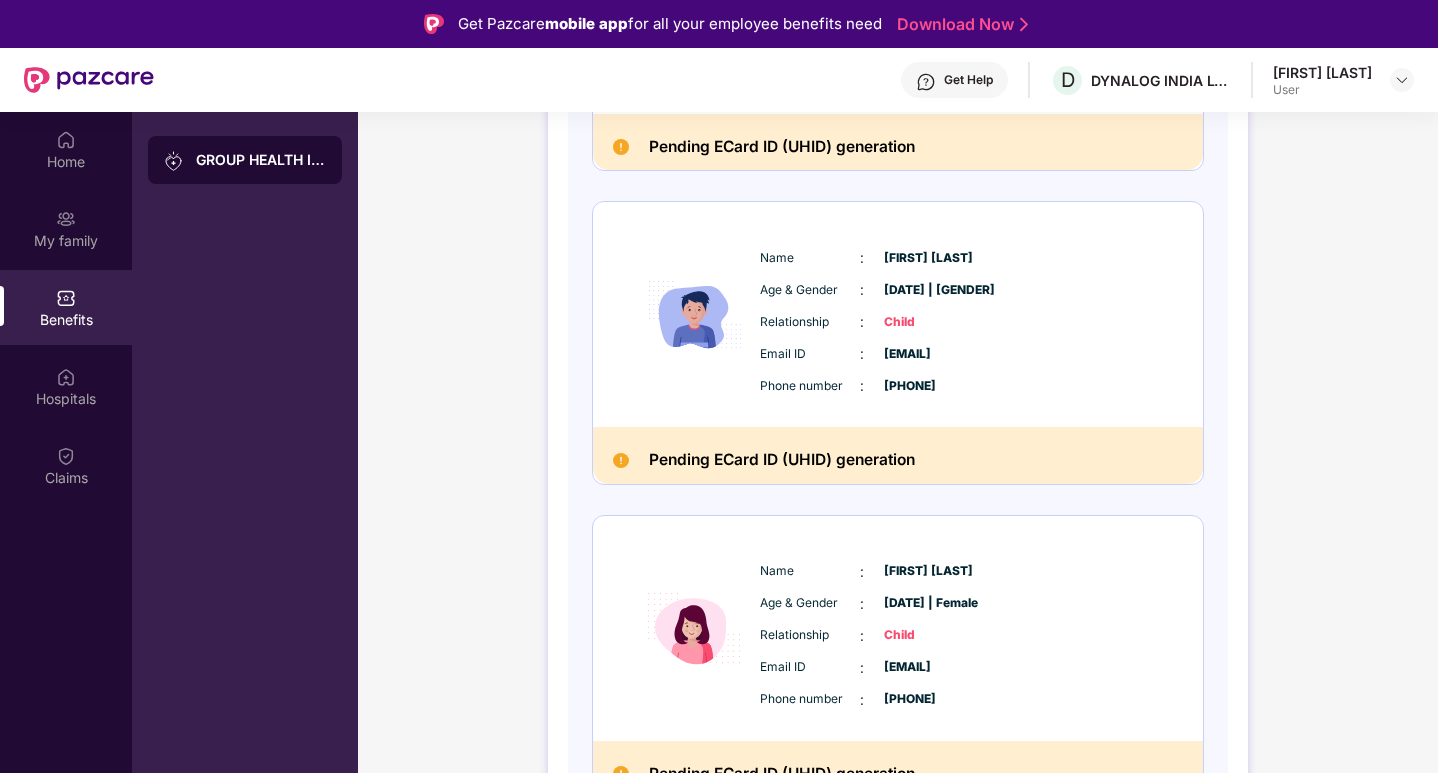 scroll, scrollTop: 868, scrollLeft: 0, axis: vertical 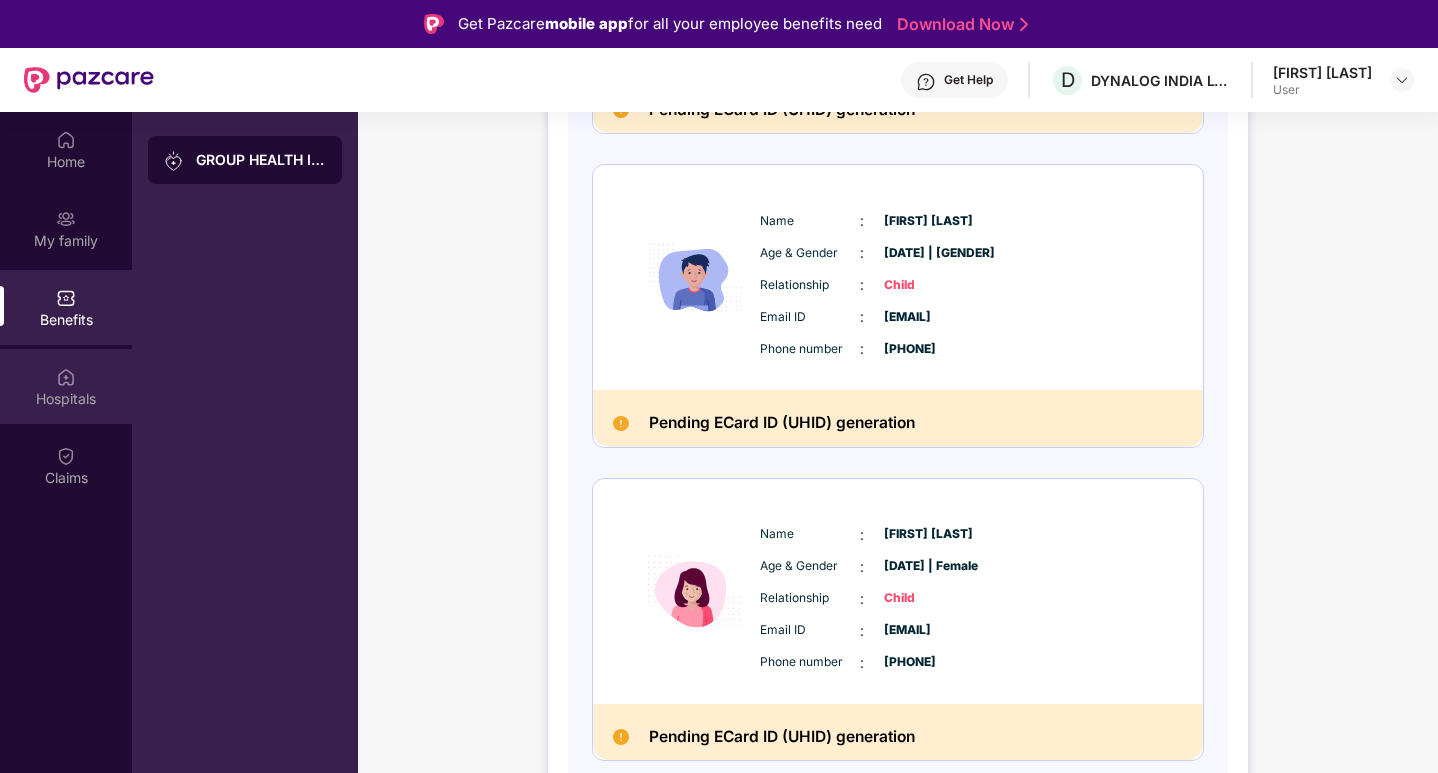 click on "Hospitals" at bounding box center [66, 399] 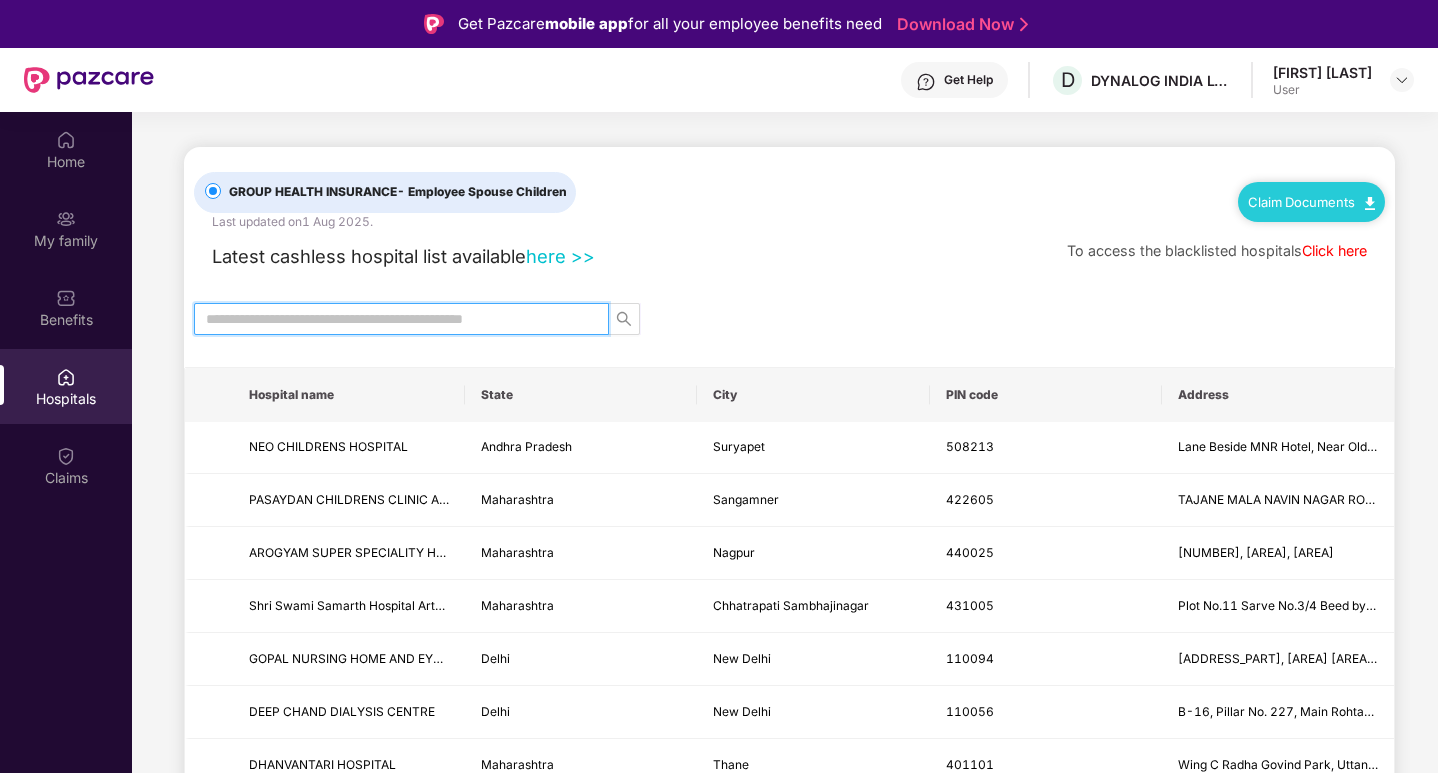 click at bounding box center [393, 319] 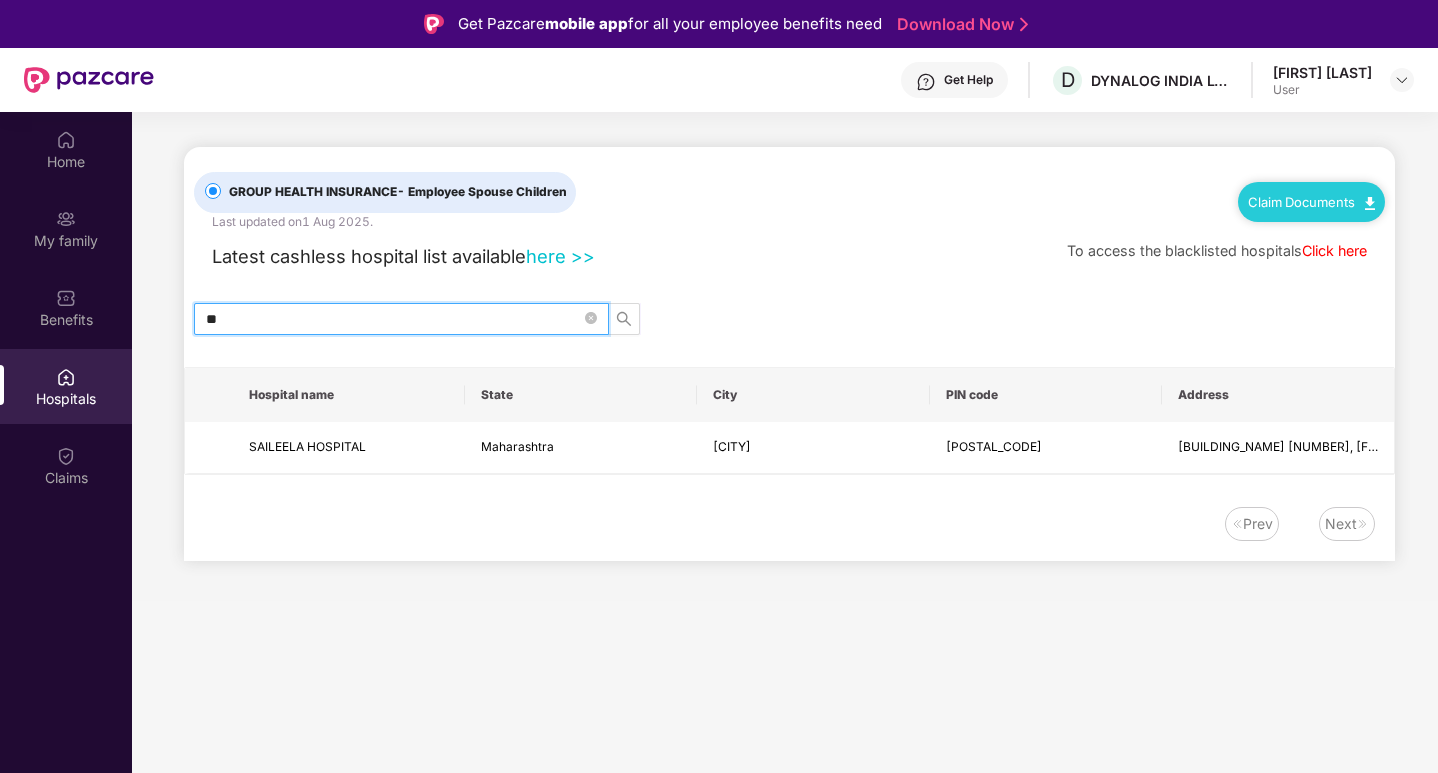 type on "*" 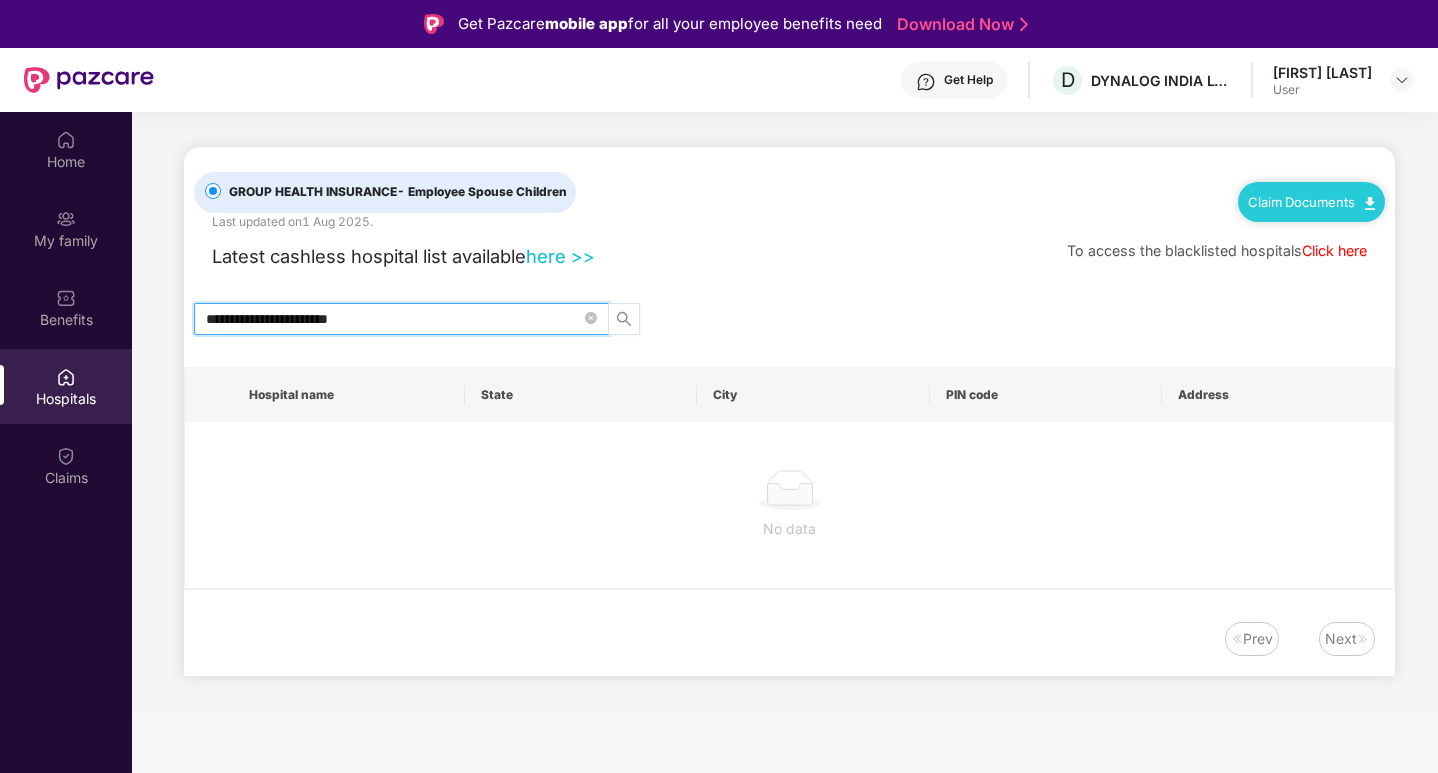 click 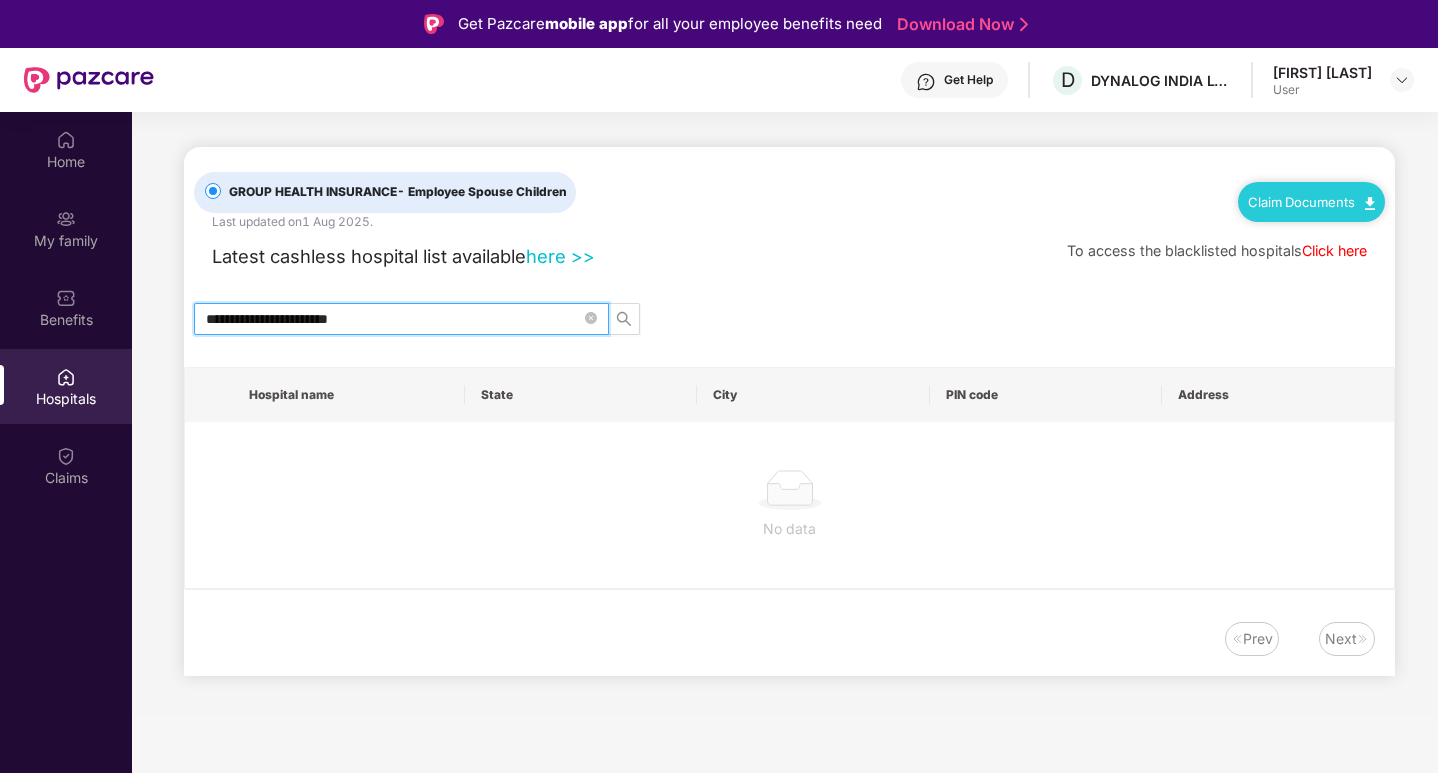 click on "**********" at bounding box center [393, 319] 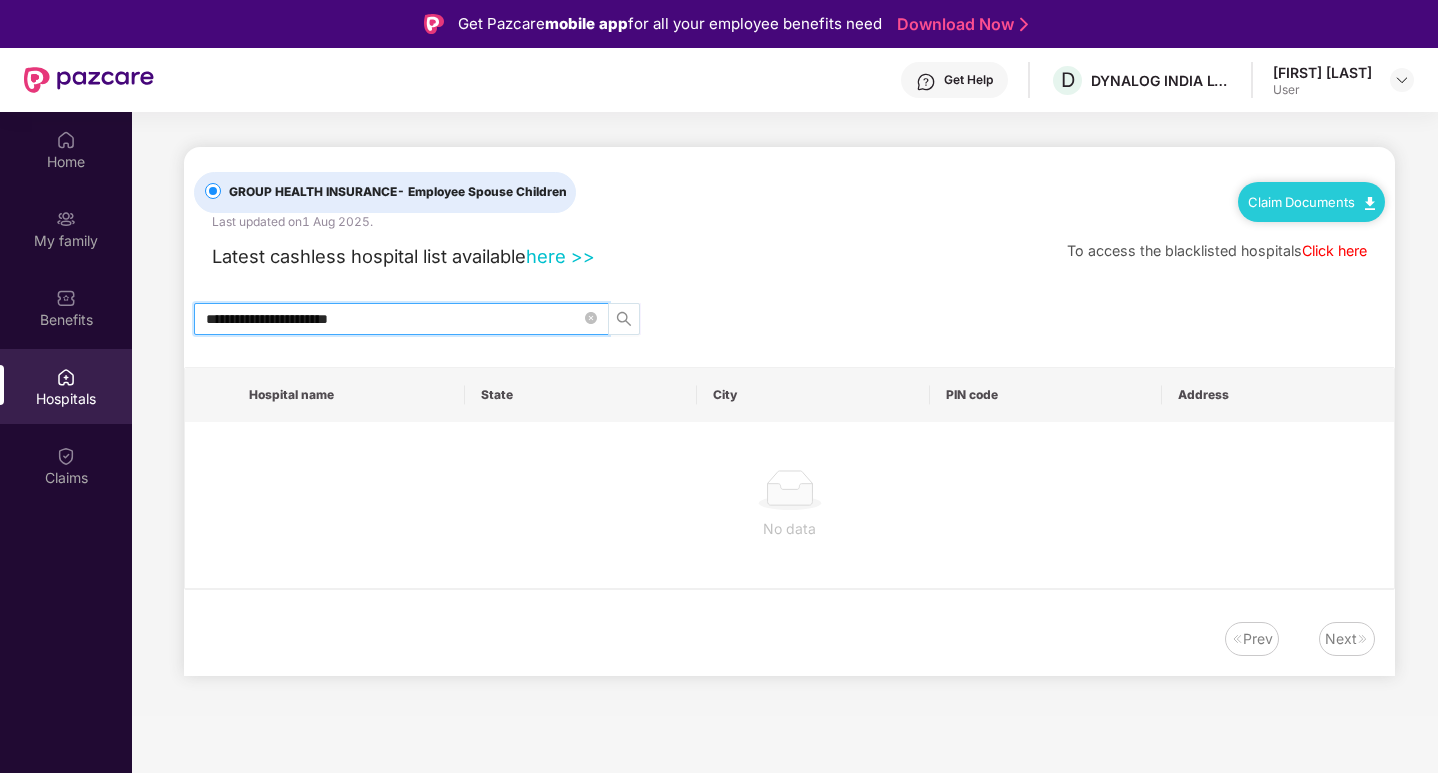 click 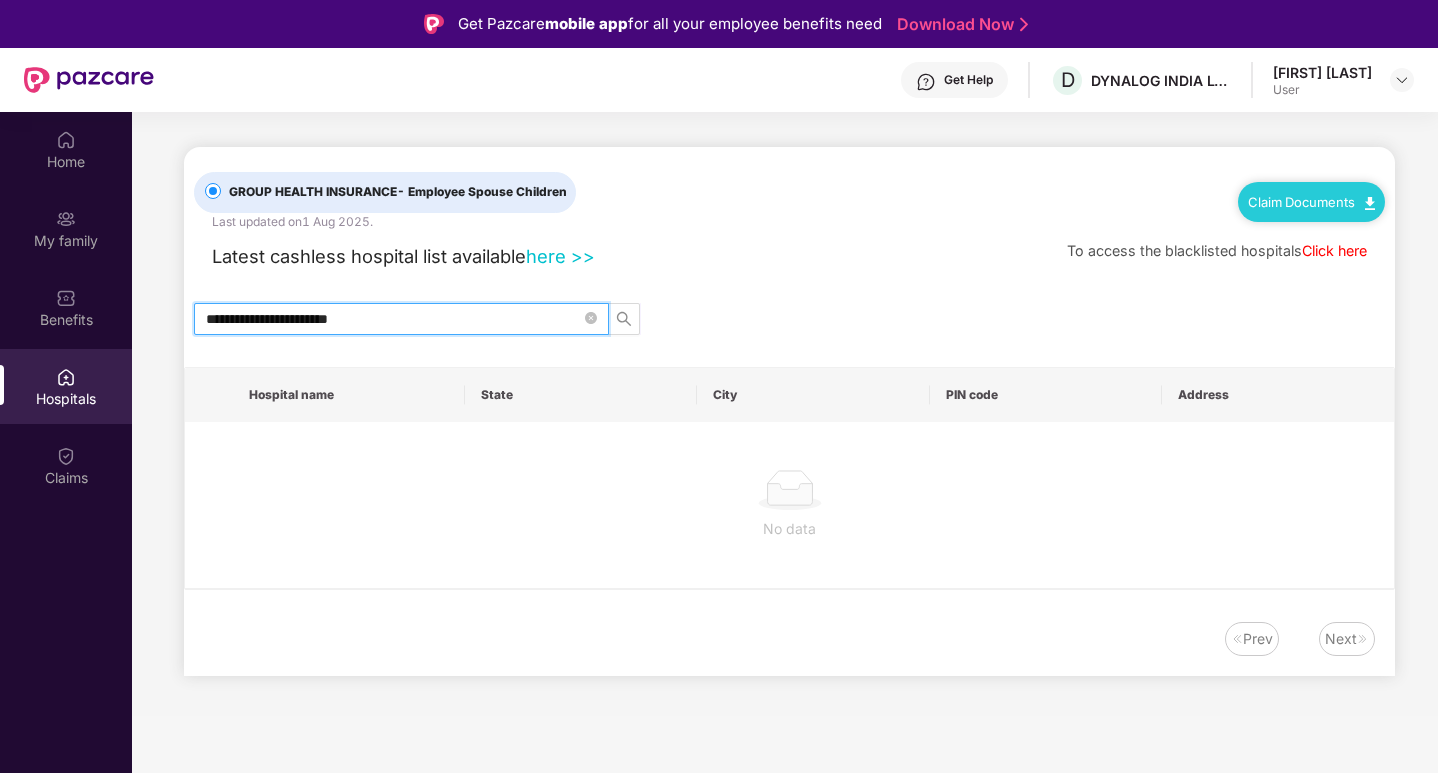 click on "here >>" at bounding box center [560, 256] 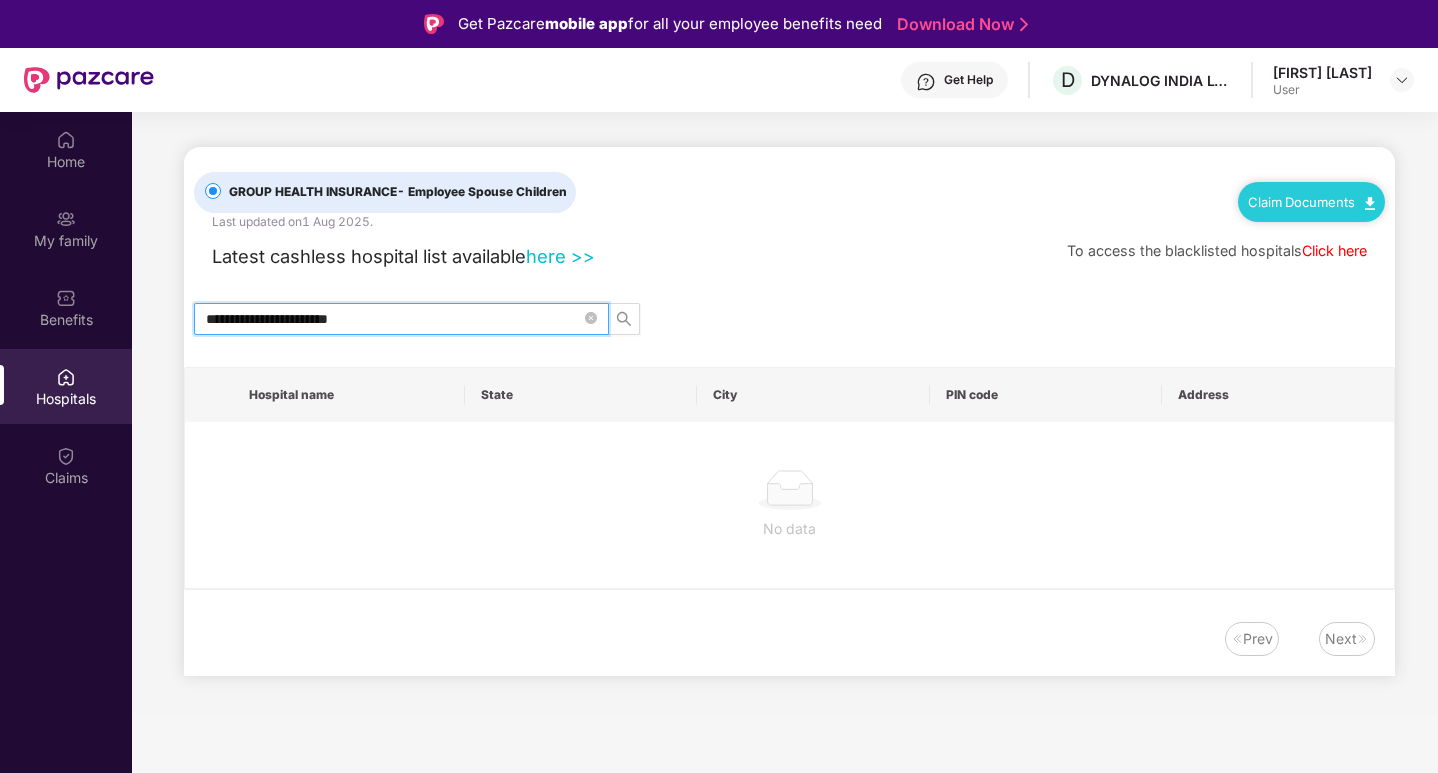 click on "**********" at bounding box center [393, 319] 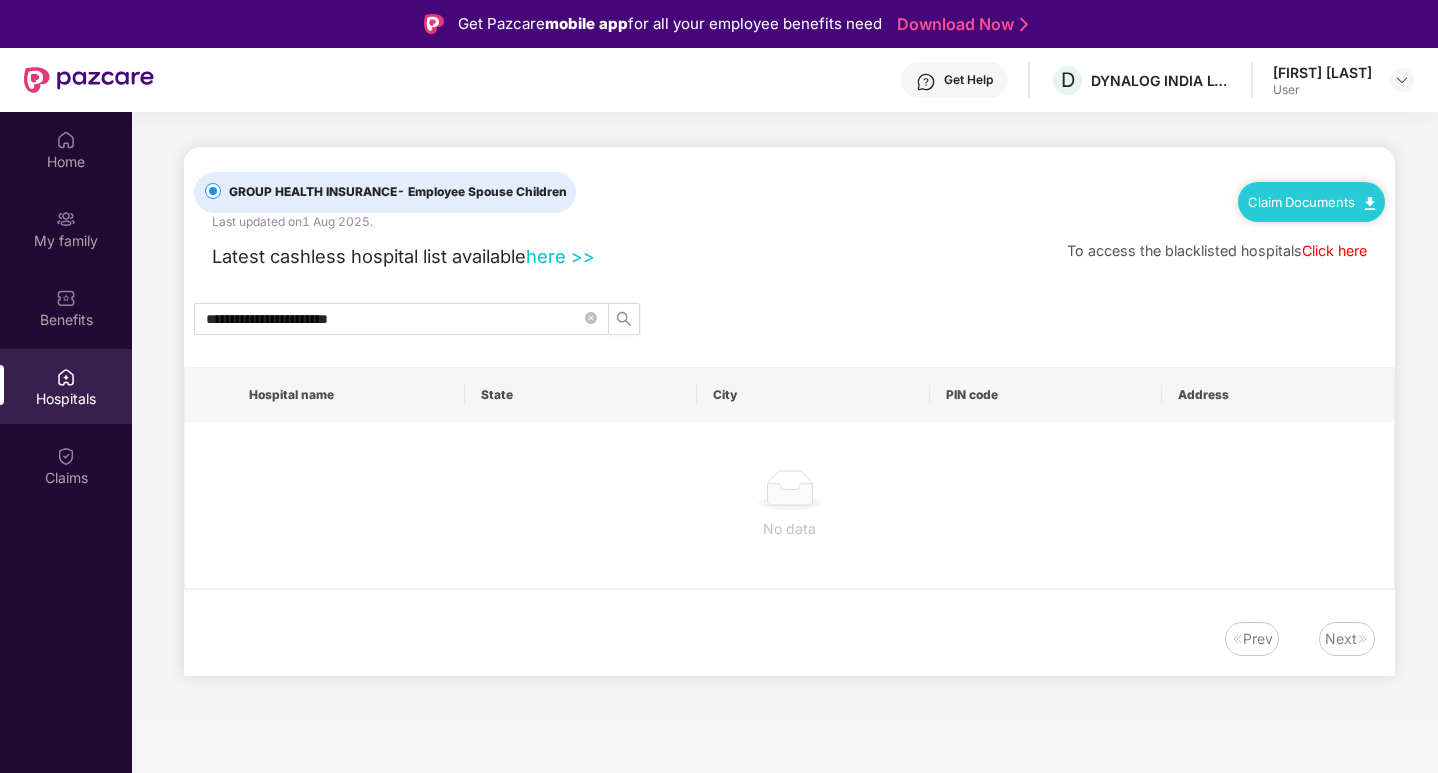 click on "Hospital name" at bounding box center [349, 395] 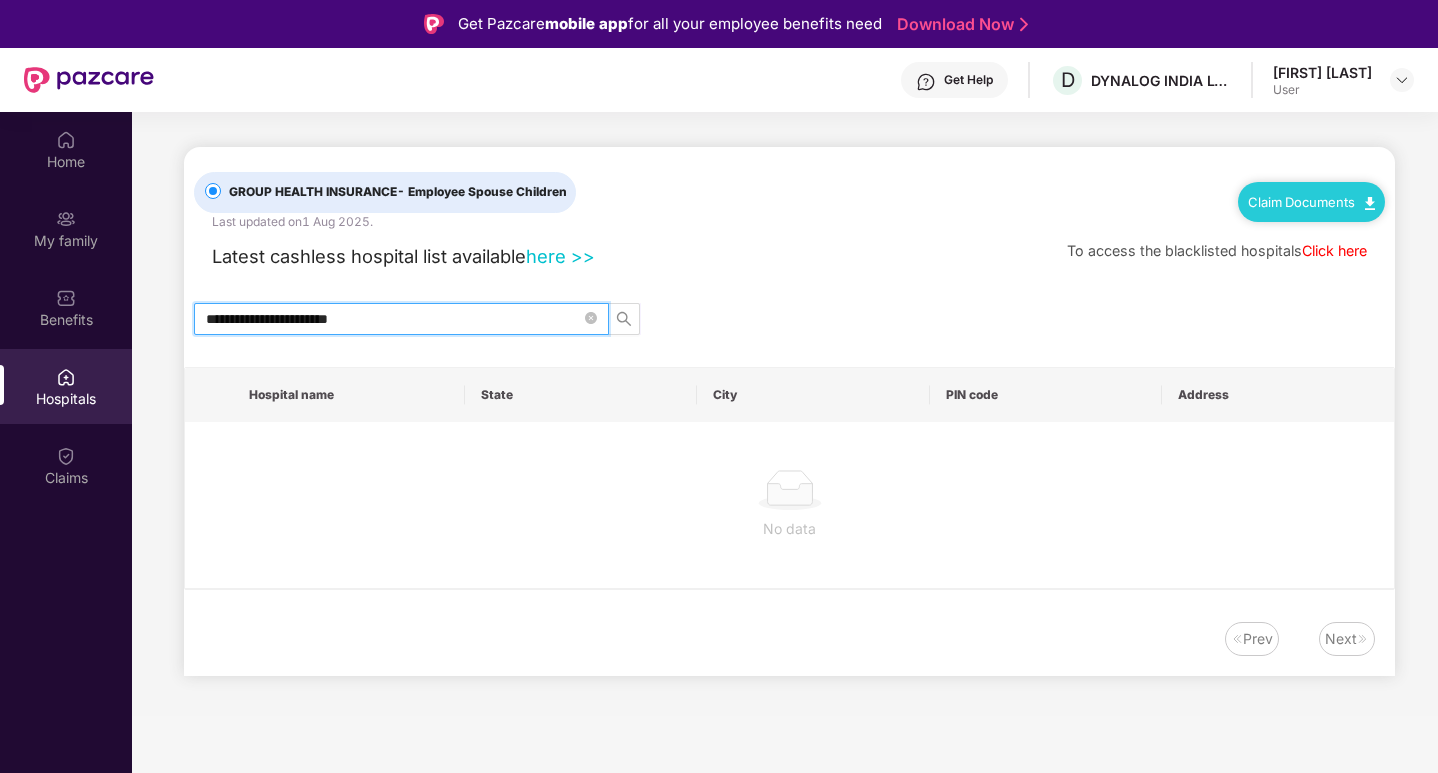 click on "**********" at bounding box center [393, 319] 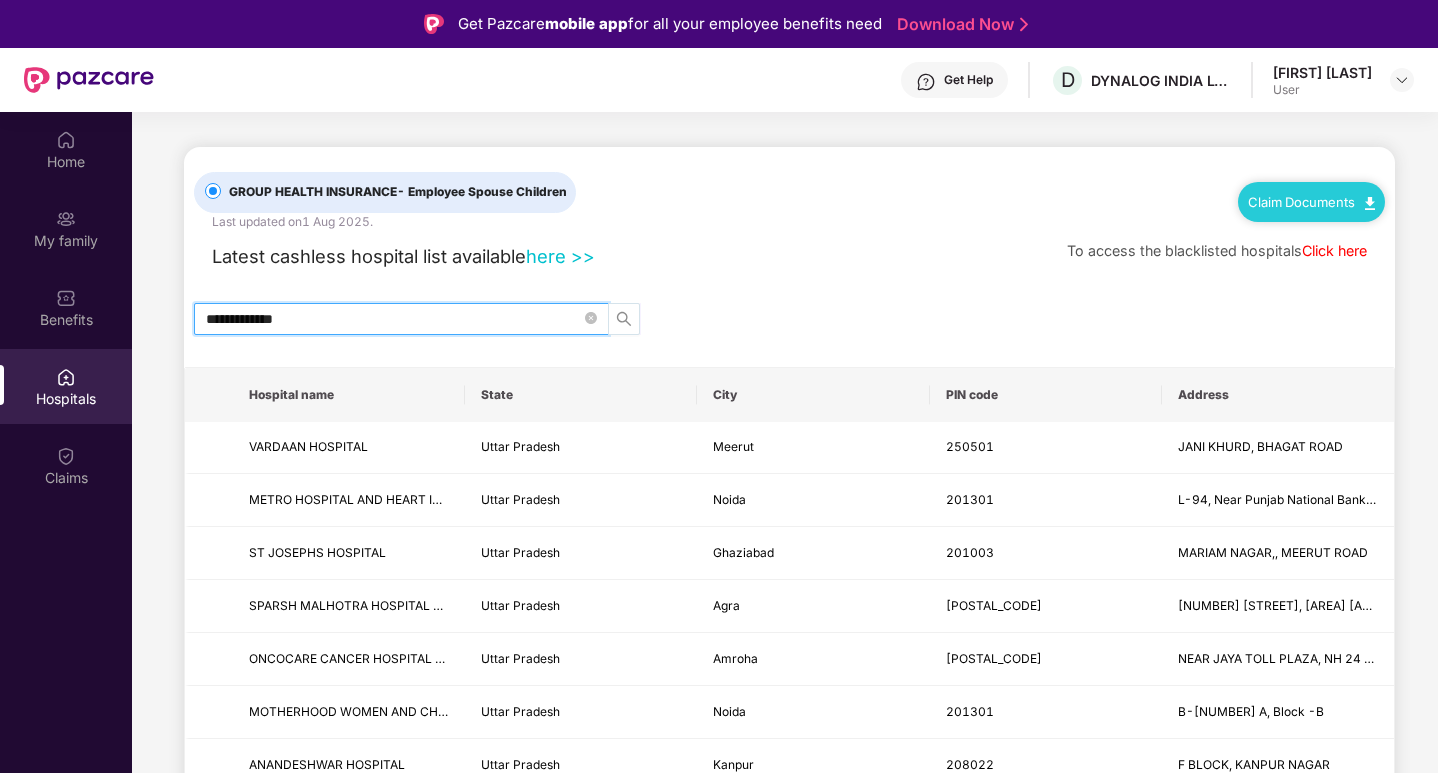 click at bounding box center [624, 319] 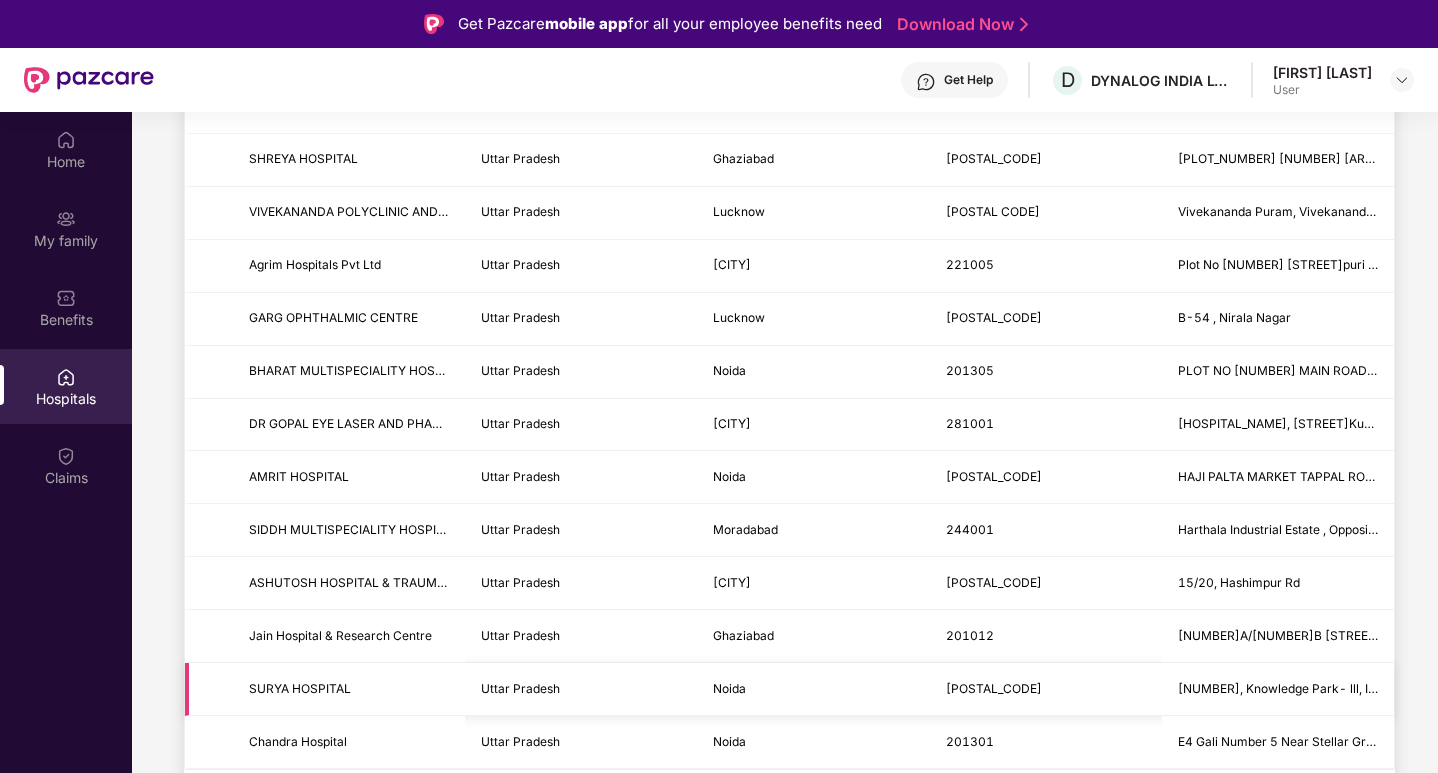scroll, scrollTop: 2311, scrollLeft: 0, axis: vertical 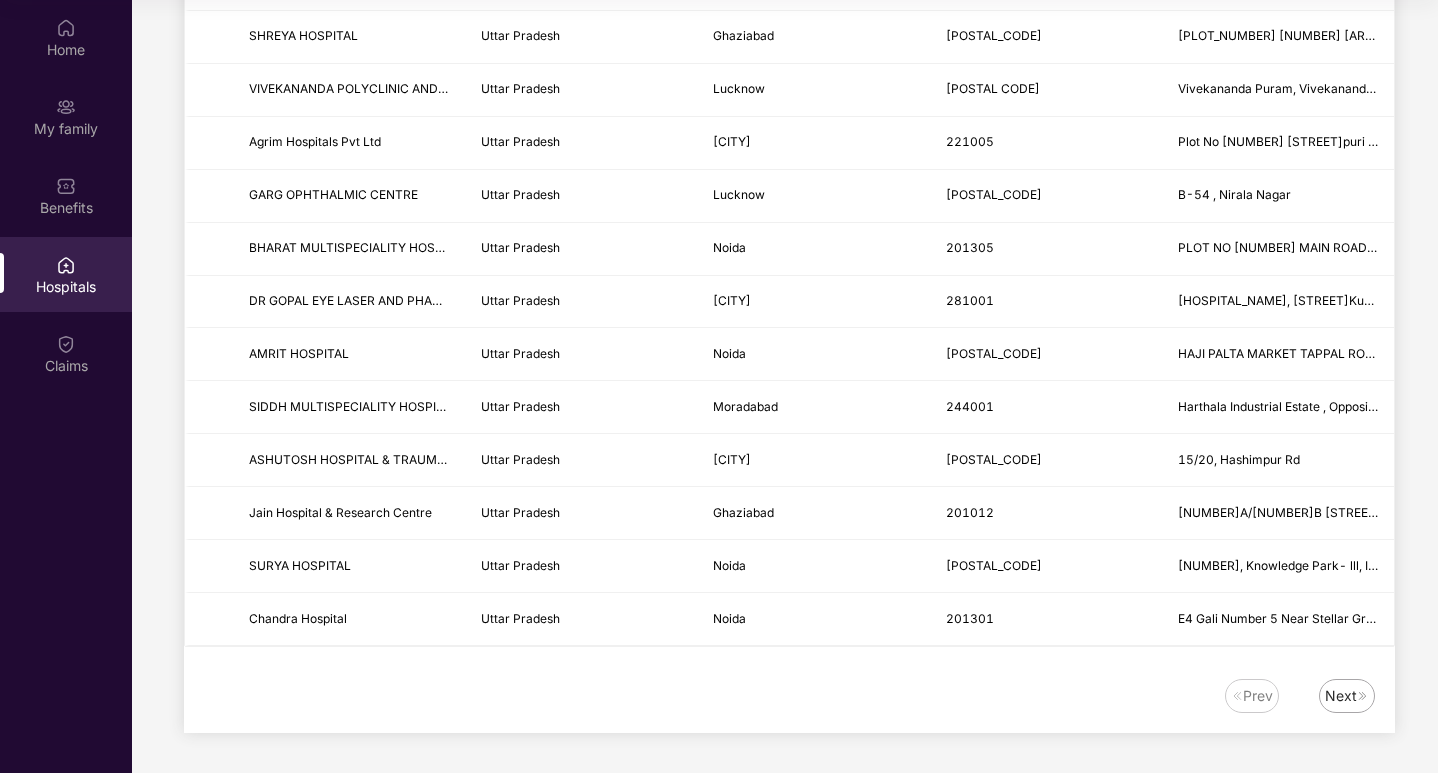 click on "Next" at bounding box center [1341, 696] 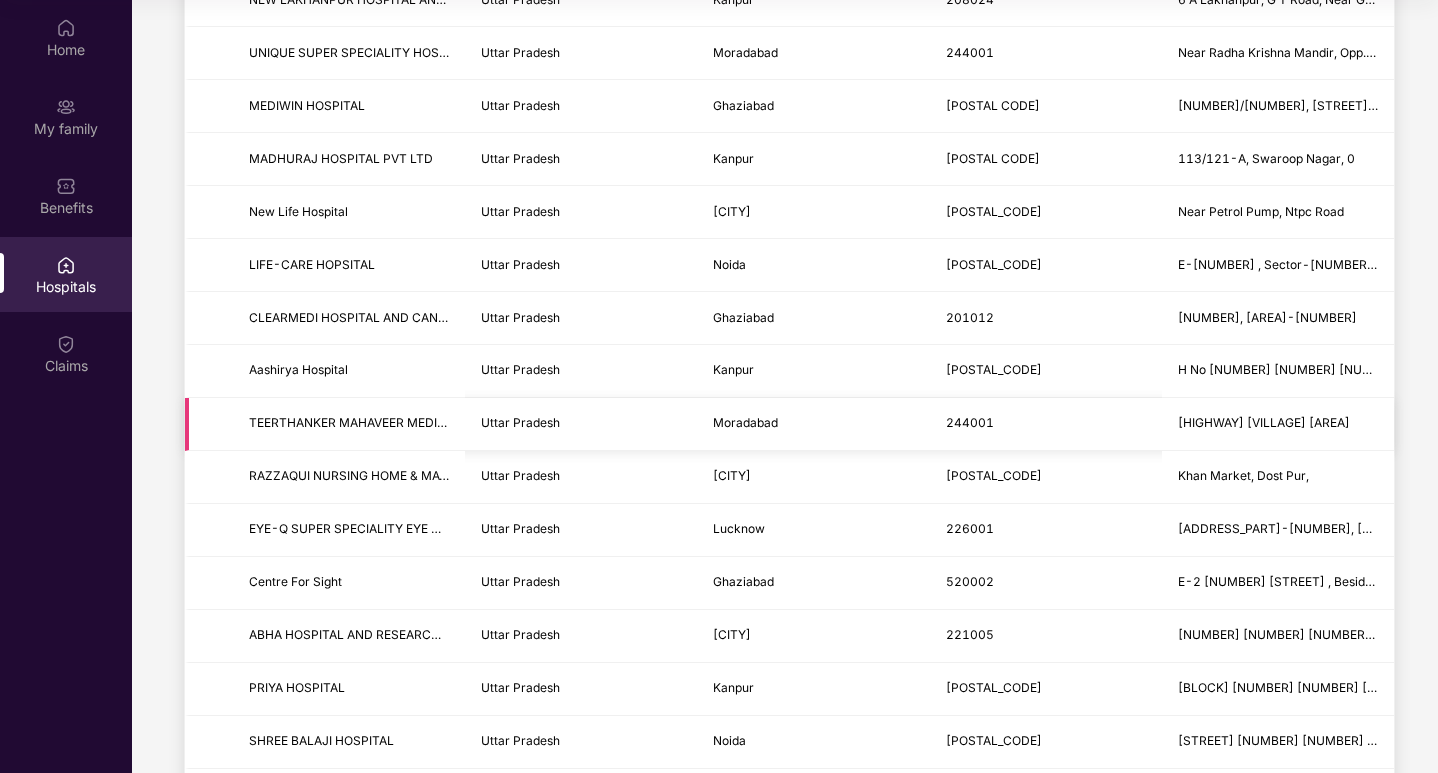 scroll, scrollTop: 700, scrollLeft: 0, axis: vertical 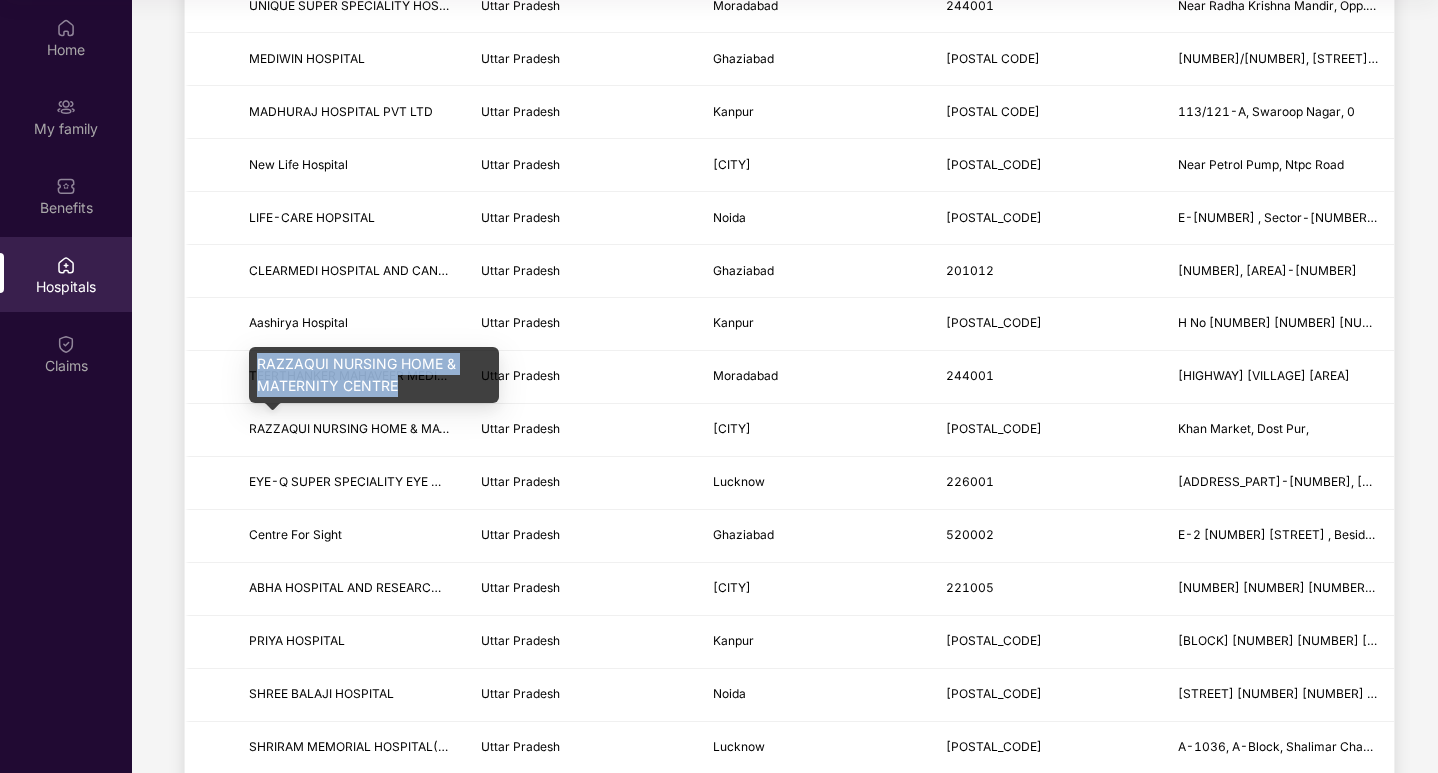 drag, startPoint x: 408, startPoint y: 384, endPoint x: 253, endPoint y: 357, distance: 157.33405 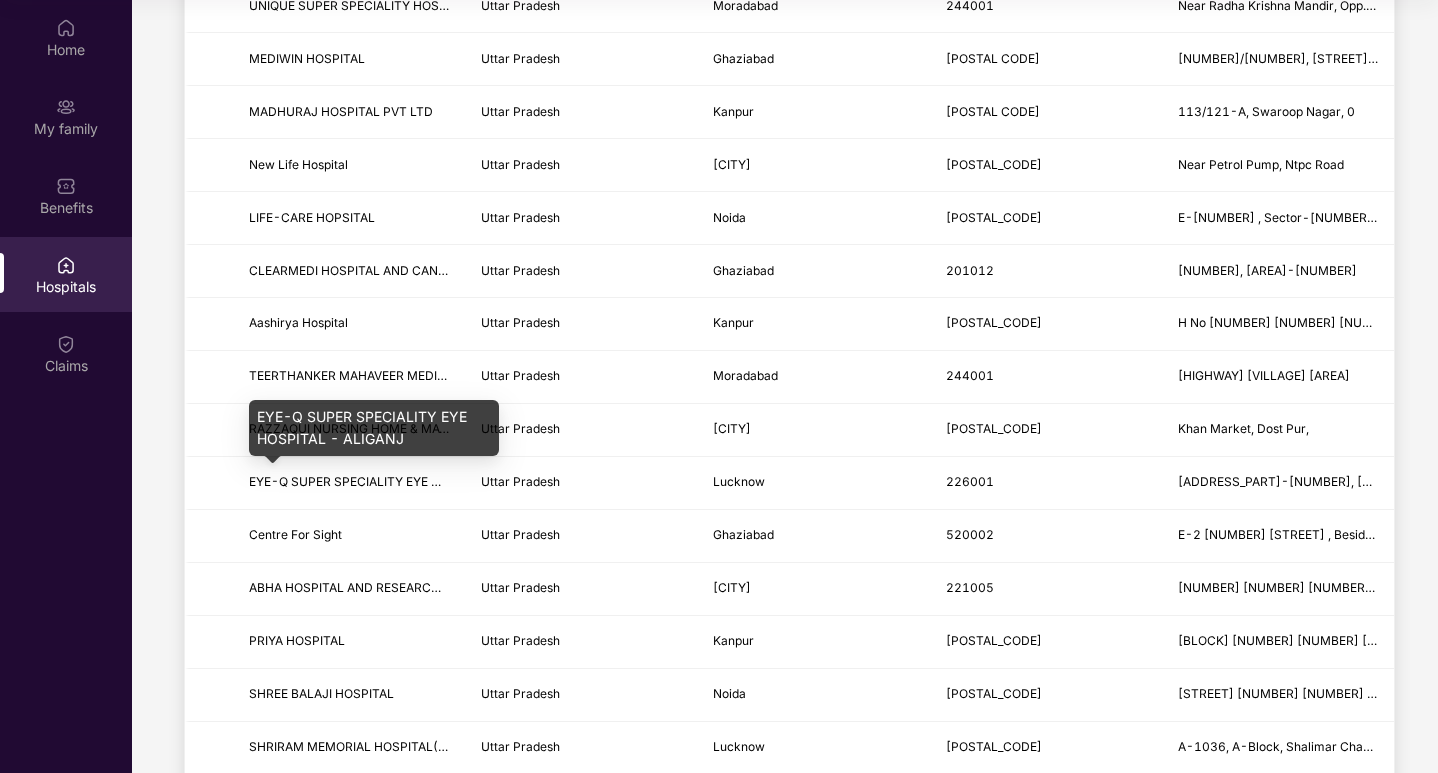 copy on "RAZZAQUI NURSING HOME & MATERNITY CENTRE" 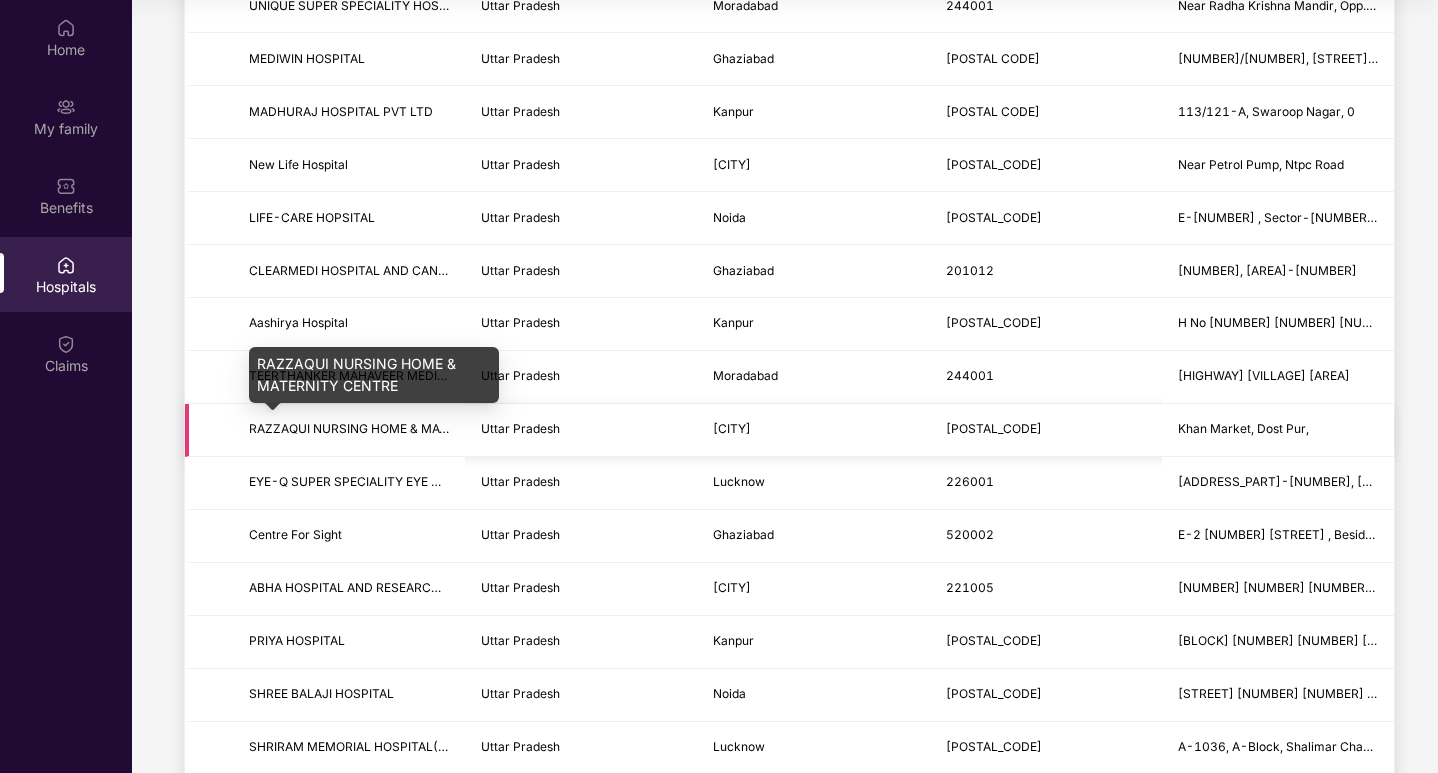 click on "RAZZAQUI NURSING HOME & MATERNITY CENTRE" at bounding box center (395, 428) 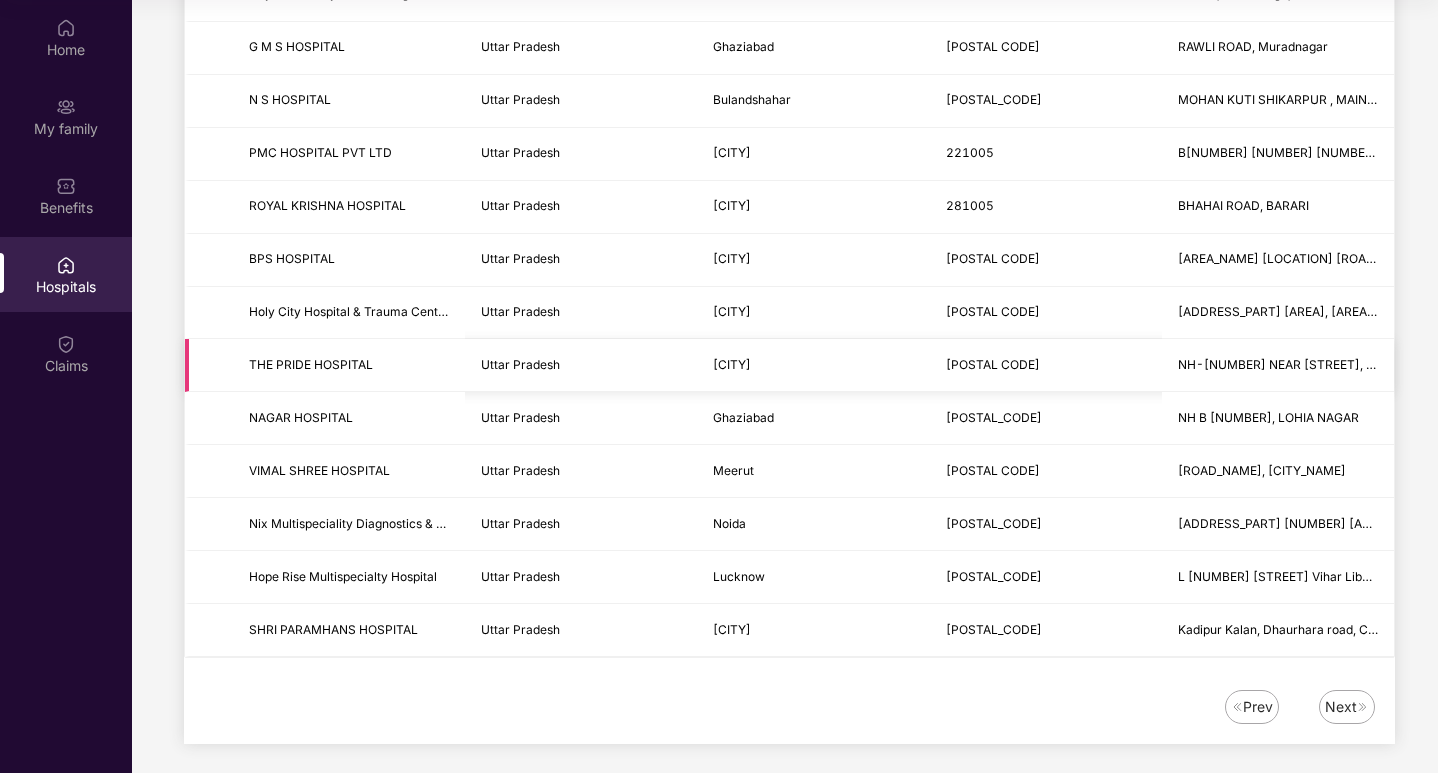 scroll, scrollTop: 2311, scrollLeft: 0, axis: vertical 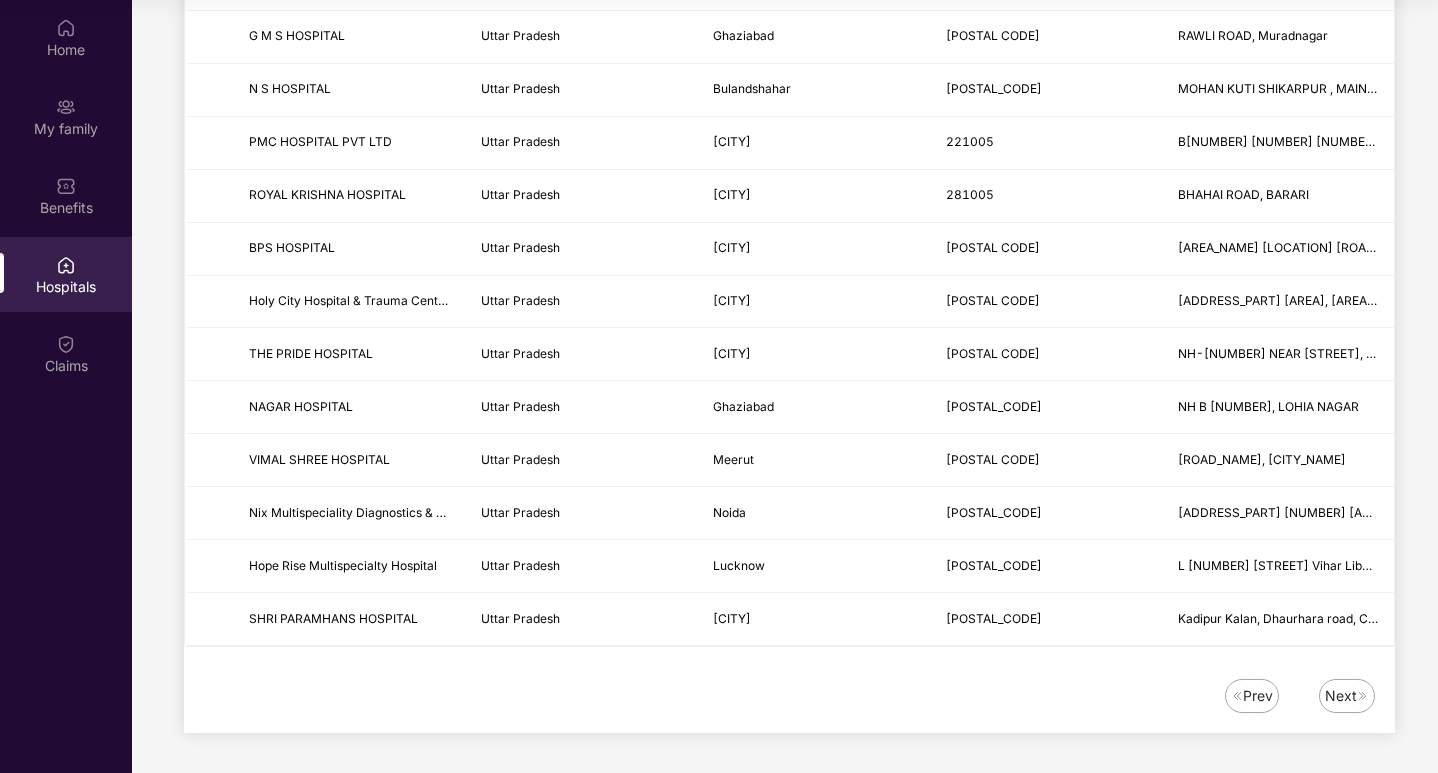 click on "Next" at bounding box center [1341, 696] 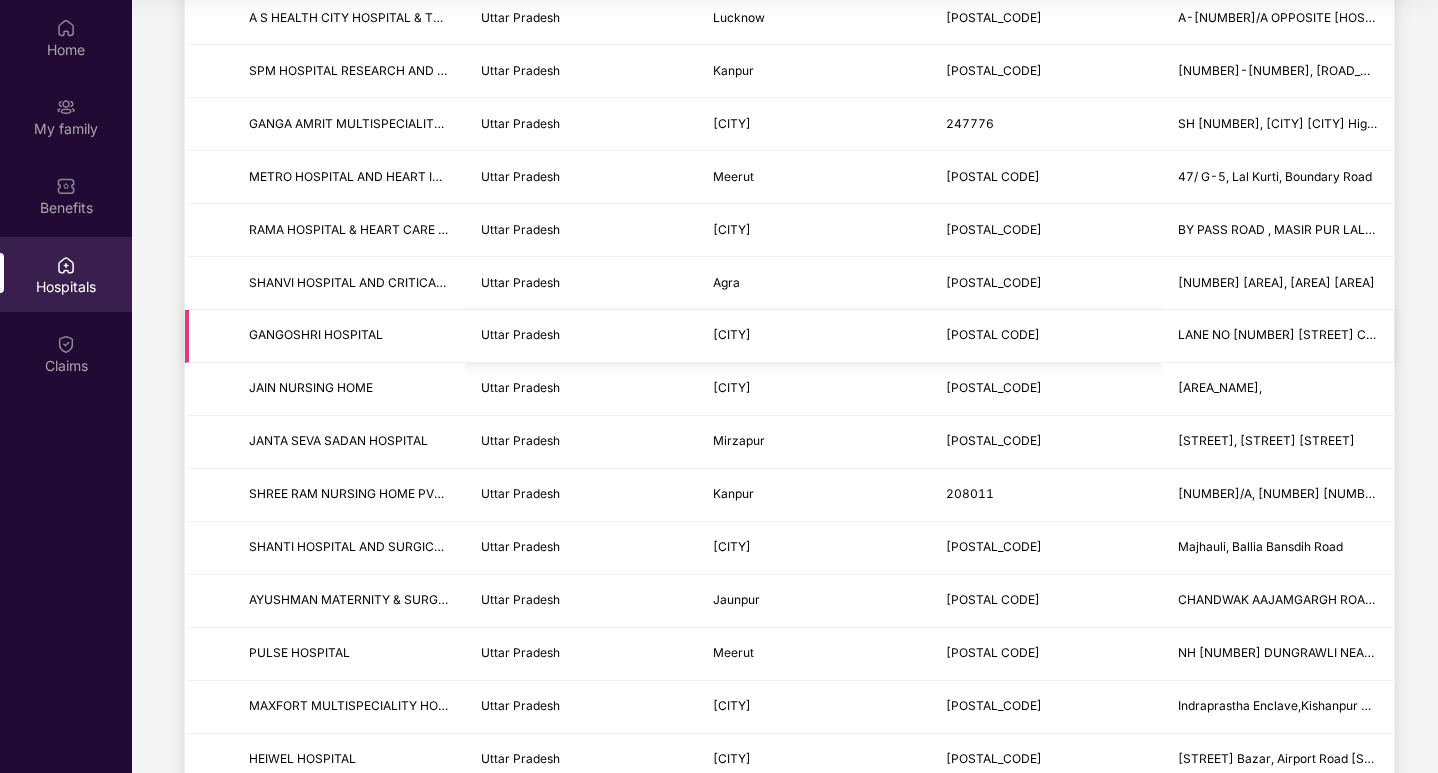 scroll, scrollTop: 1900, scrollLeft: 0, axis: vertical 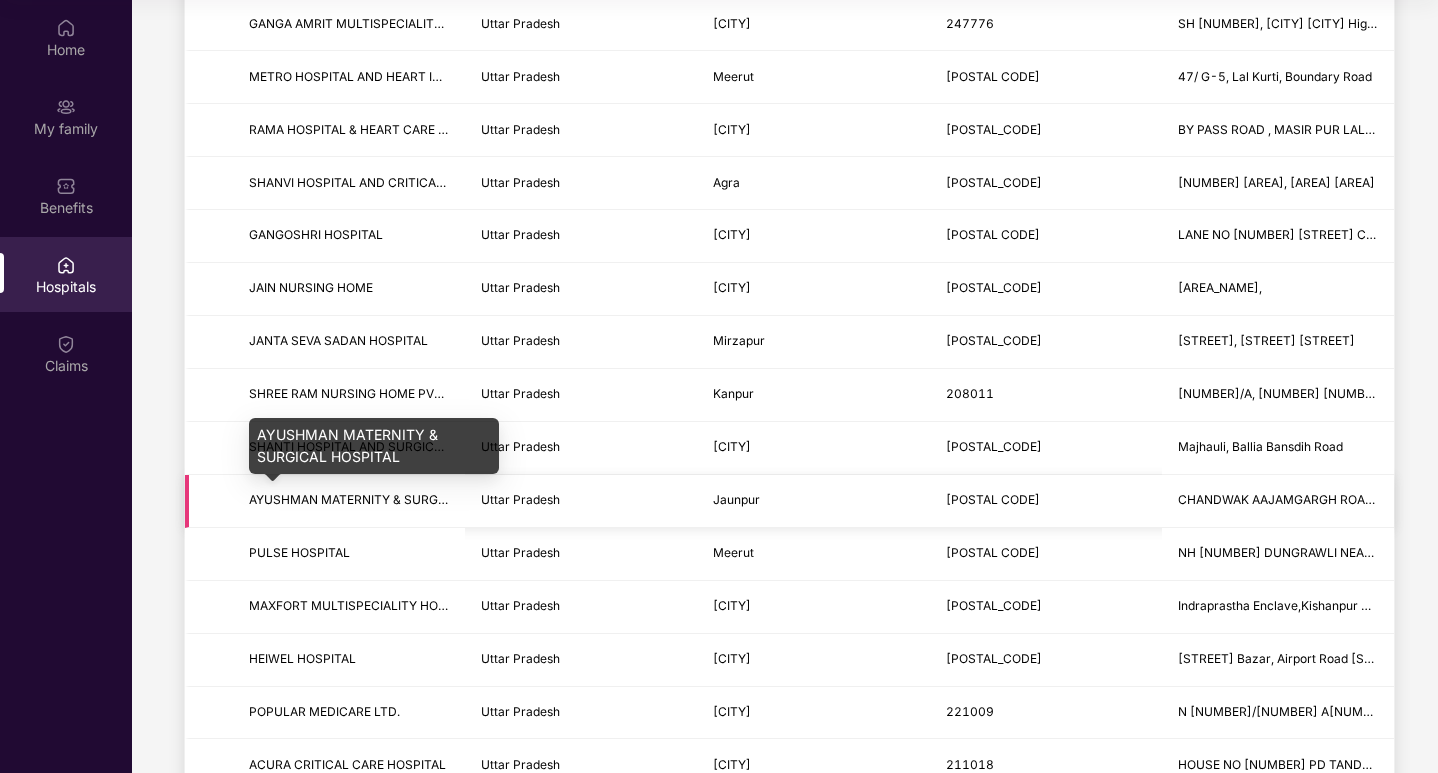 click on "AYUSHMAN MATERNITY & SURGICAL HOSPITAL" at bounding box center (388, 499) 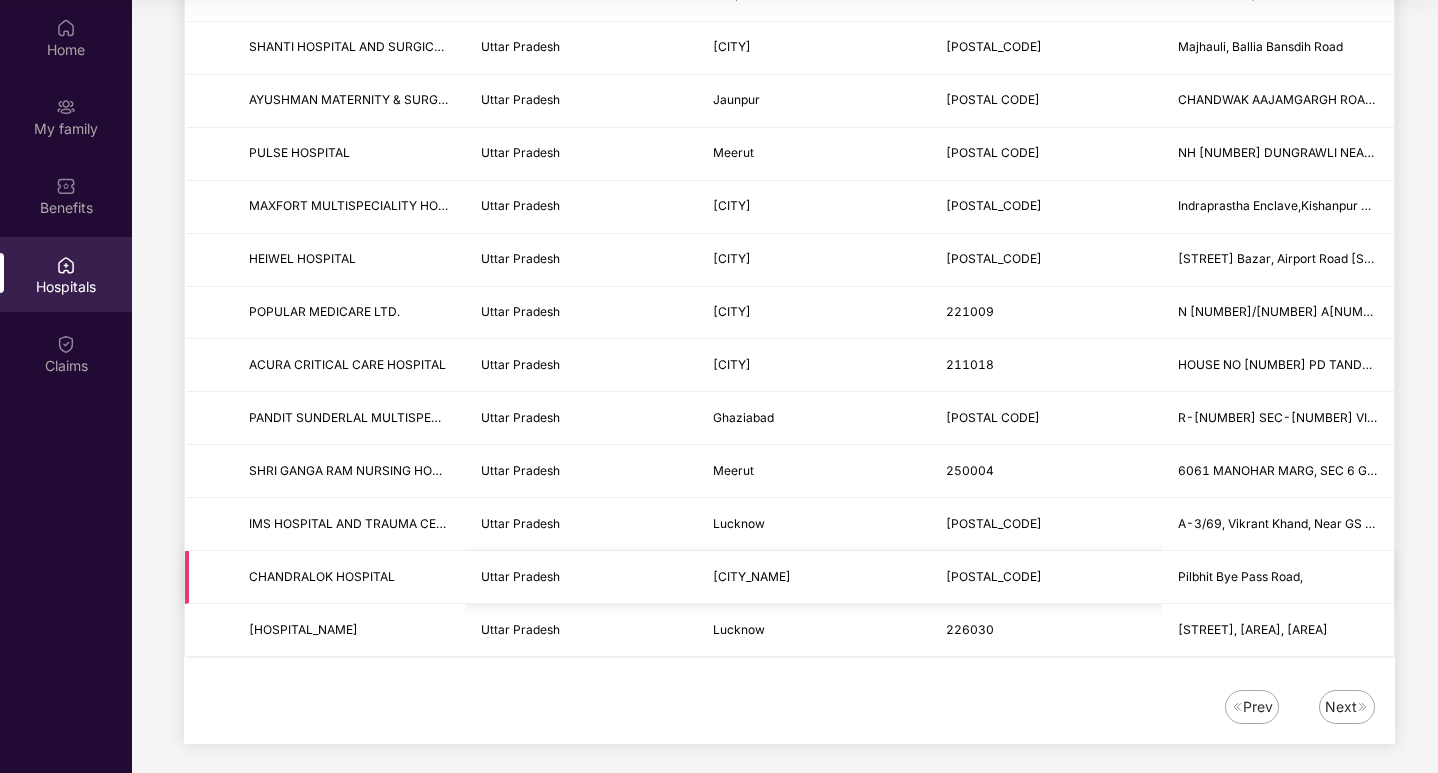 scroll, scrollTop: 2311, scrollLeft: 0, axis: vertical 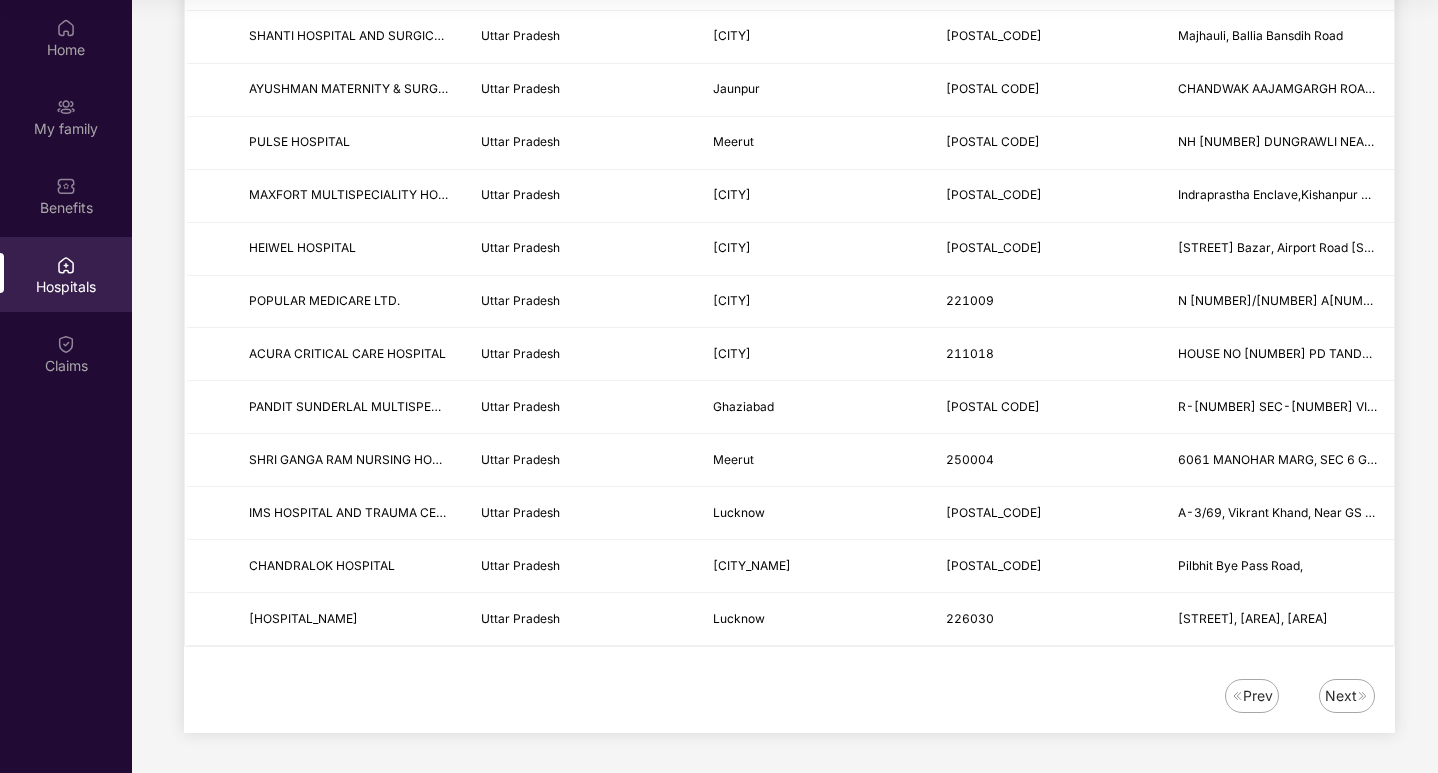 click on "Next" at bounding box center [1341, 696] 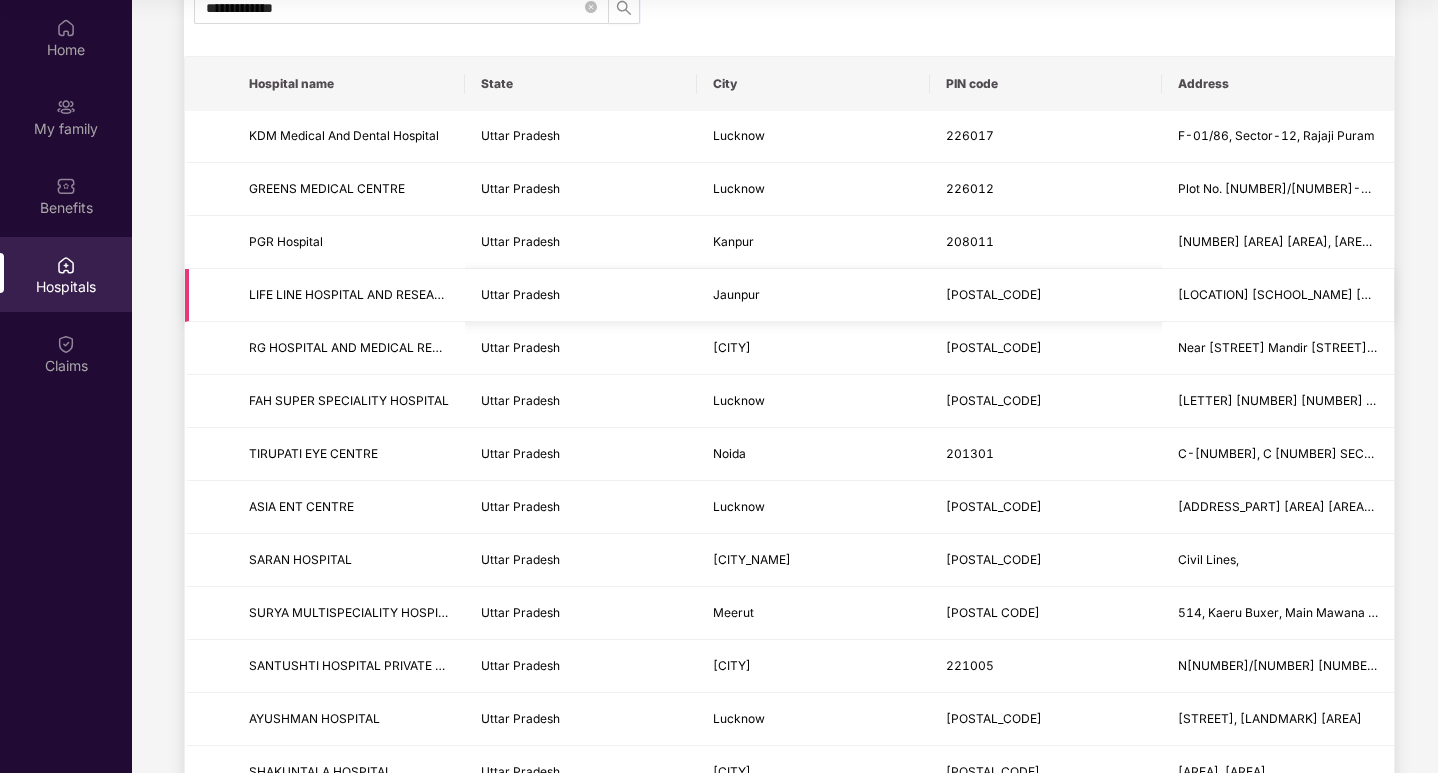 scroll, scrollTop: 200, scrollLeft: 0, axis: vertical 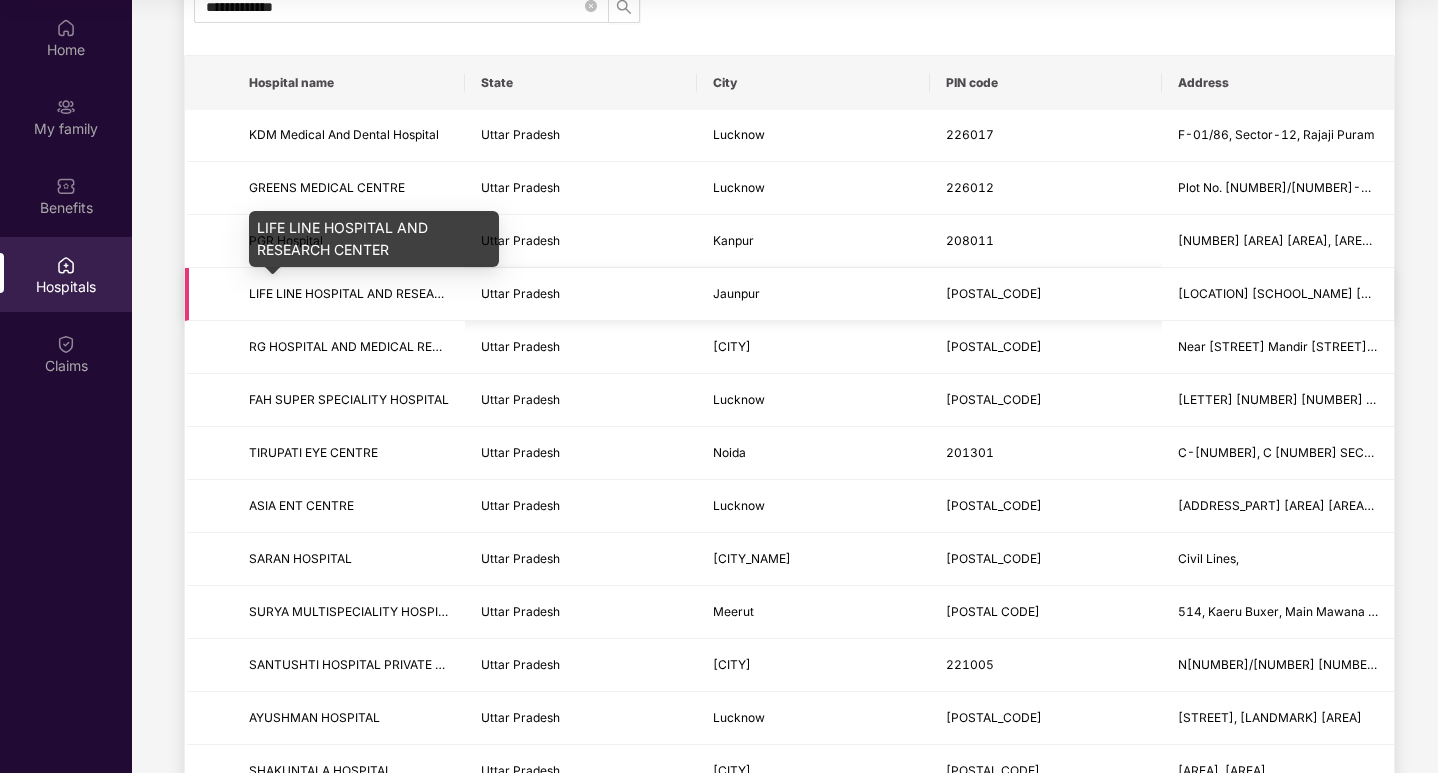 click on "LIFE LINE HOSPITAL AND RESEARCH CENTER" at bounding box center [380, 293] 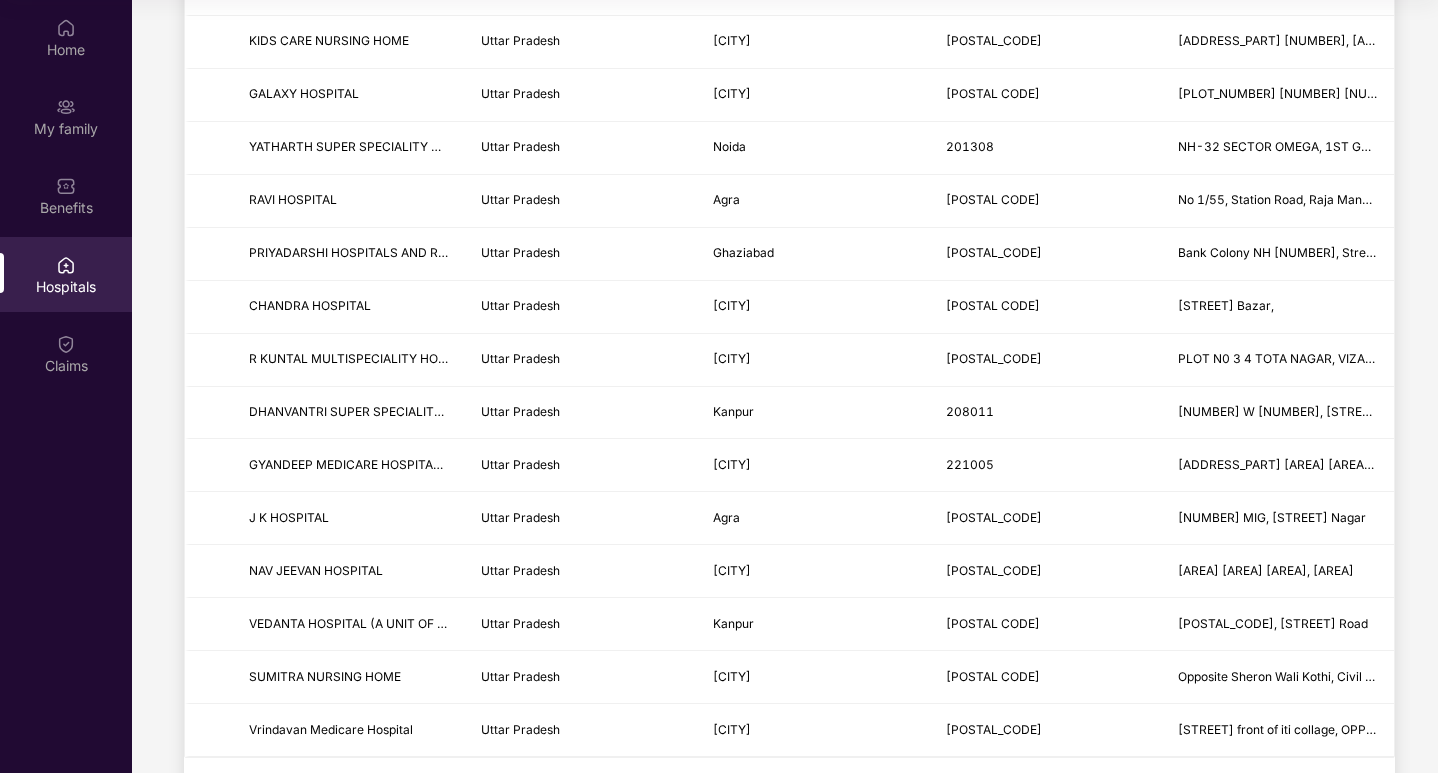 scroll, scrollTop: 2300, scrollLeft: 0, axis: vertical 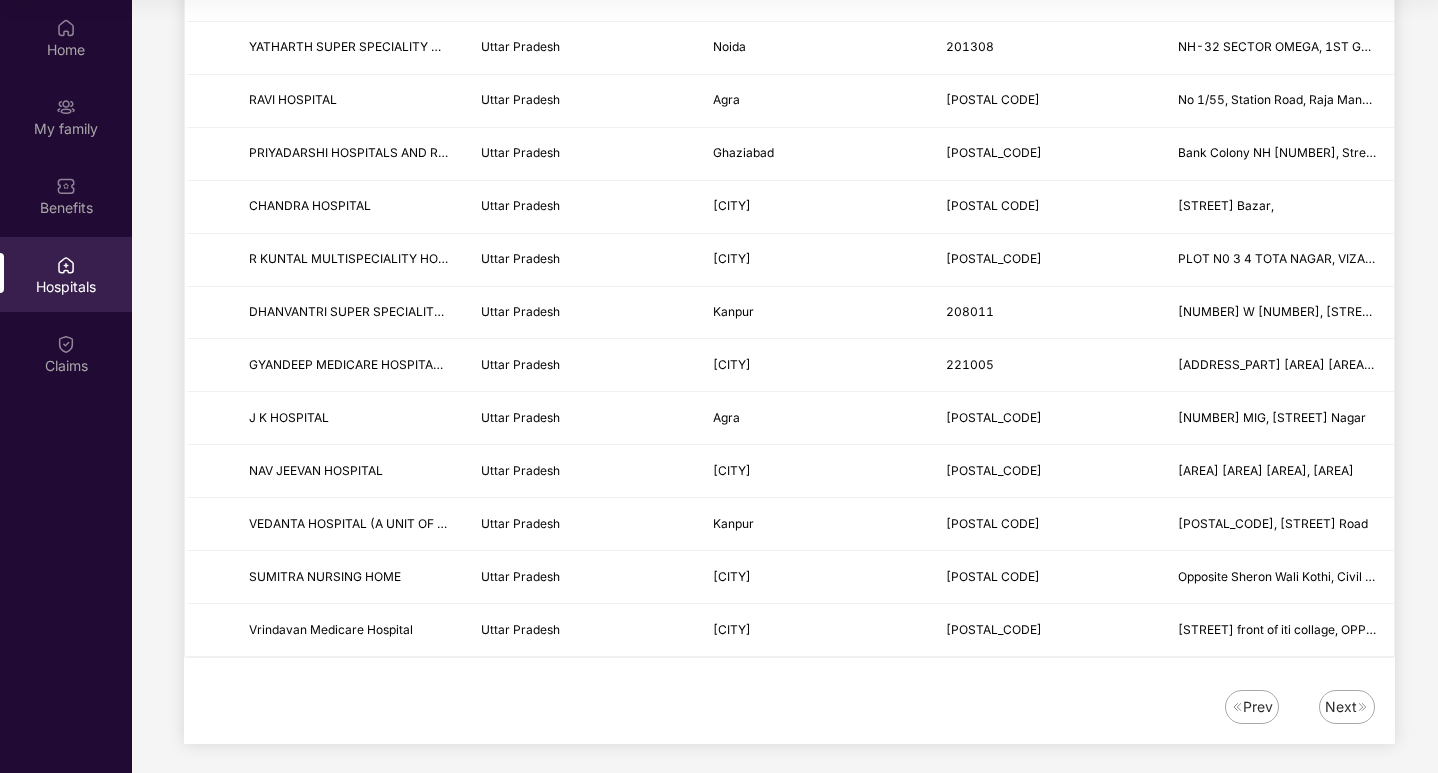 click on "Next" at bounding box center (1341, 707) 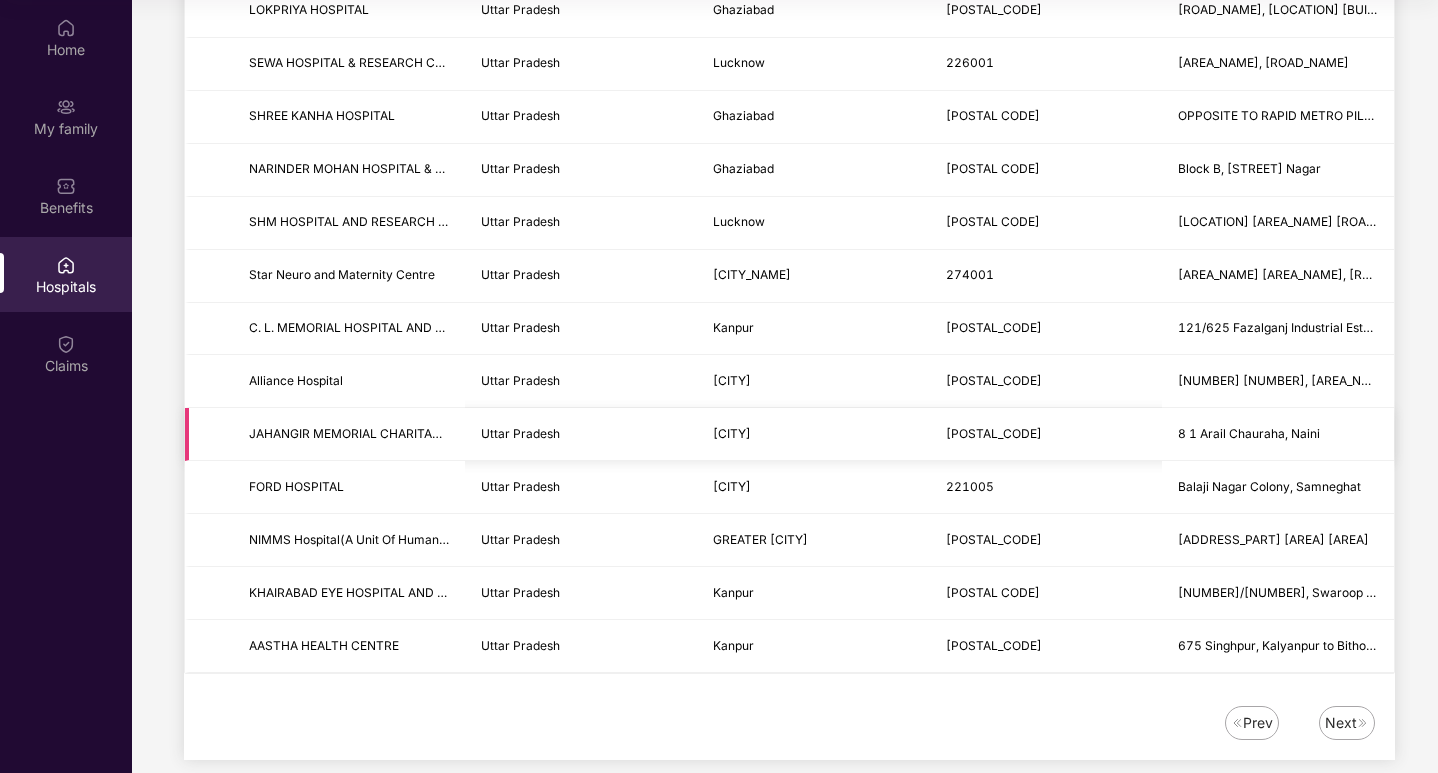 scroll, scrollTop: 2311, scrollLeft: 0, axis: vertical 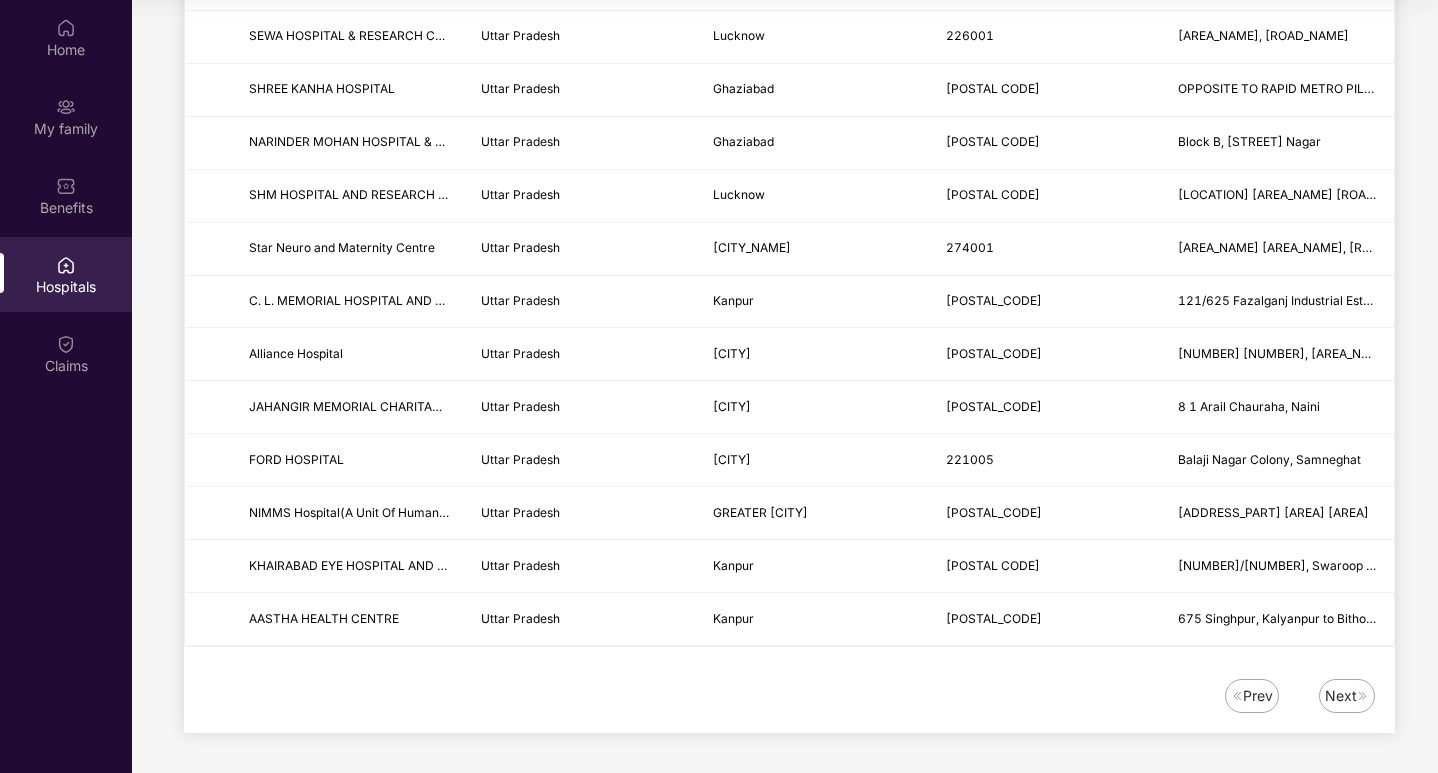 click on "Next" at bounding box center (1341, 696) 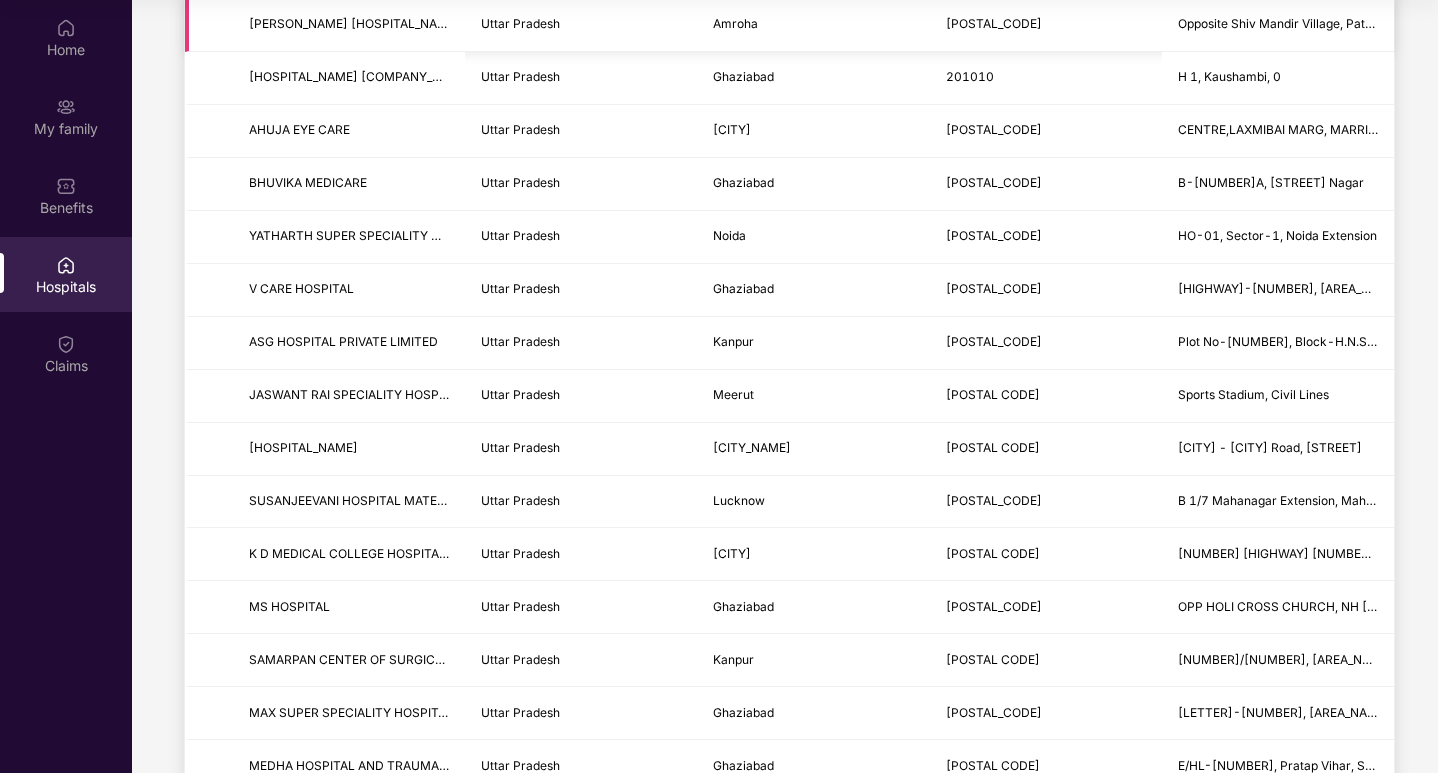scroll, scrollTop: 2311, scrollLeft: 0, axis: vertical 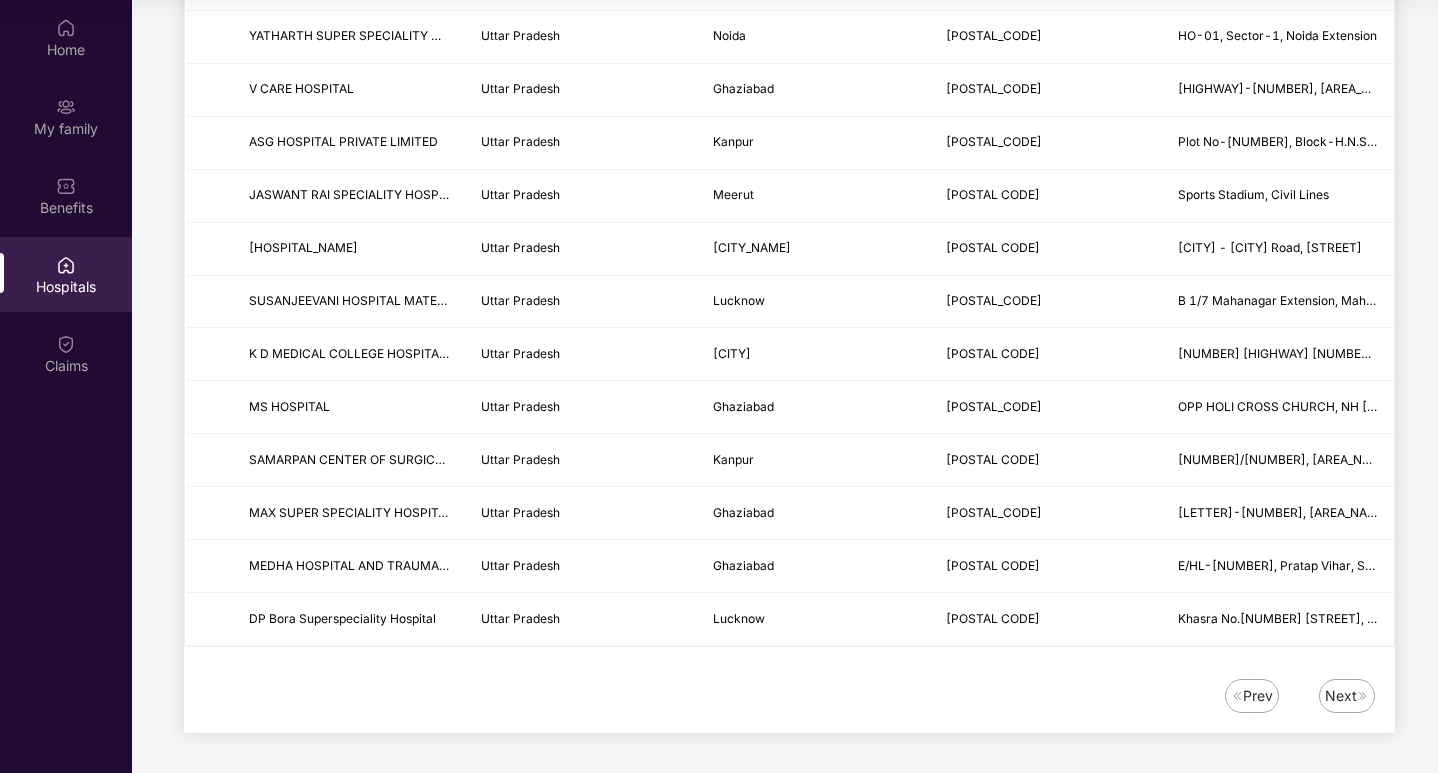 click on "Next" at bounding box center (1341, 696) 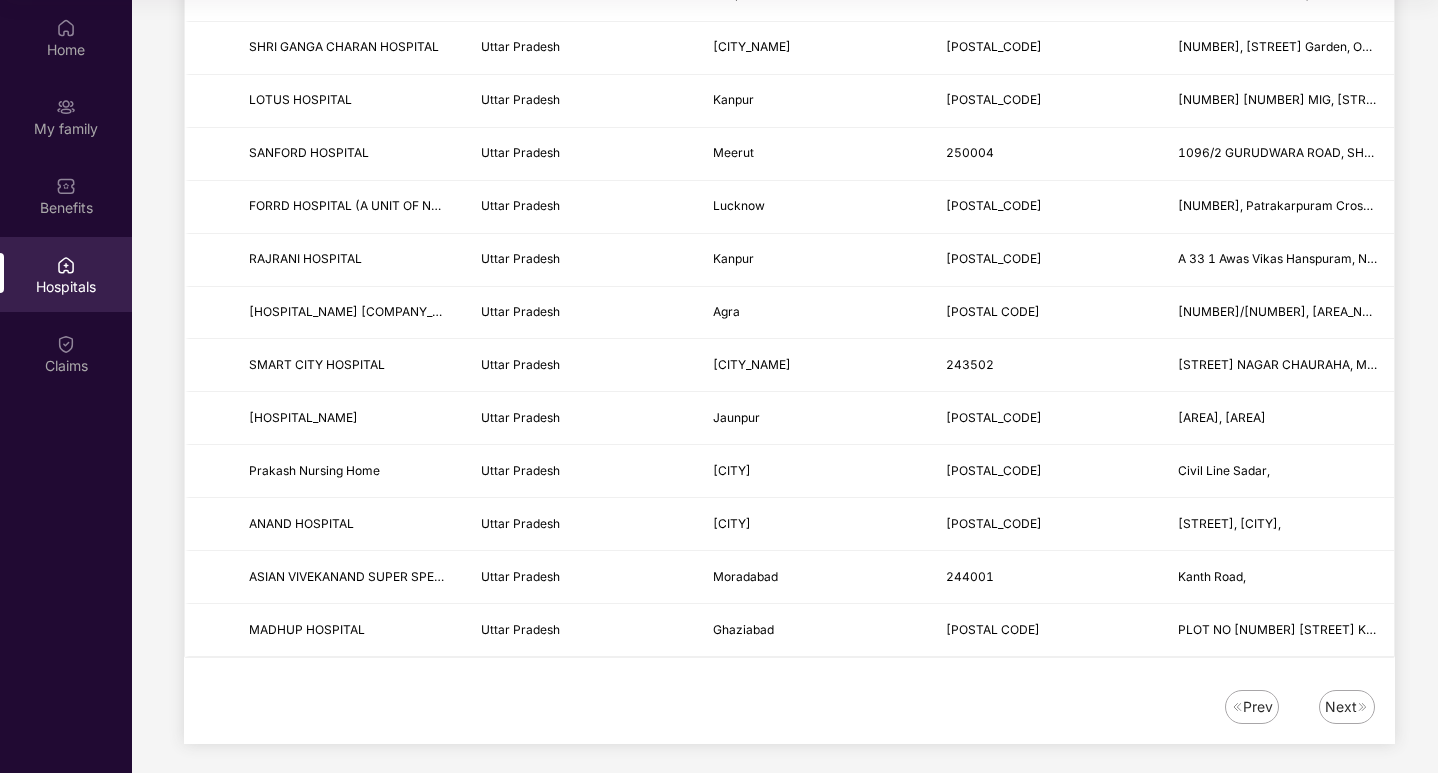 scroll, scrollTop: 2311, scrollLeft: 0, axis: vertical 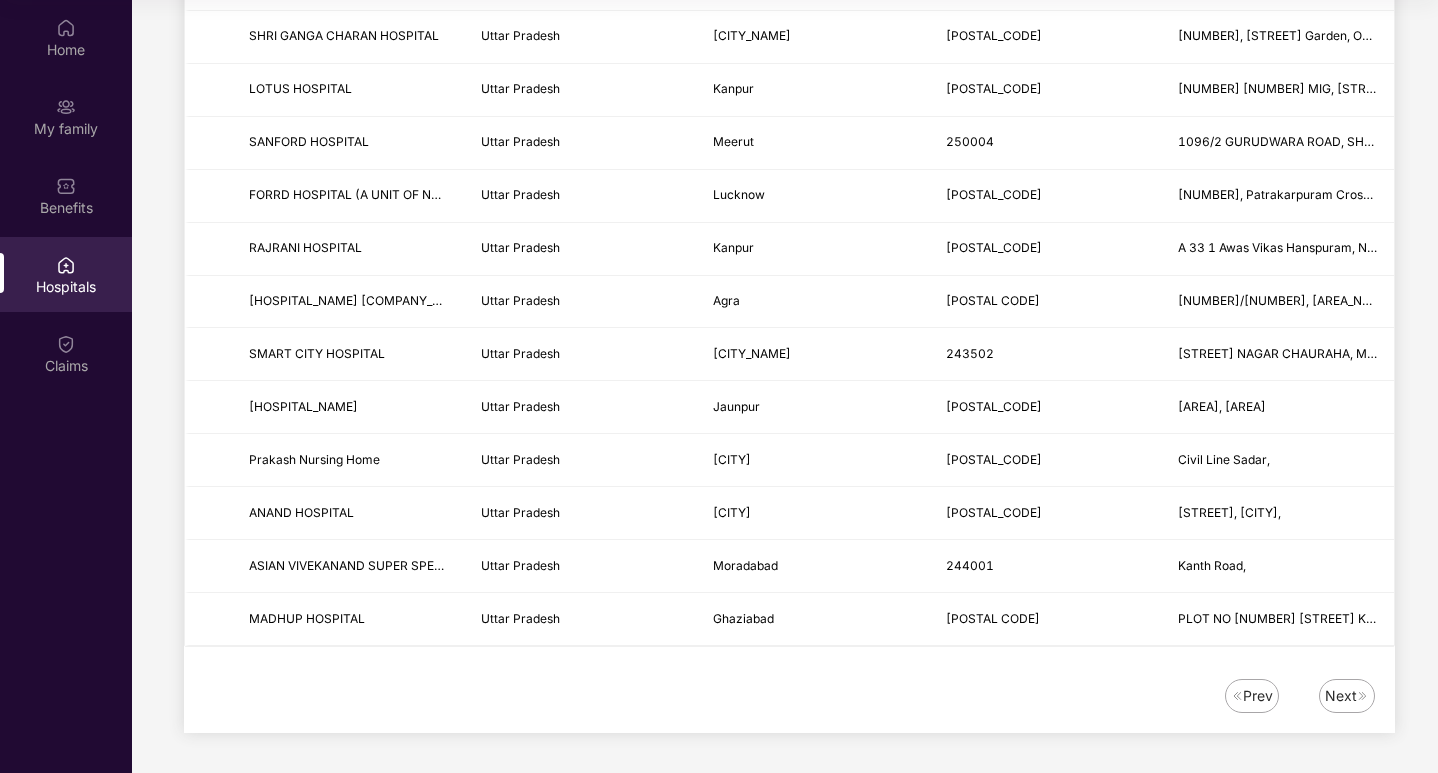 click at bounding box center (1363, 696) 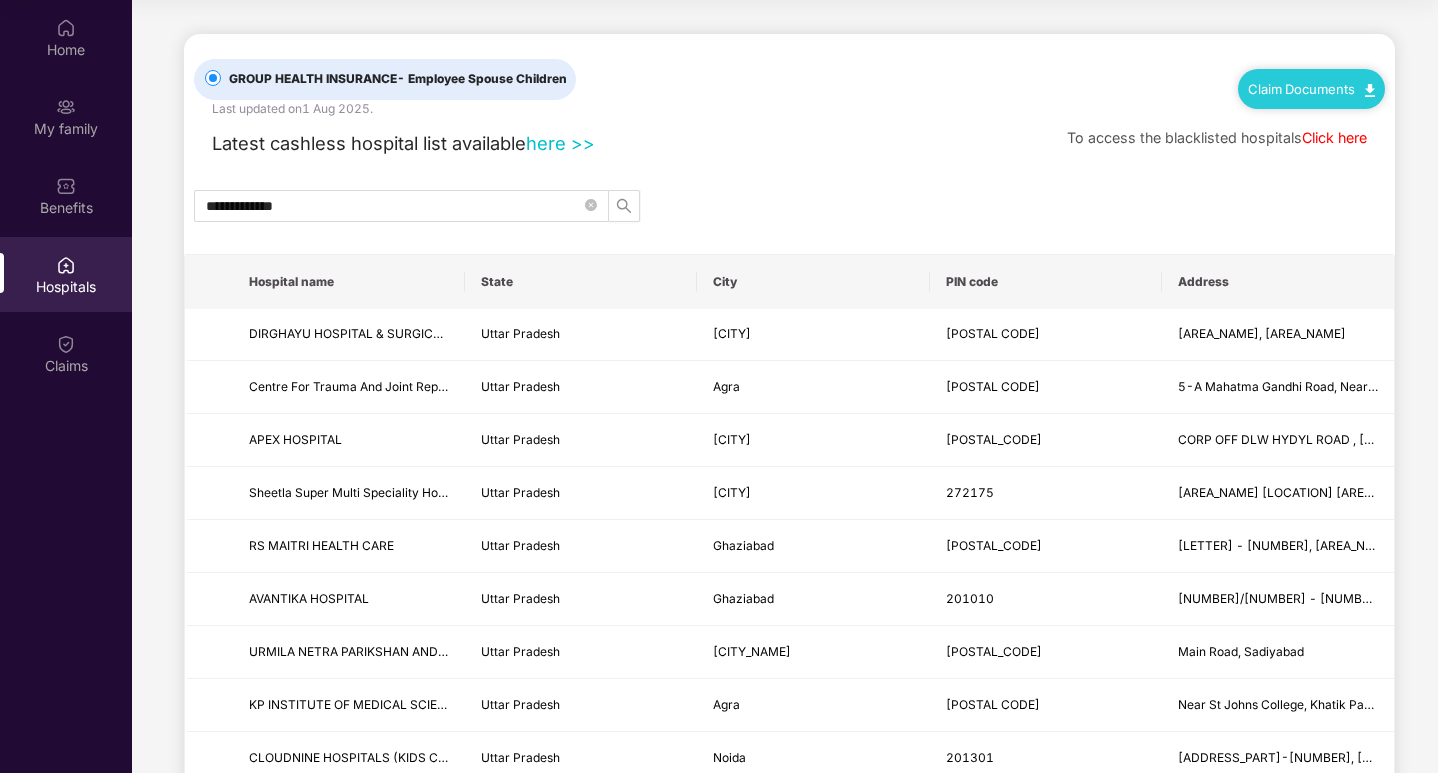 scroll, scrollTop: 0, scrollLeft: 0, axis: both 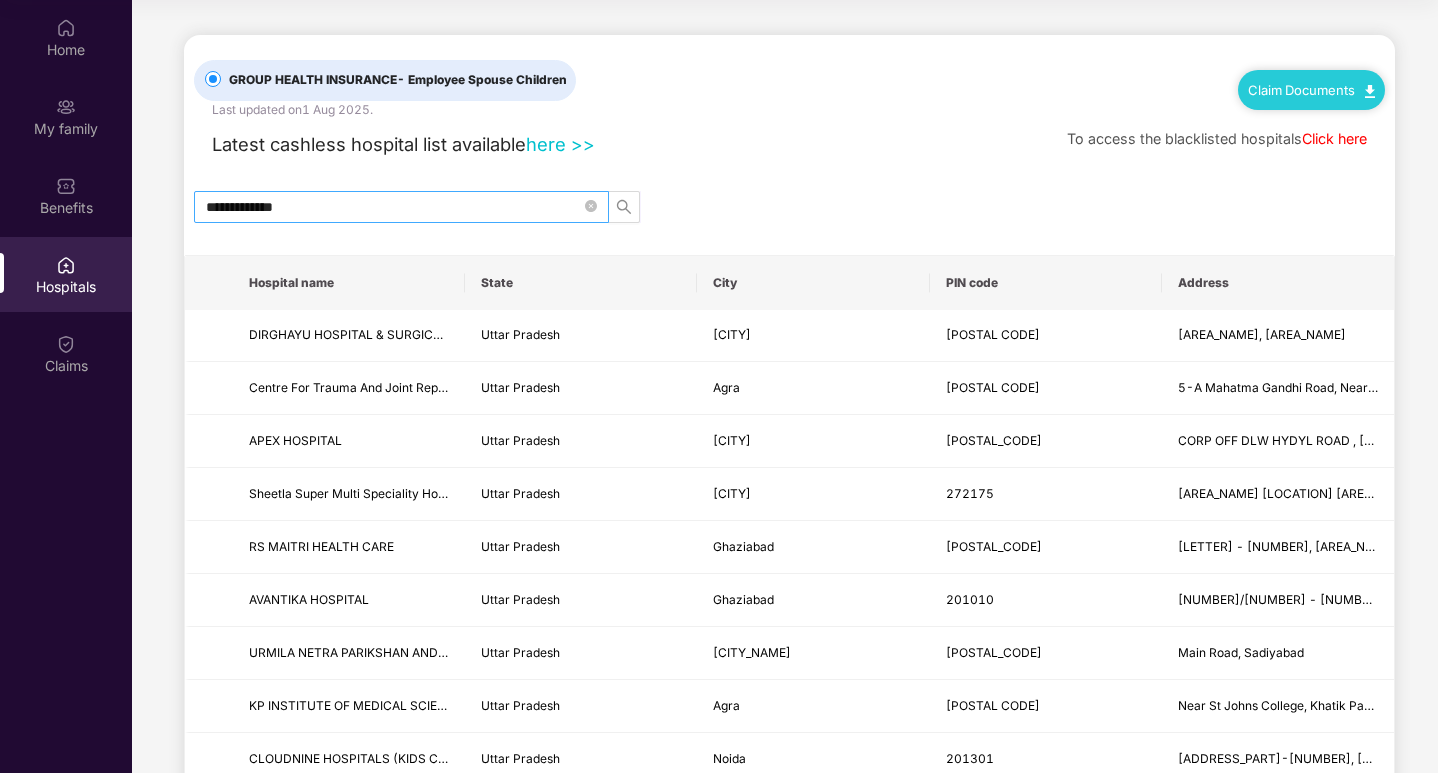 click on "**********" at bounding box center [393, 207] 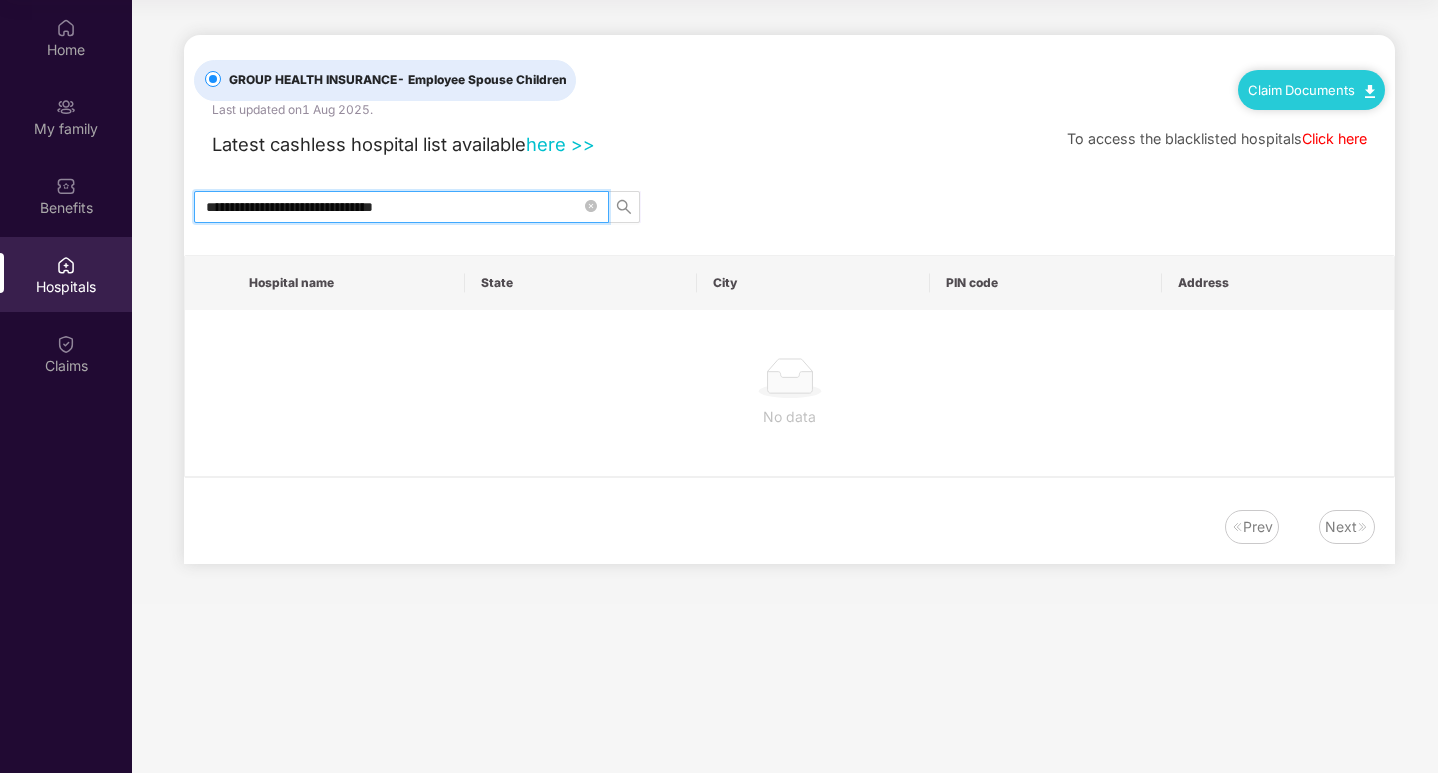 click on "**********" at bounding box center [393, 207] 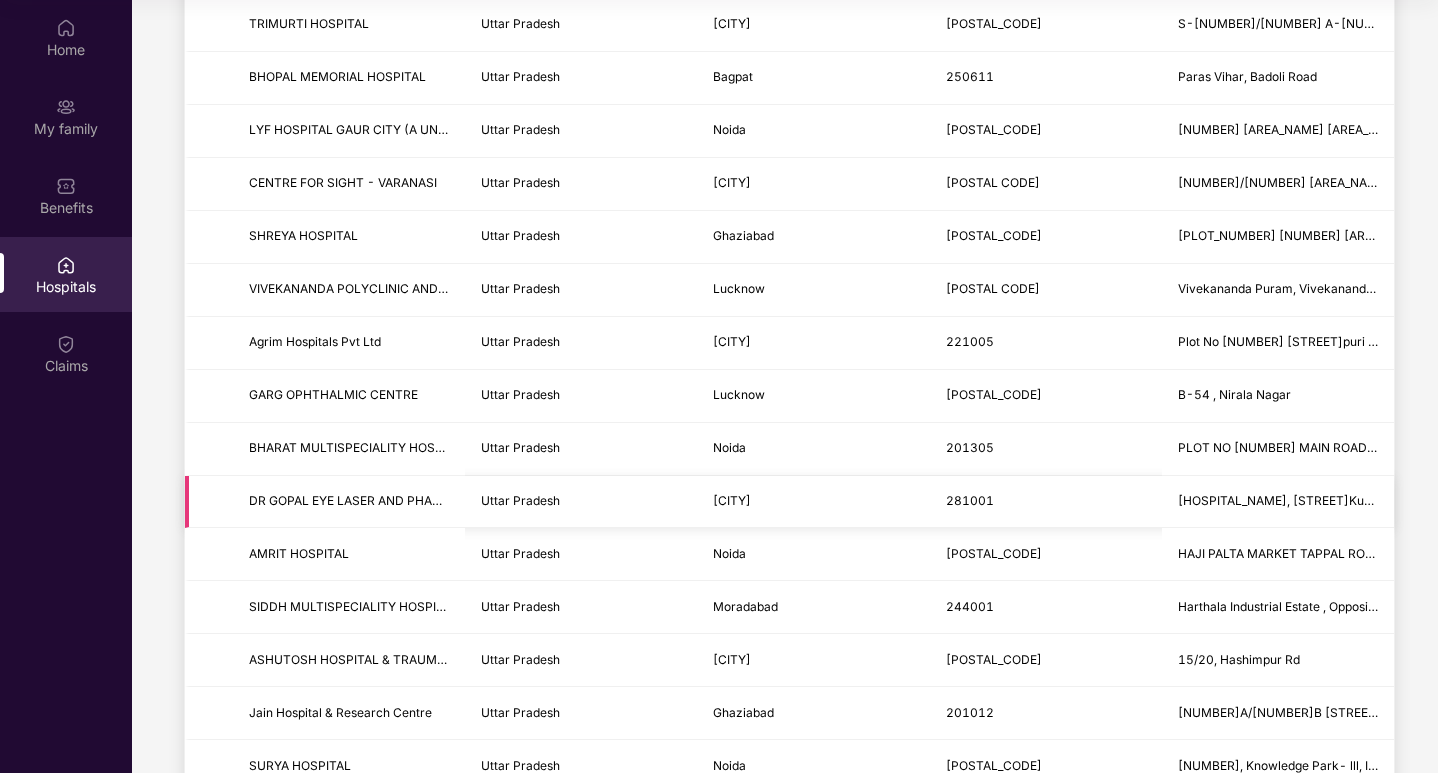 scroll, scrollTop: 2311, scrollLeft: 0, axis: vertical 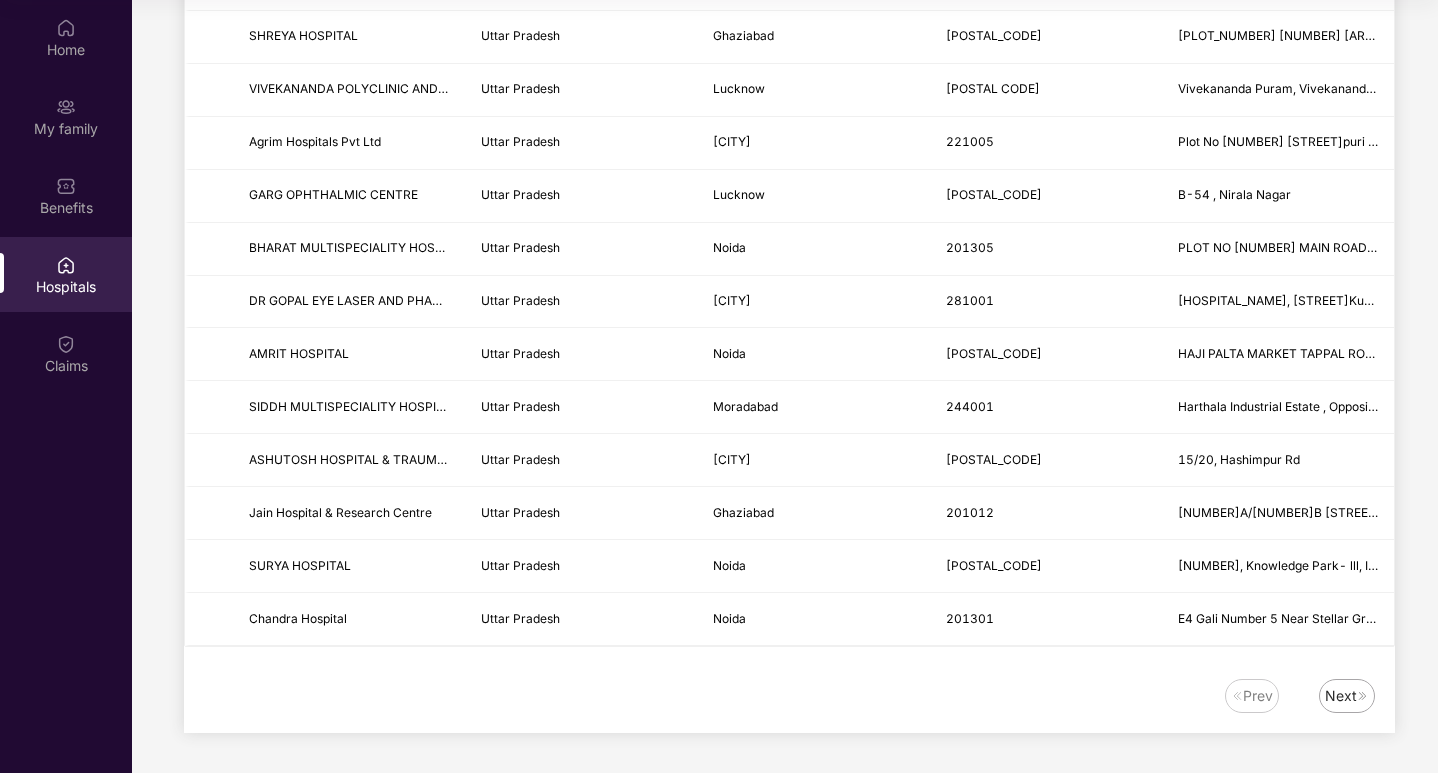 type on "**********" 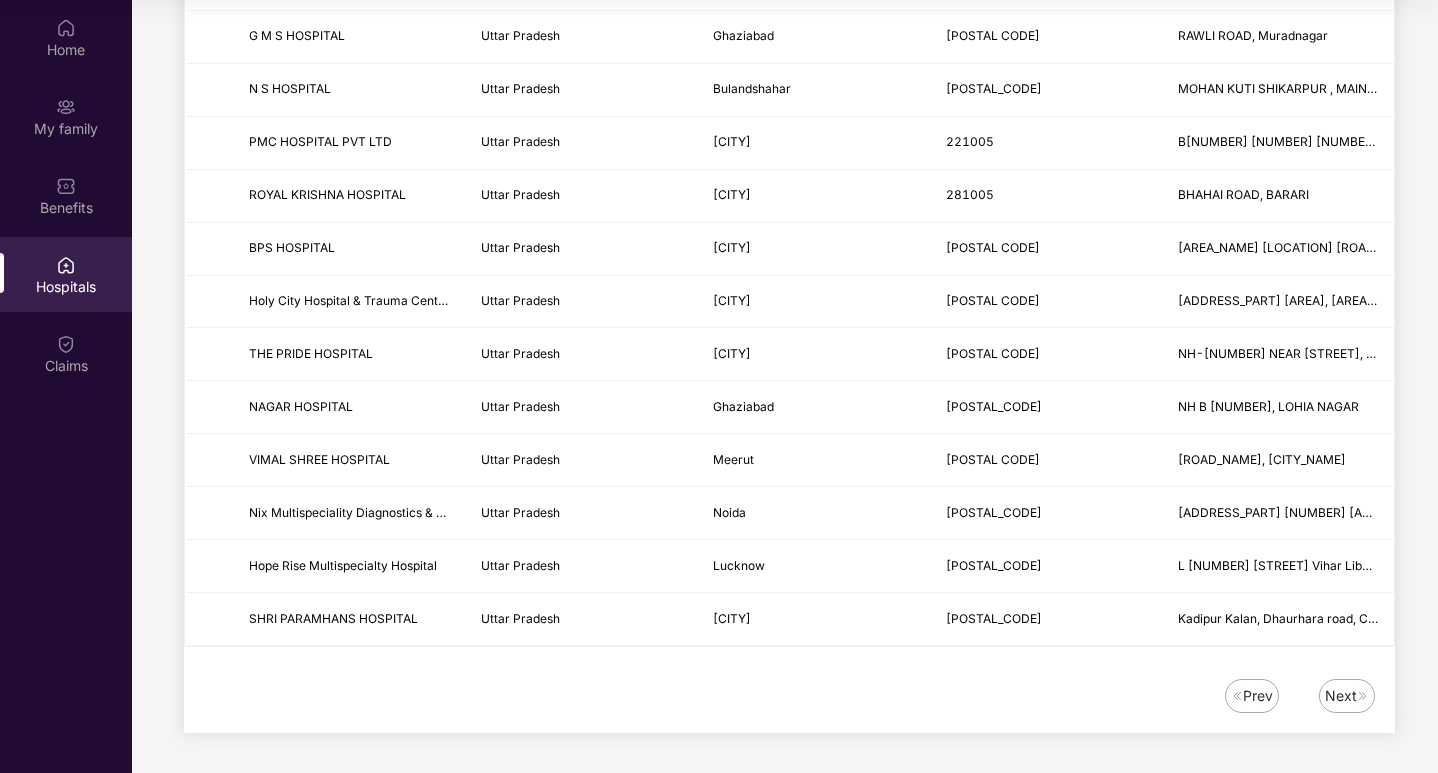 click on "Next" at bounding box center (1341, 696) 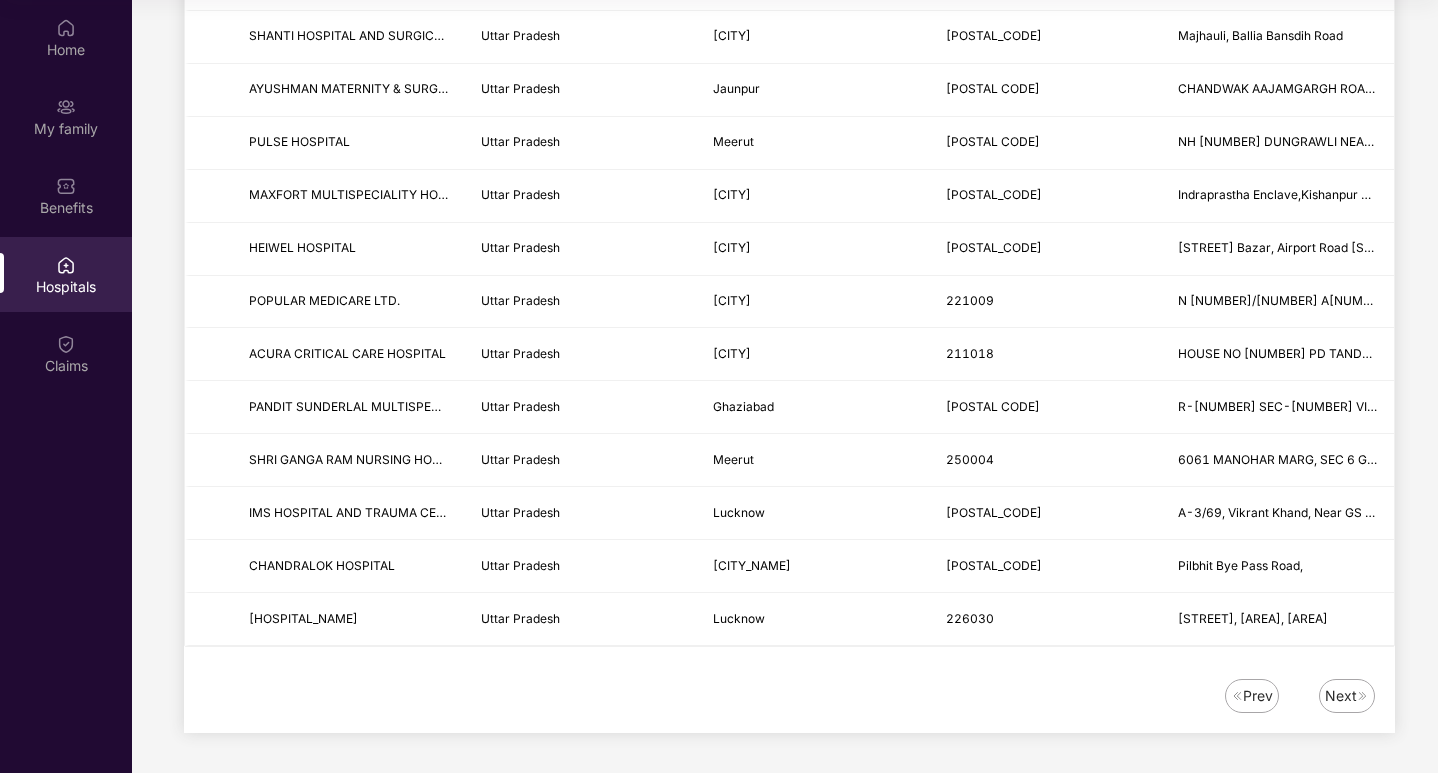 click on "Next" at bounding box center [1341, 696] 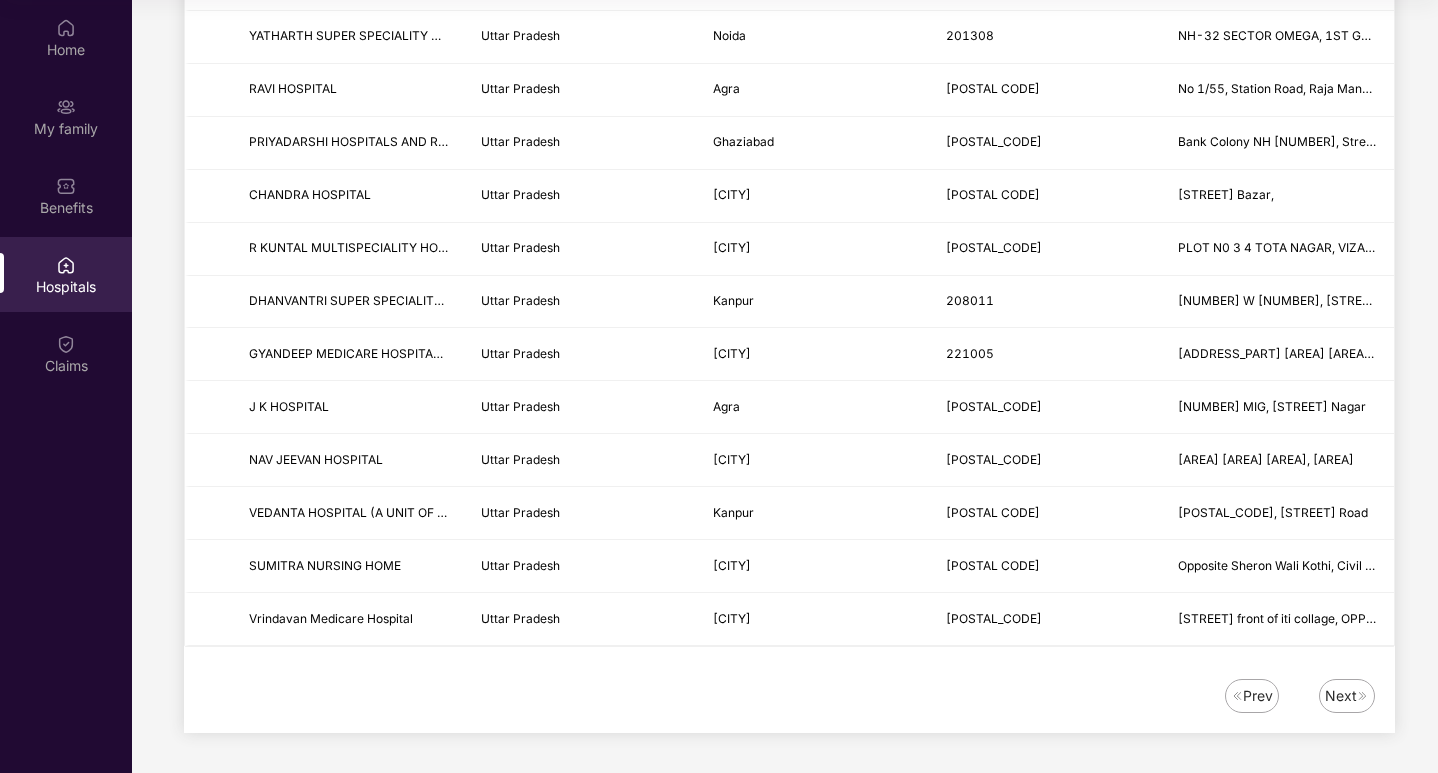 click on "Next" at bounding box center (1341, 696) 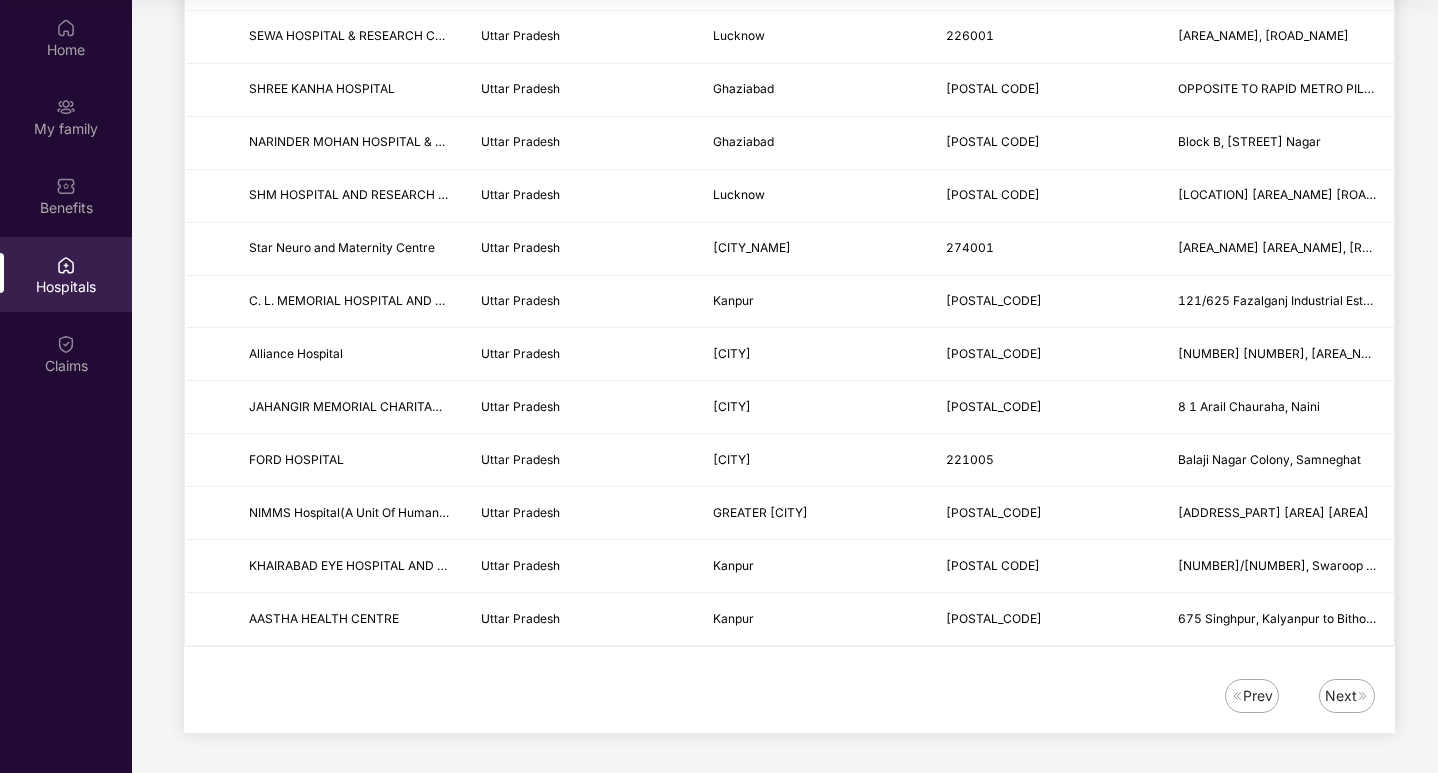 click on "Next" at bounding box center [1341, 696] 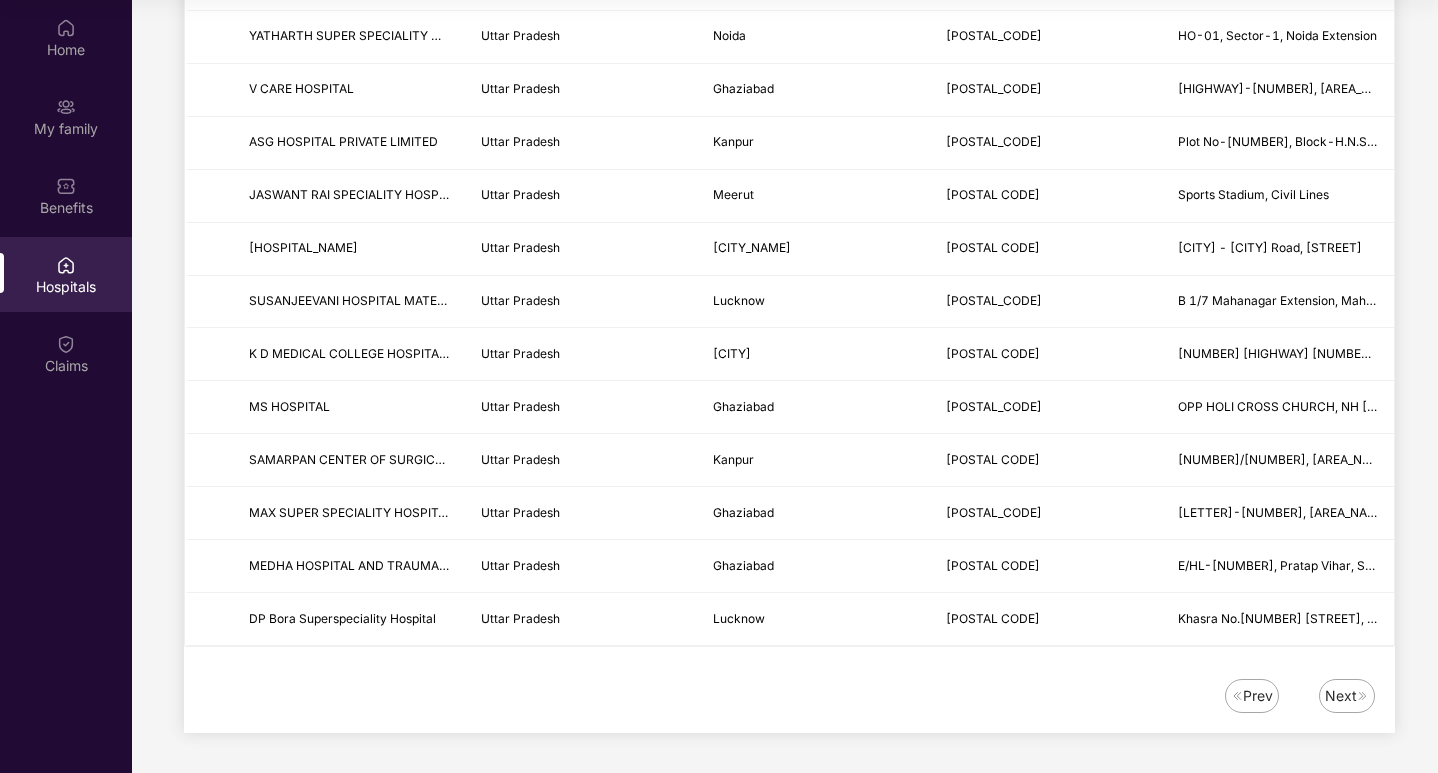 click on "Next" at bounding box center (1341, 696) 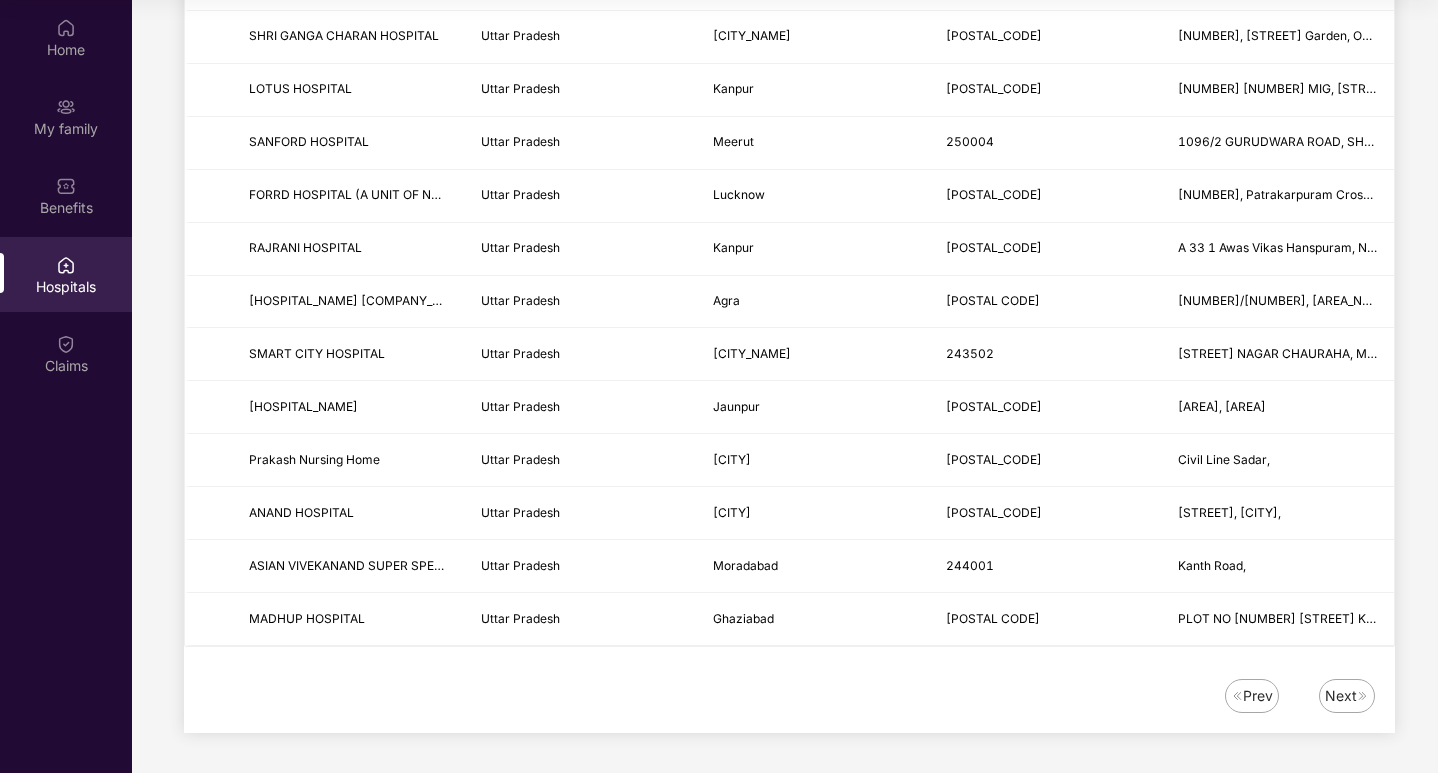 click on "Next" at bounding box center [1341, 696] 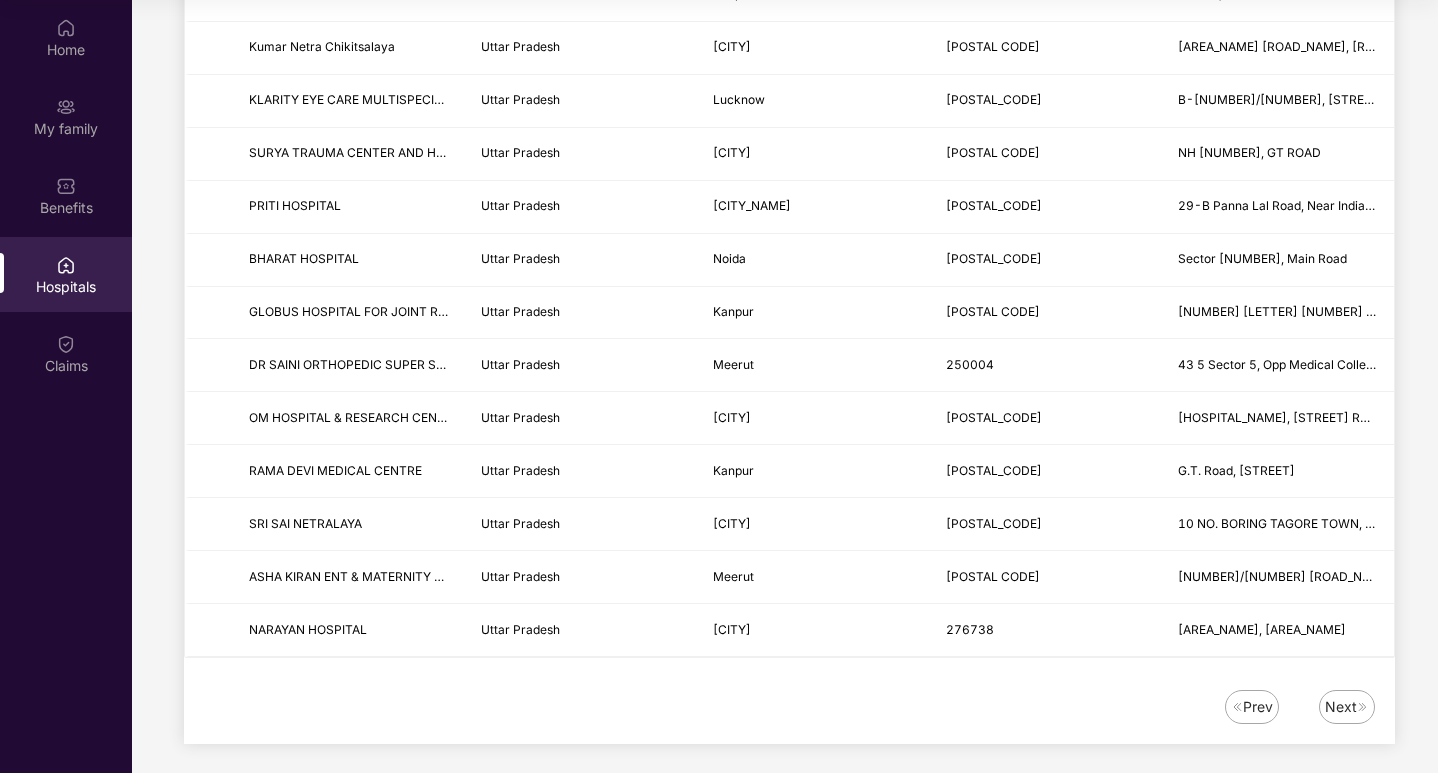 scroll, scrollTop: 2311, scrollLeft: 0, axis: vertical 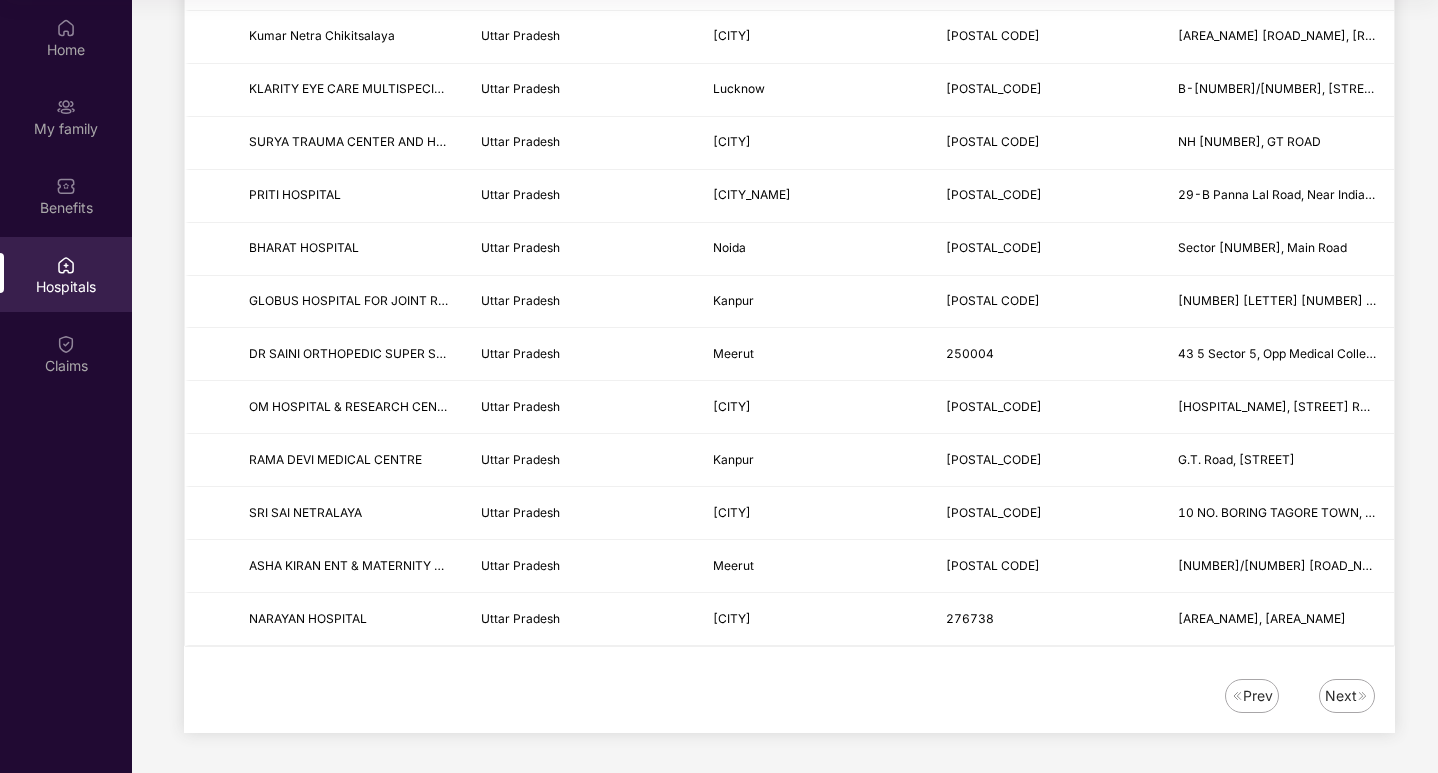 click on "Next" at bounding box center [1341, 696] 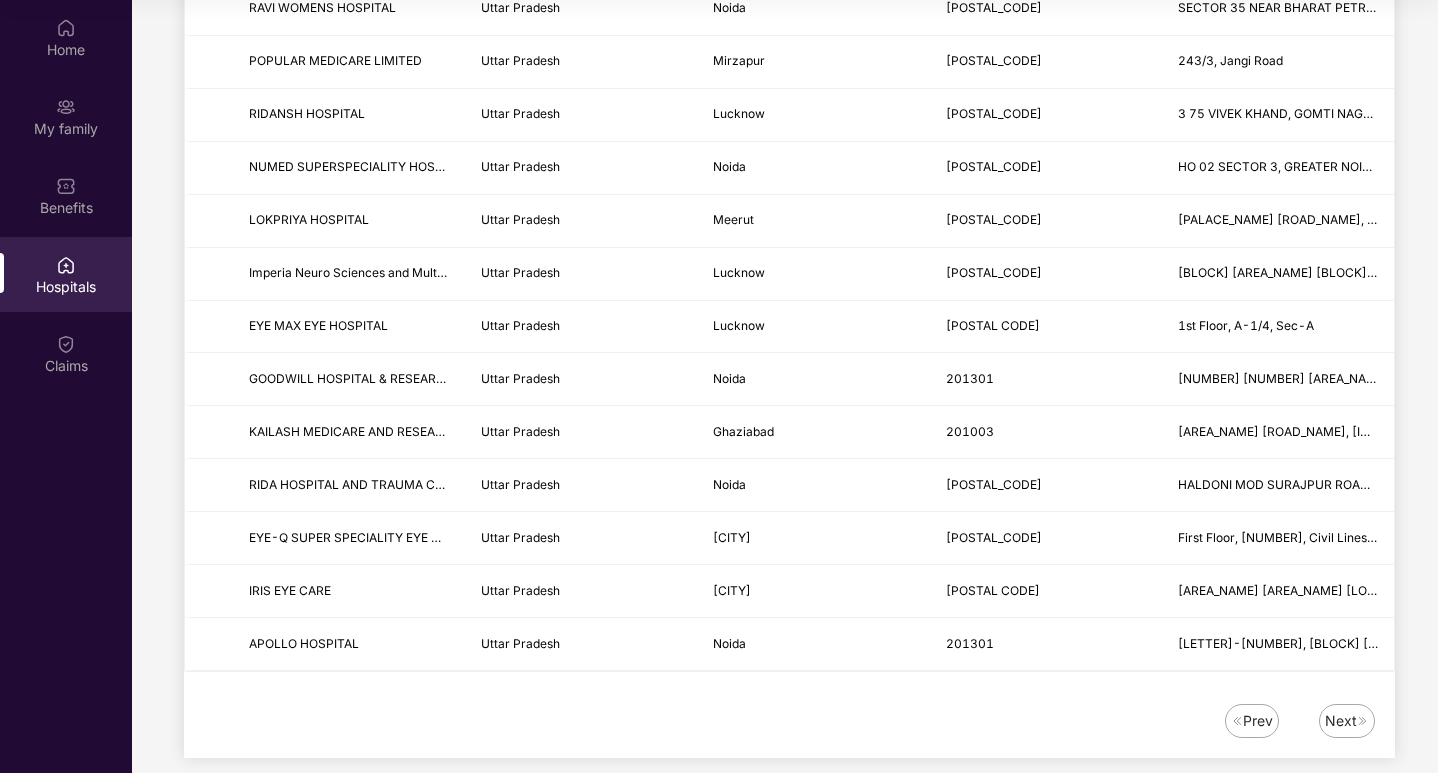 scroll, scrollTop: 2311, scrollLeft: 0, axis: vertical 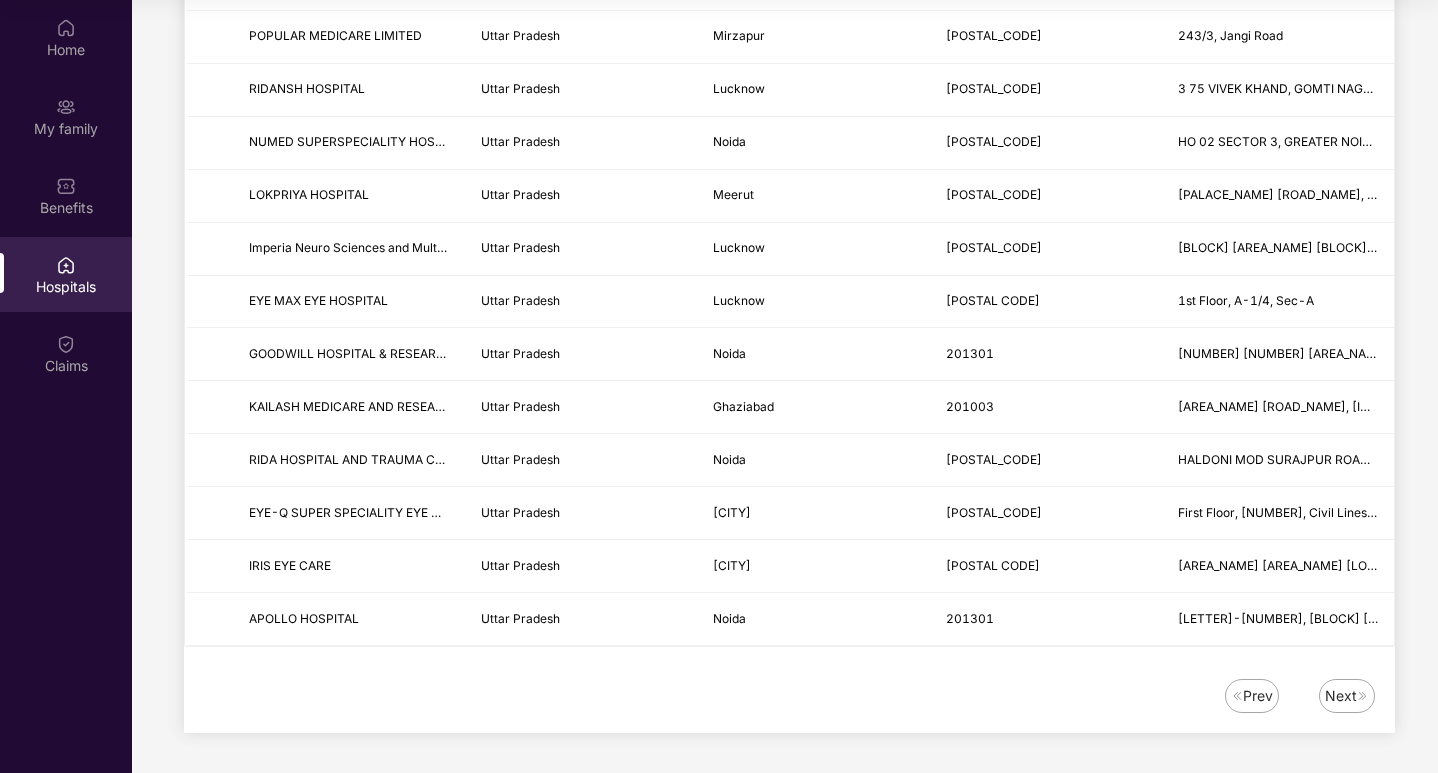 click on "Next" at bounding box center (1341, 696) 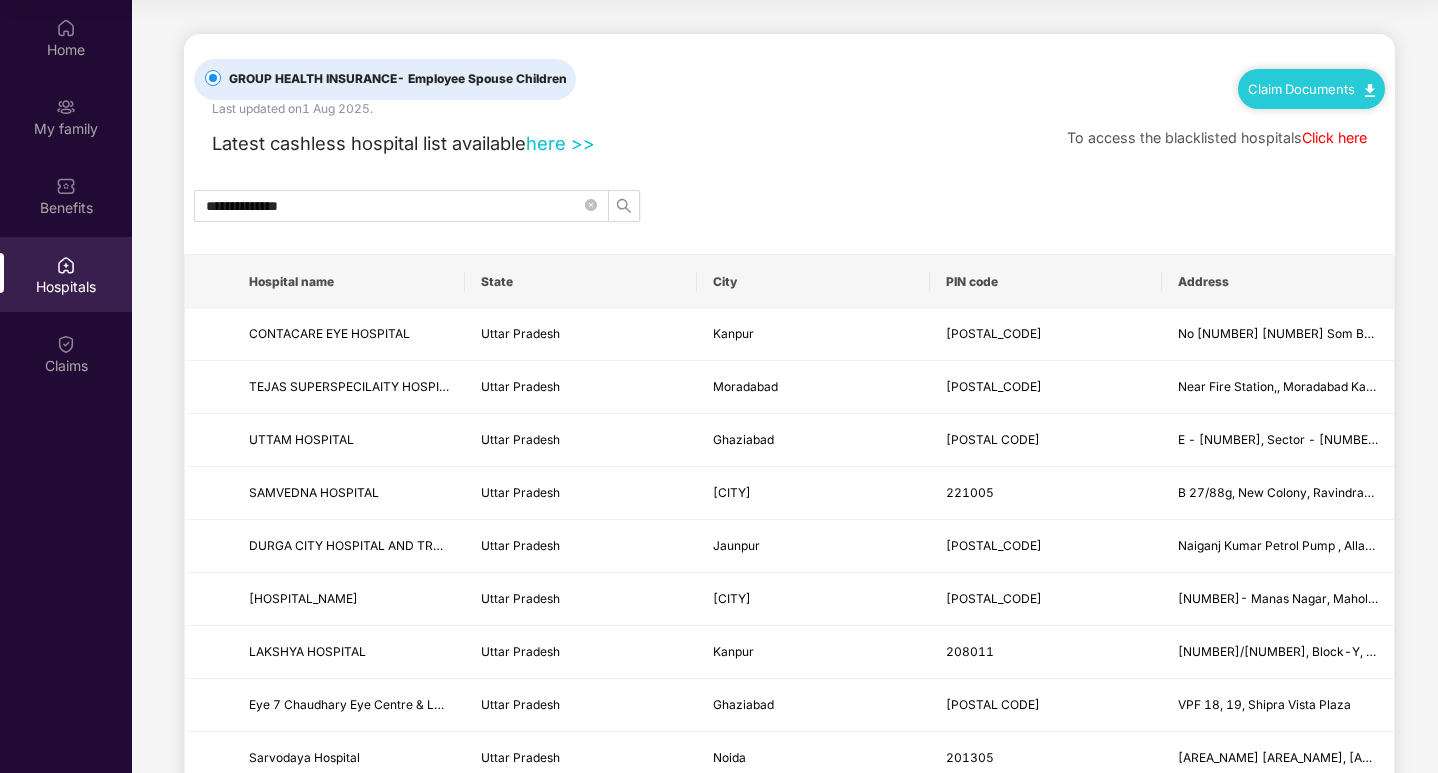 scroll, scrollTop: 0, scrollLeft: 0, axis: both 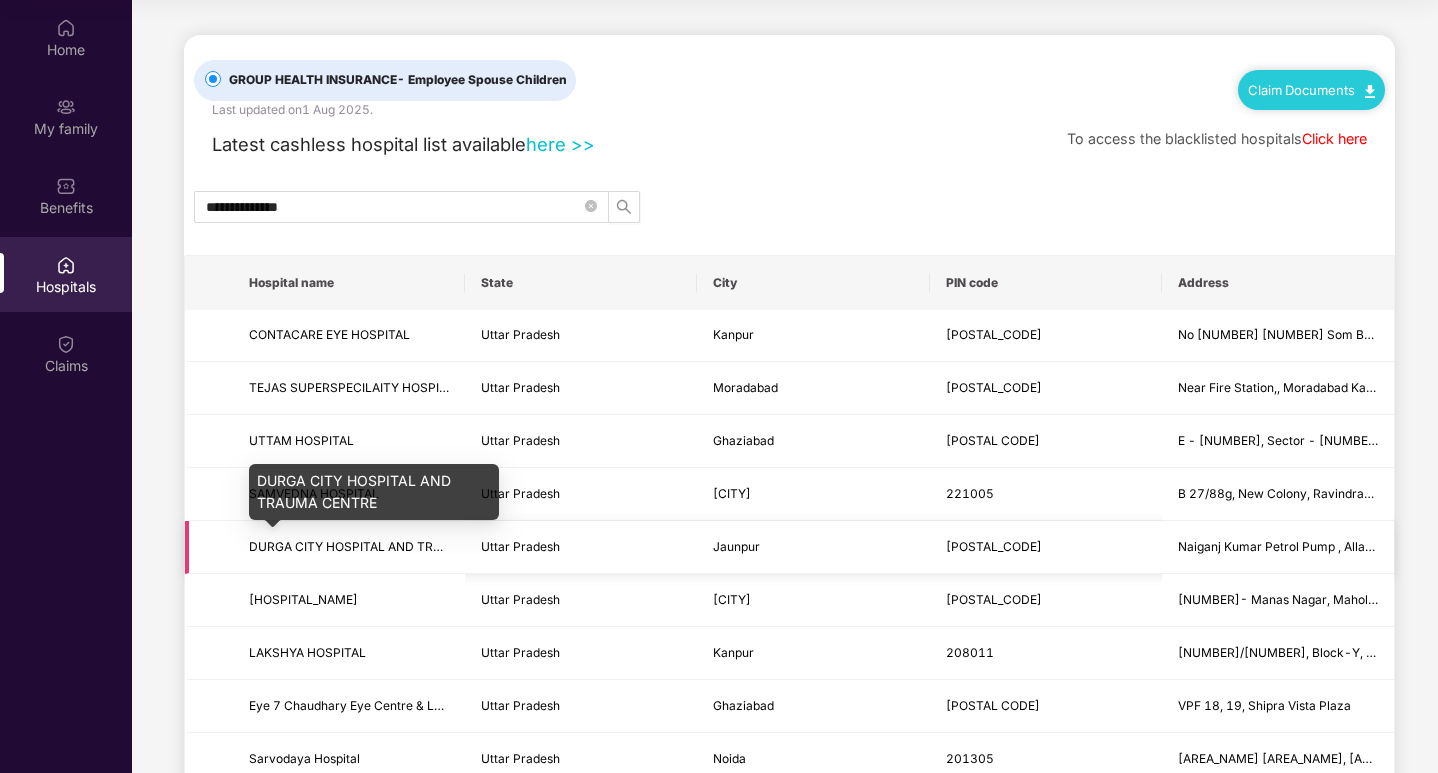 click on "DURGA CITY HOSPITAL AND TRAUMA CENTRE" at bounding box center (384, 546) 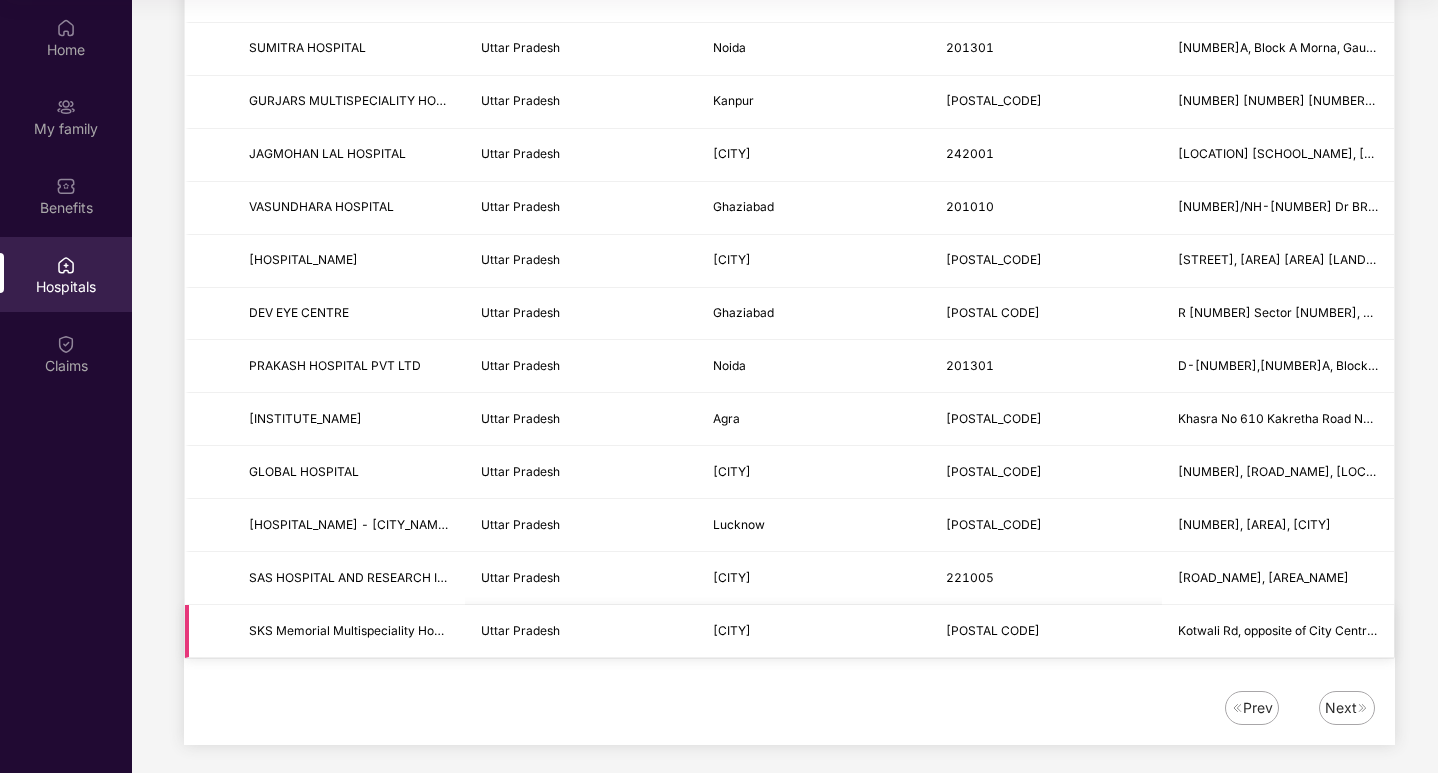 scroll, scrollTop: 2311, scrollLeft: 0, axis: vertical 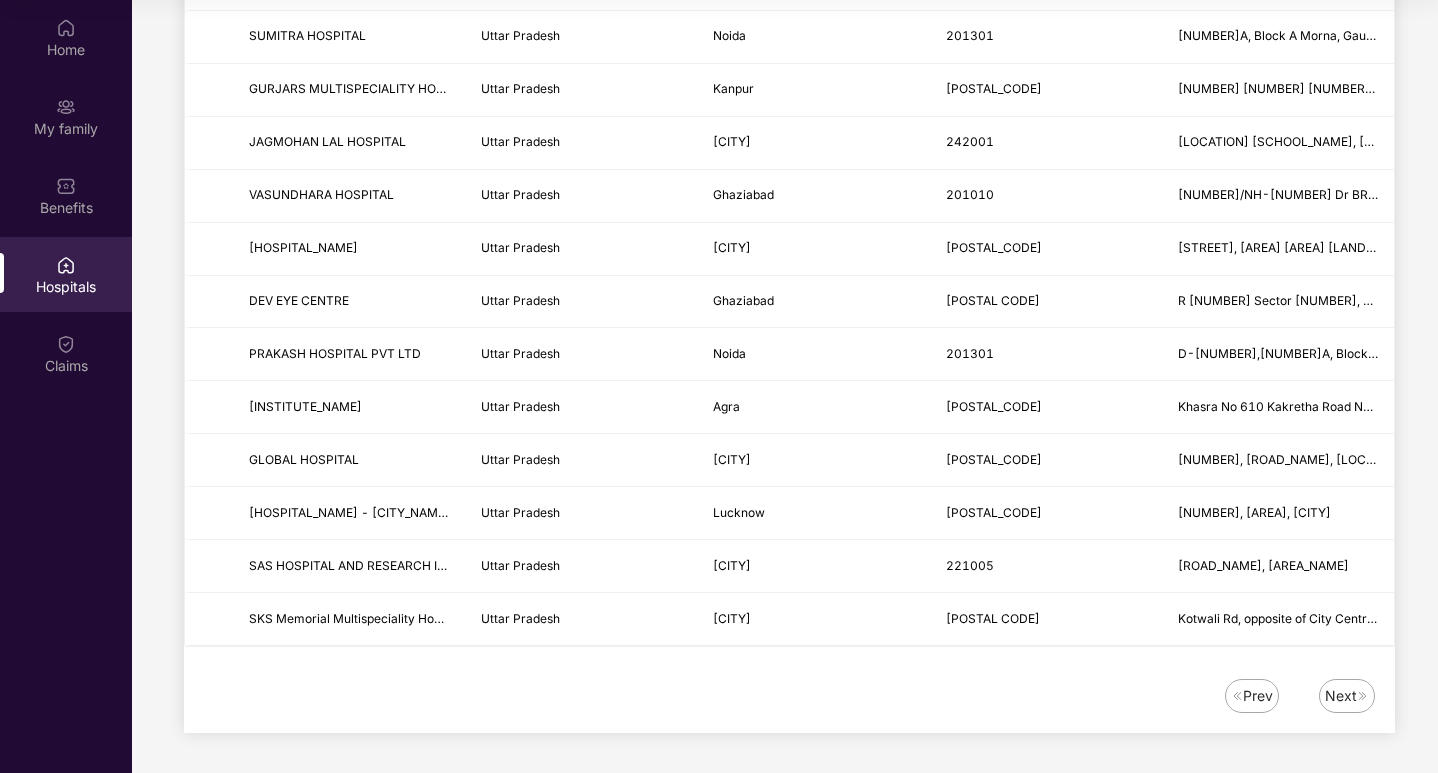 click on "Next" at bounding box center [1341, 696] 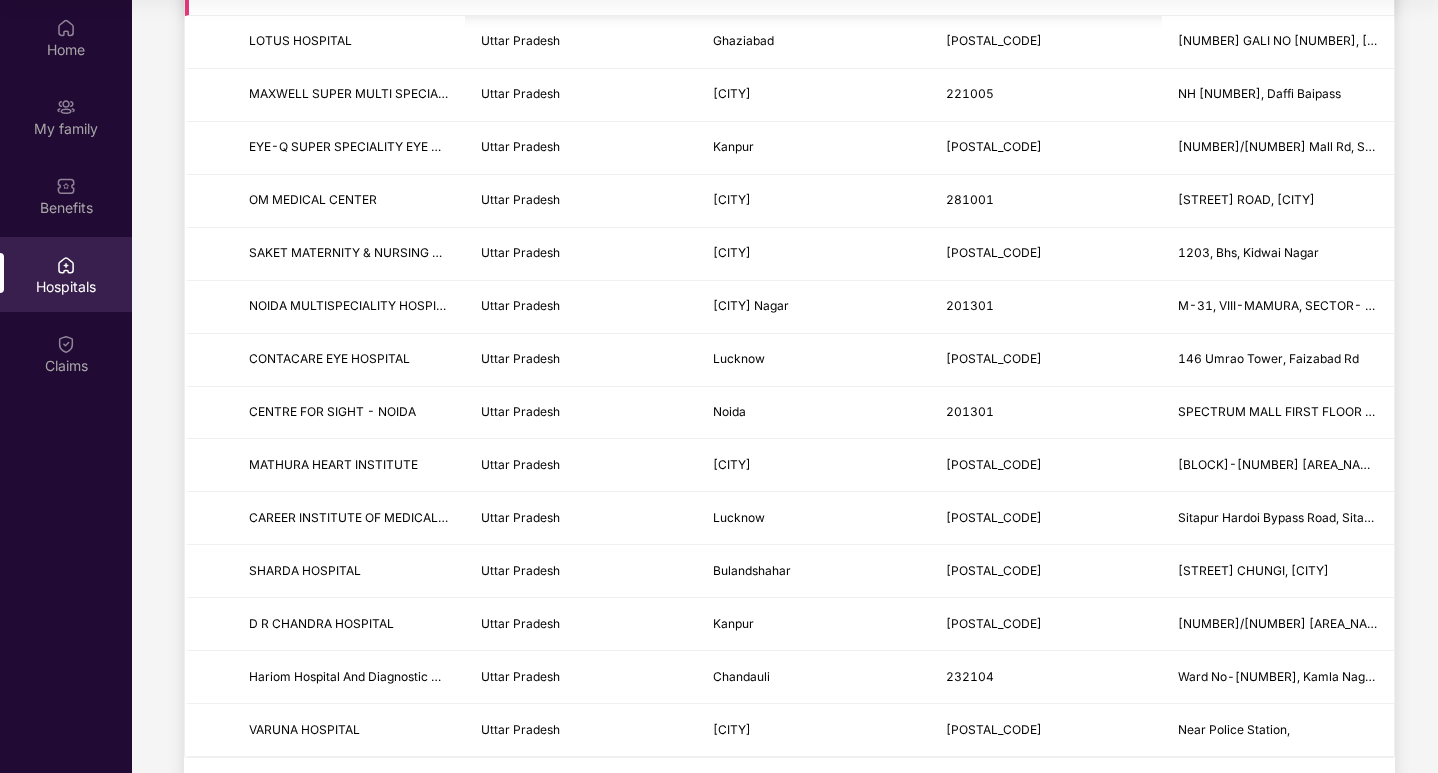 scroll, scrollTop: 2311, scrollLeft: 0, axis: vertical 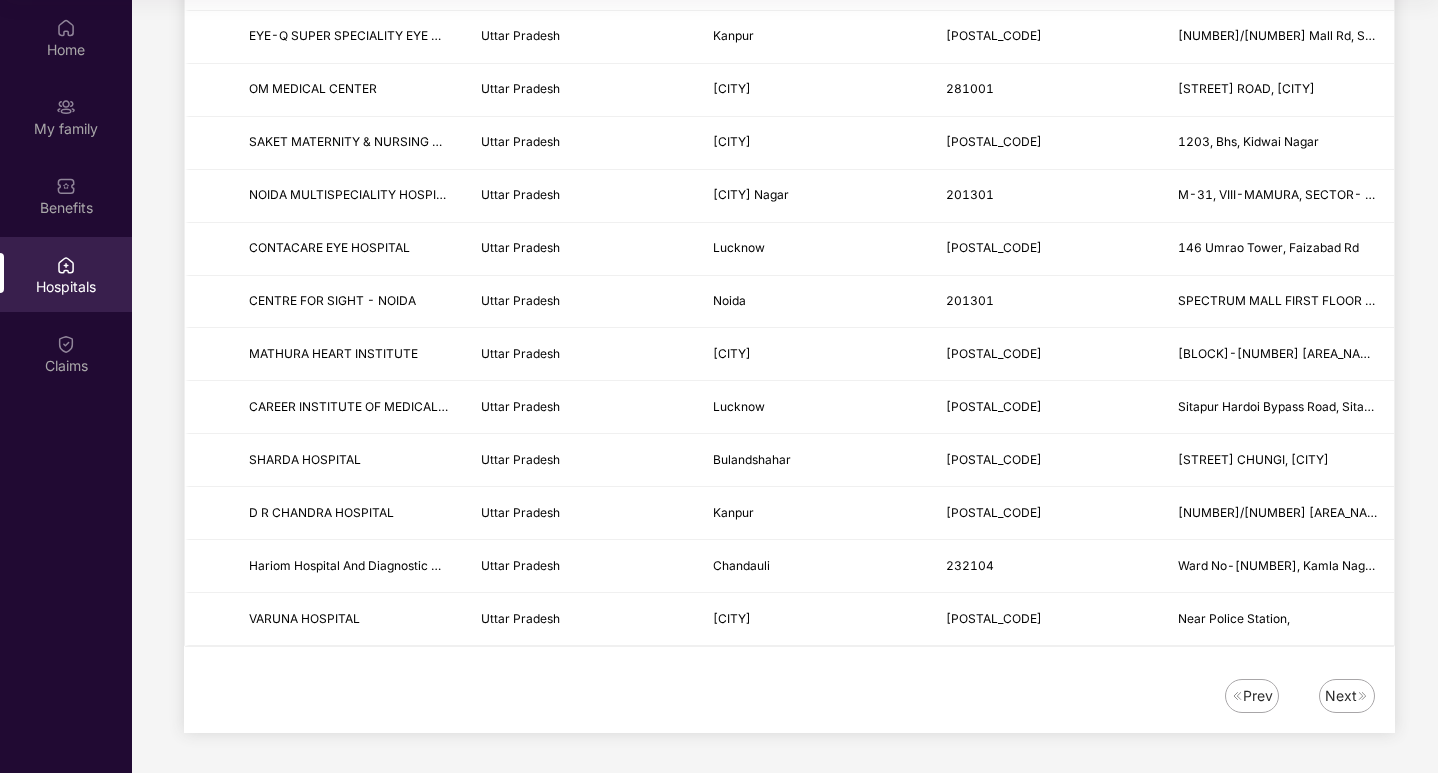 click on "Next" at bounding box center [1341, 696] 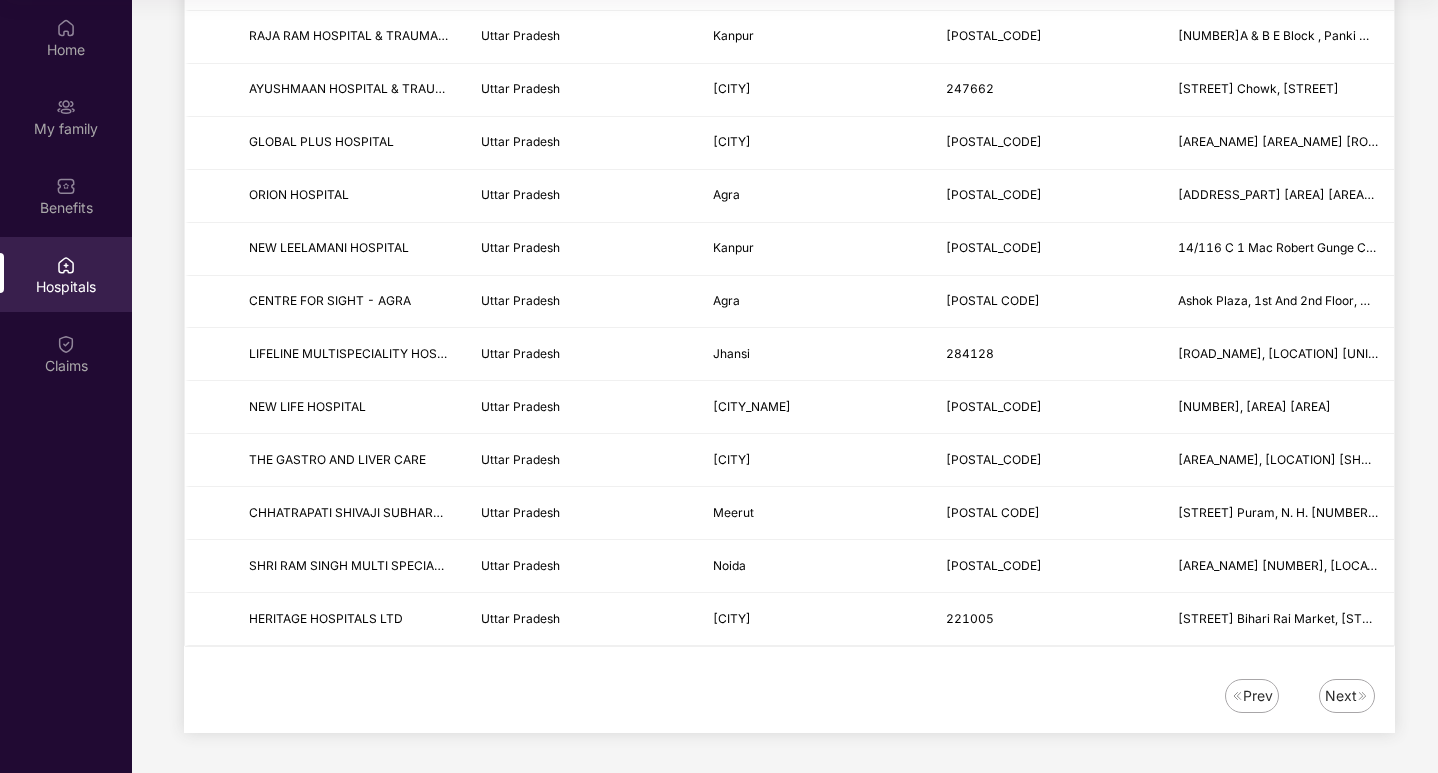 click at bounding box center [1363, 696] 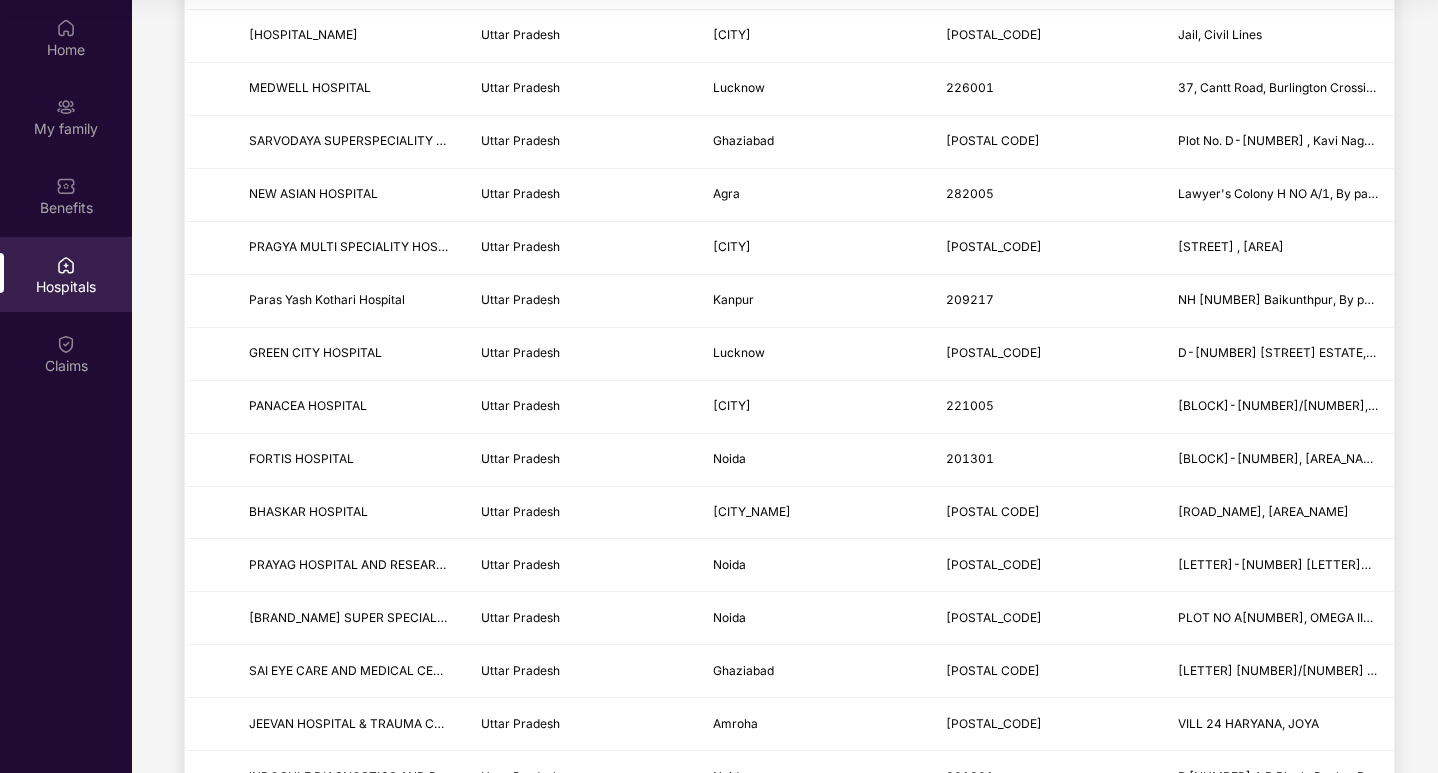 scroll, scrollTop: 2311, scrollLeft: 0, axis: vertical 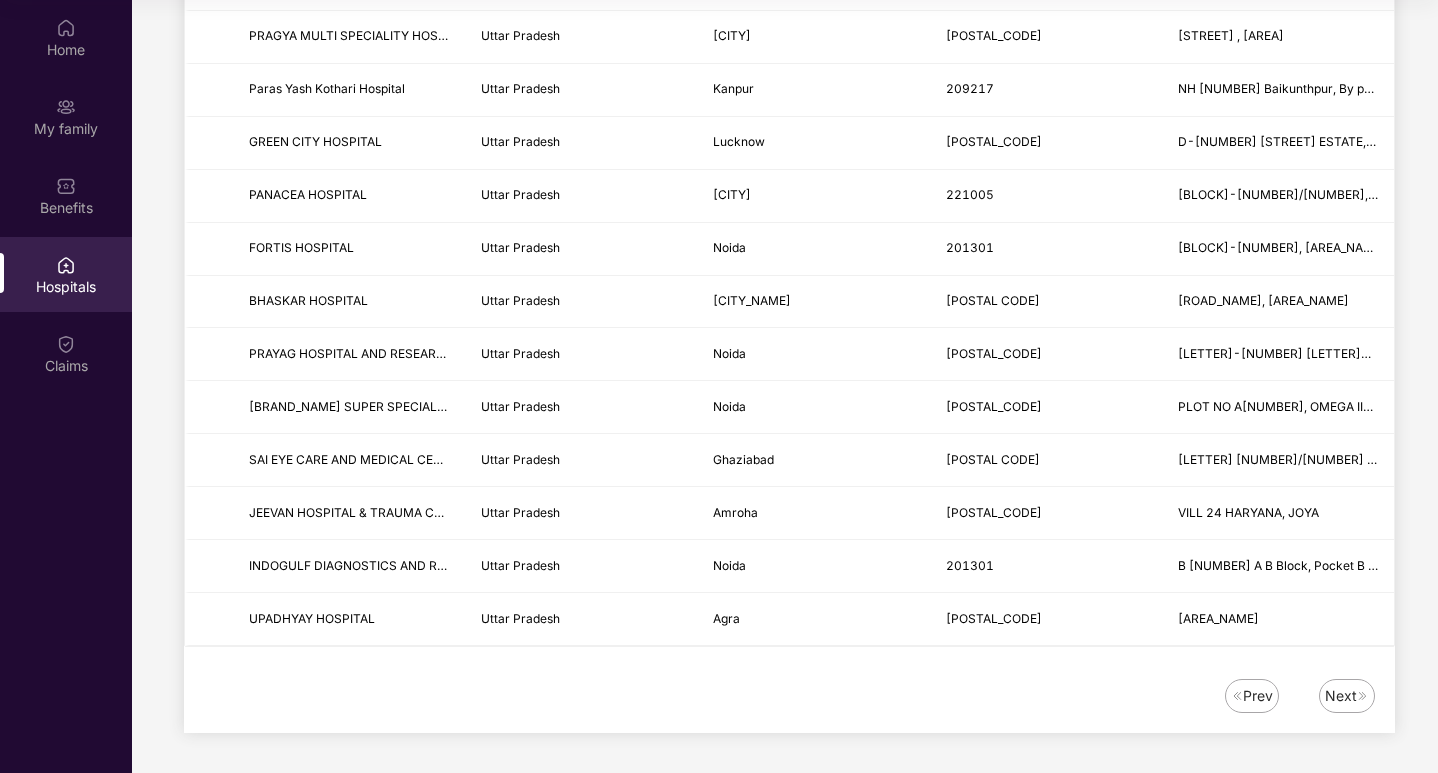click on "Next" at bounding box center [1341, 696] 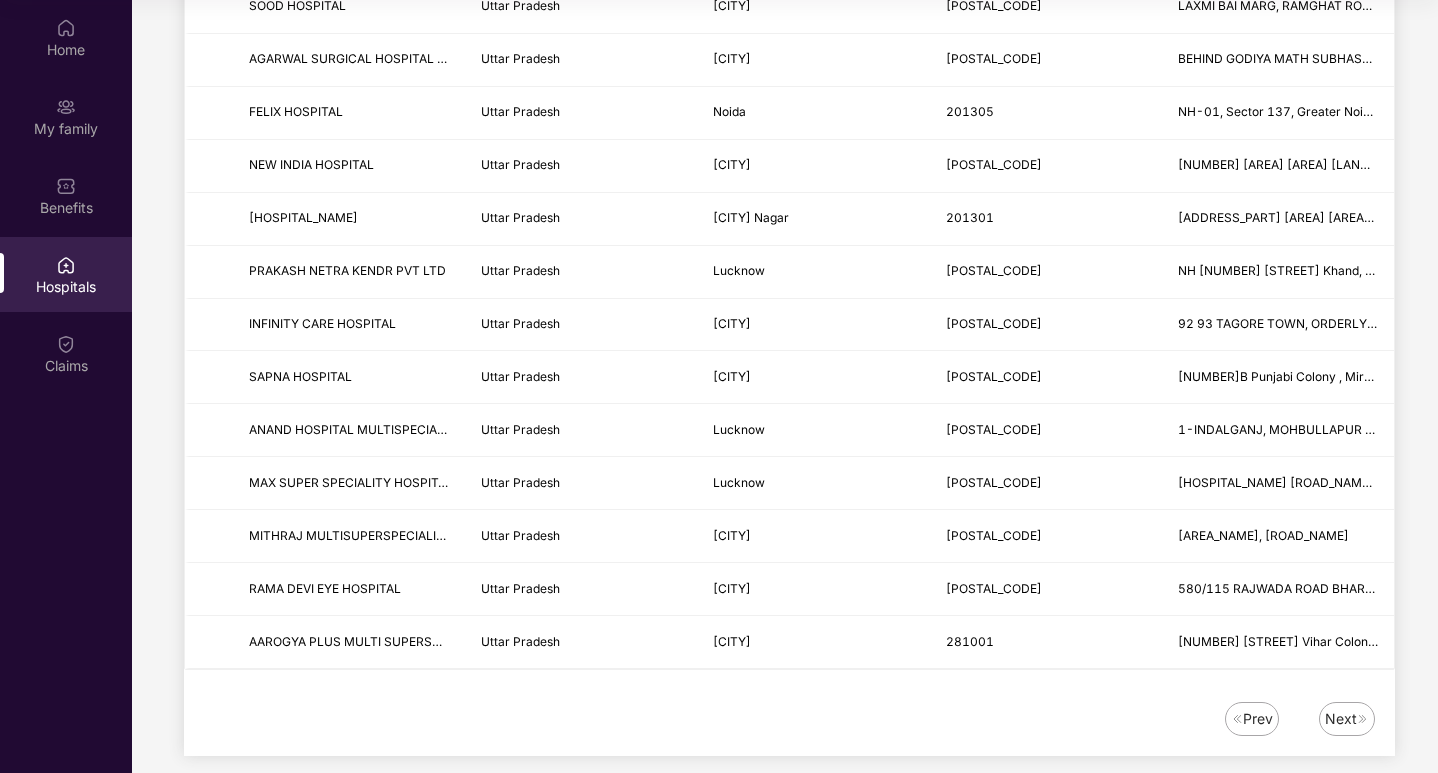 scroll, scrollTop: 2311, scrollLeft: 0, axis: vertical 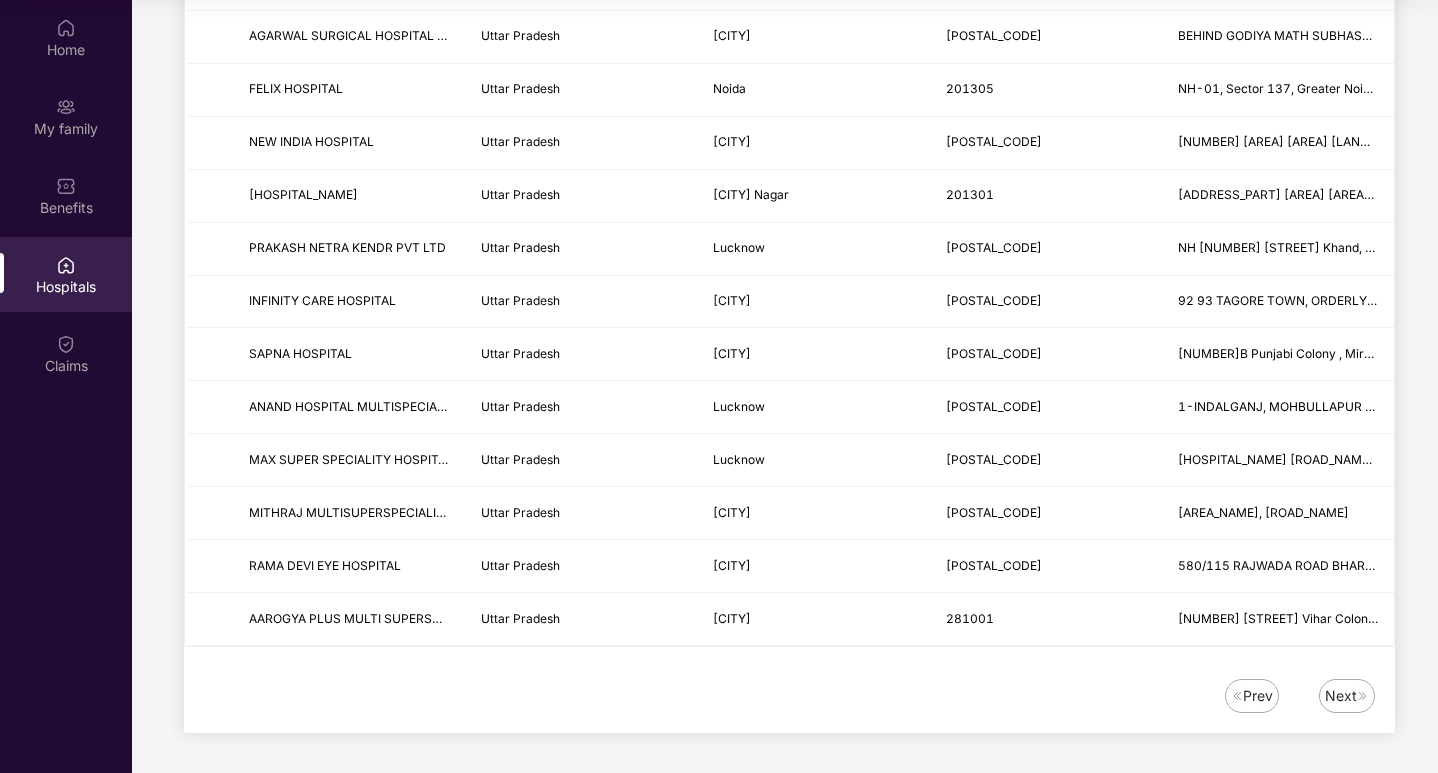 click on "Next" at bounding box center [1341, 696] 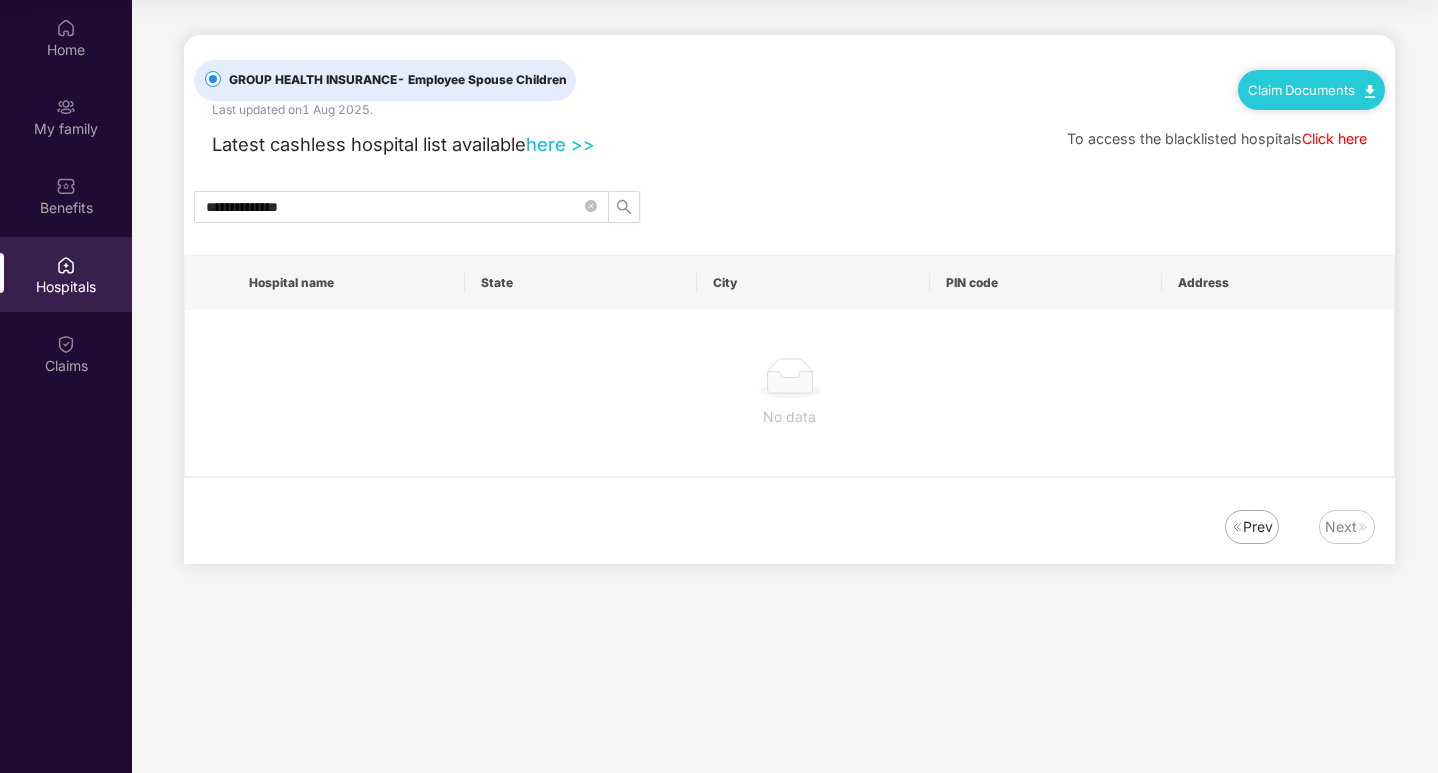 scroll, scrollTop: 0, scrollLeft: 0, axis: both 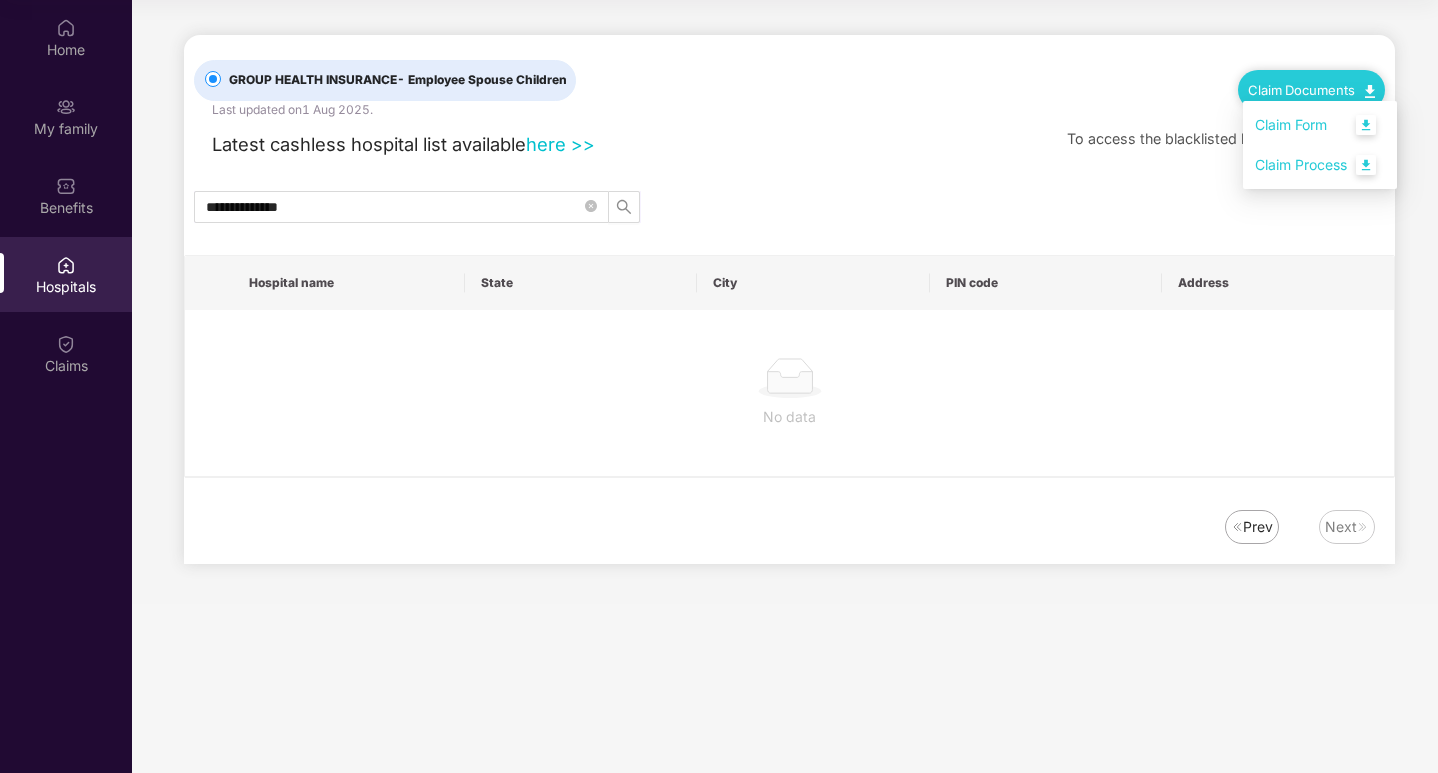 click on "Claim Form" at bounding box center (1320, 125) 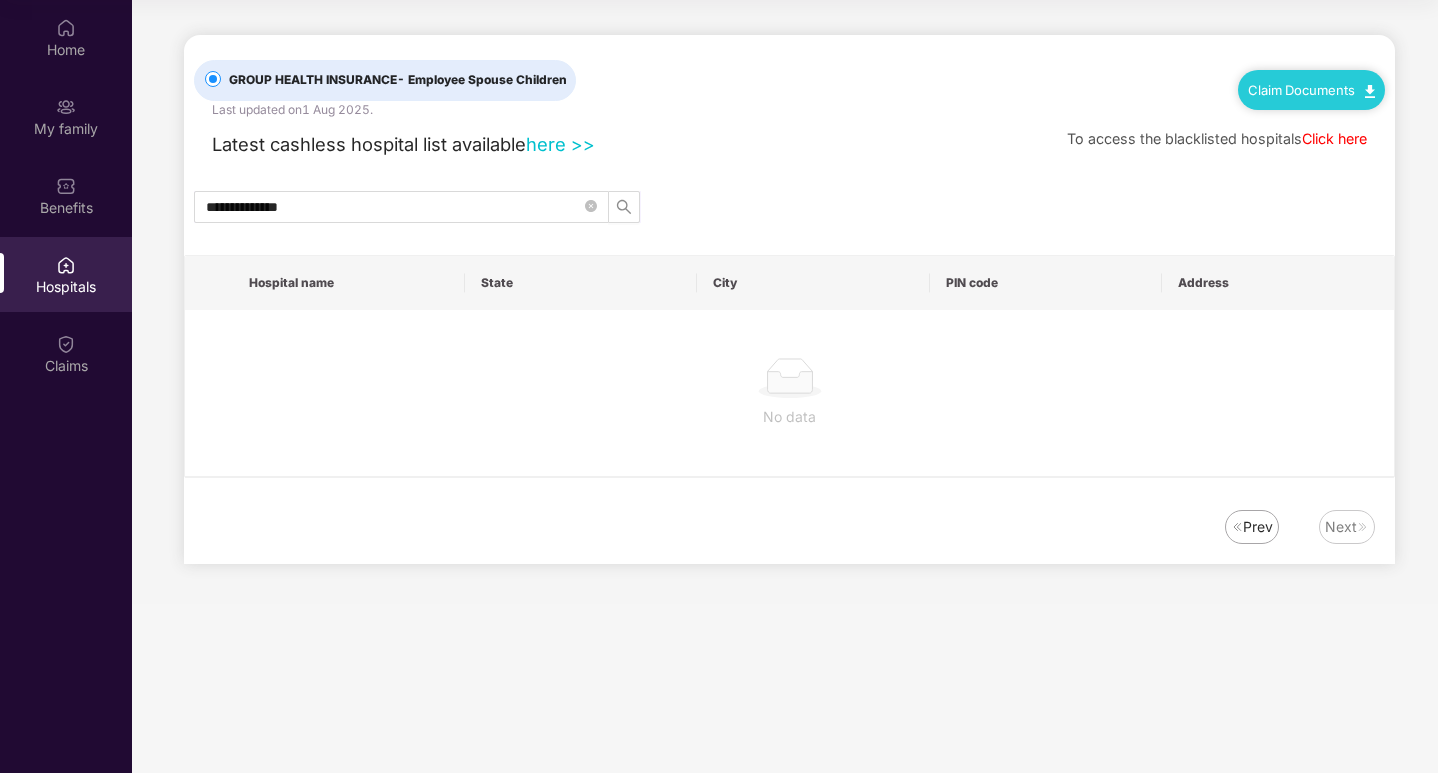 click at bounding box center [1370, 91] 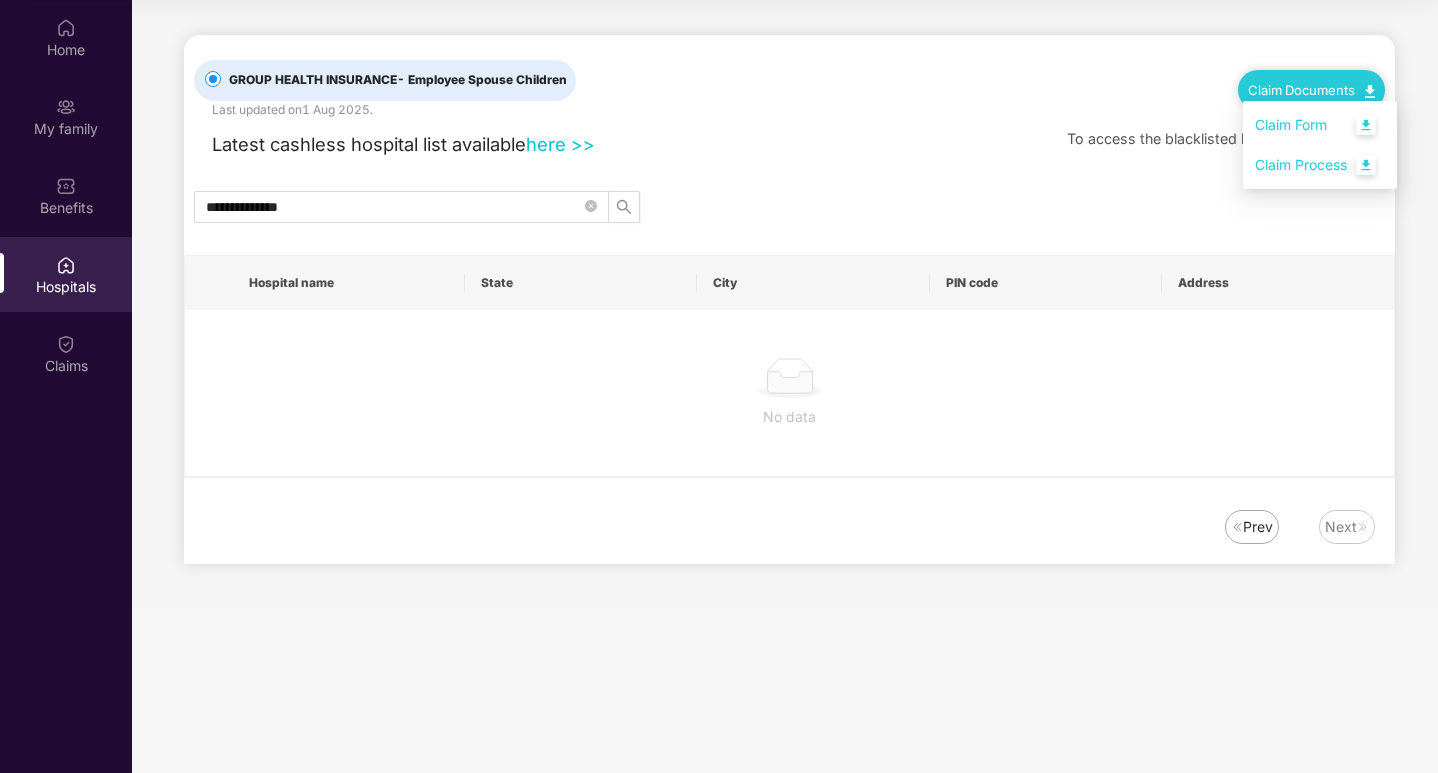click on "Claim Process" at bounding box center [1320, 165] 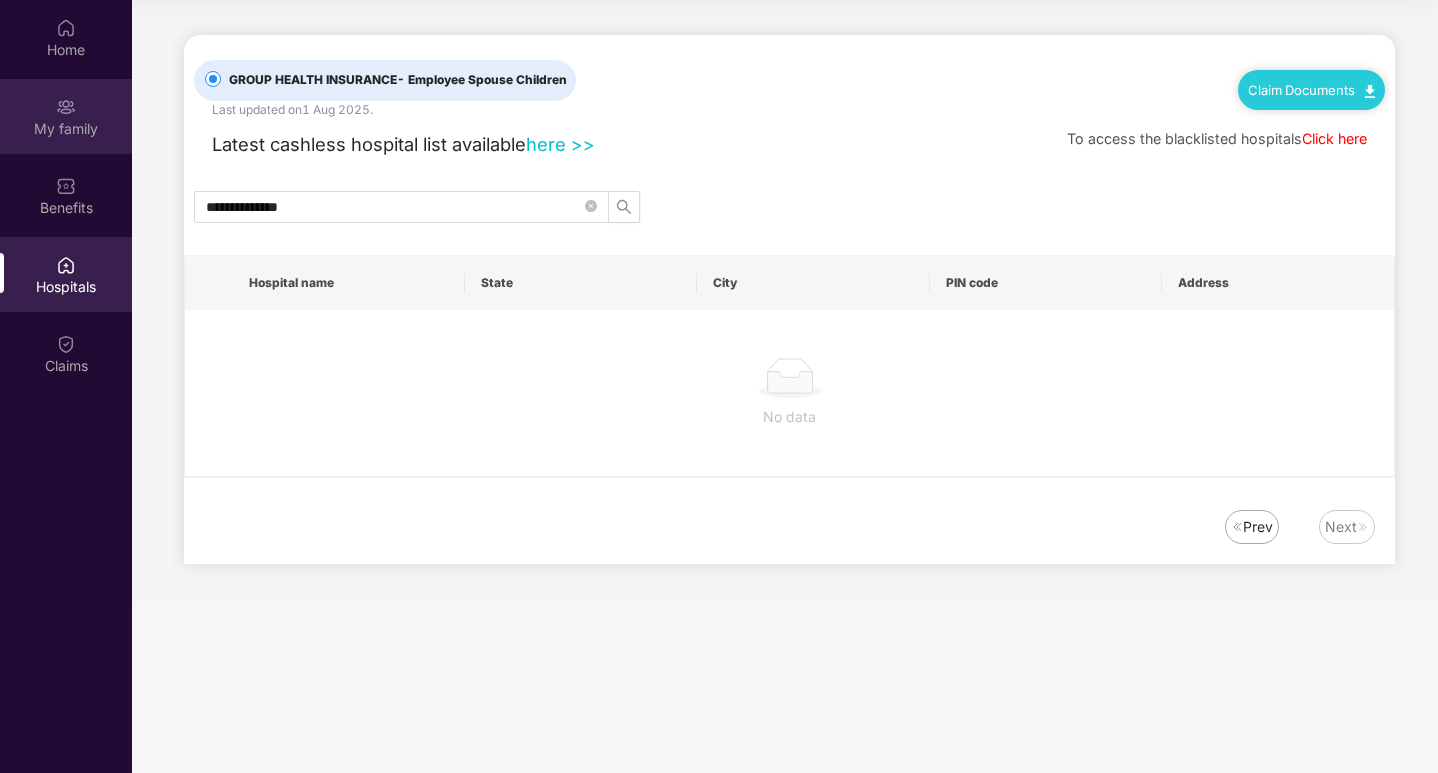 click on "My family" at bounding box center [66, 129] 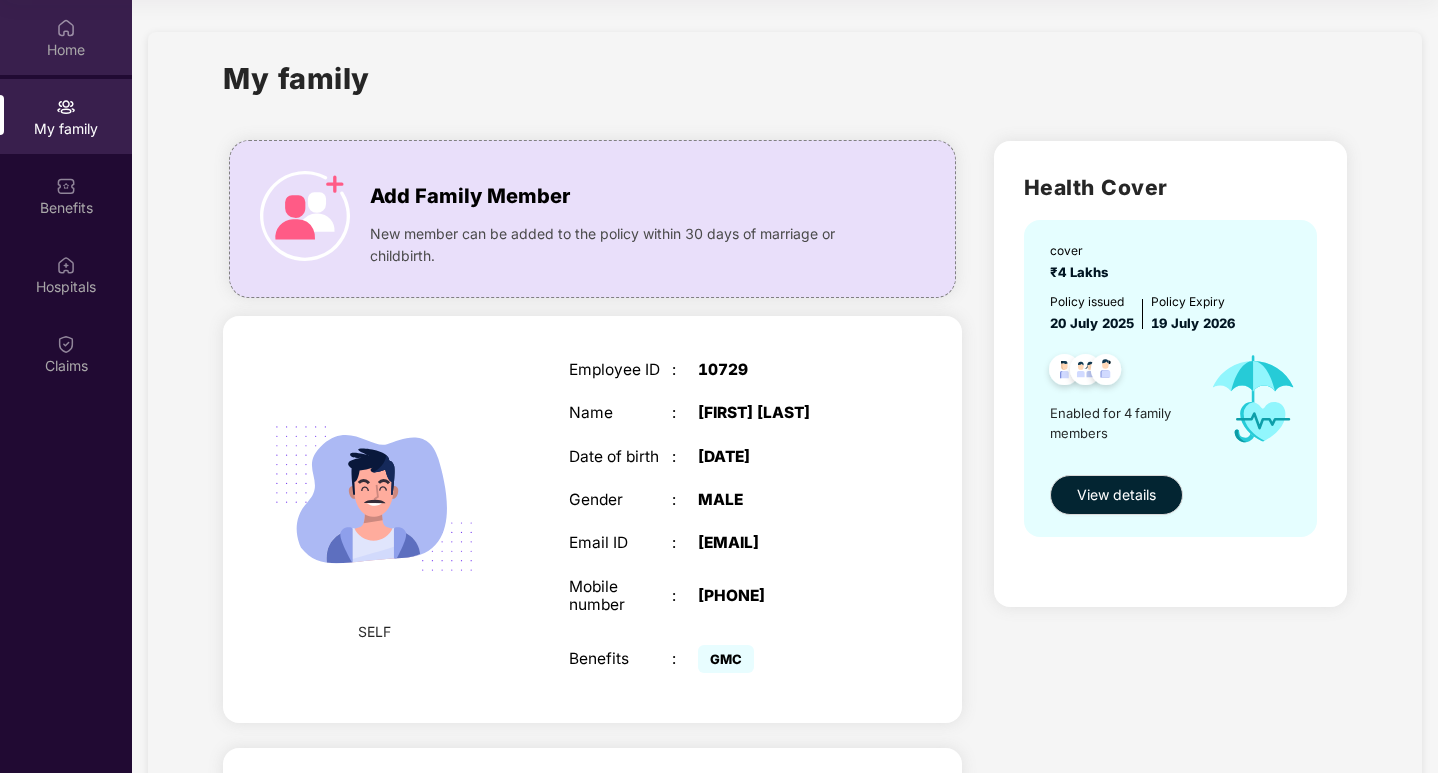 click on "Home" at bounding box center (66, 50) 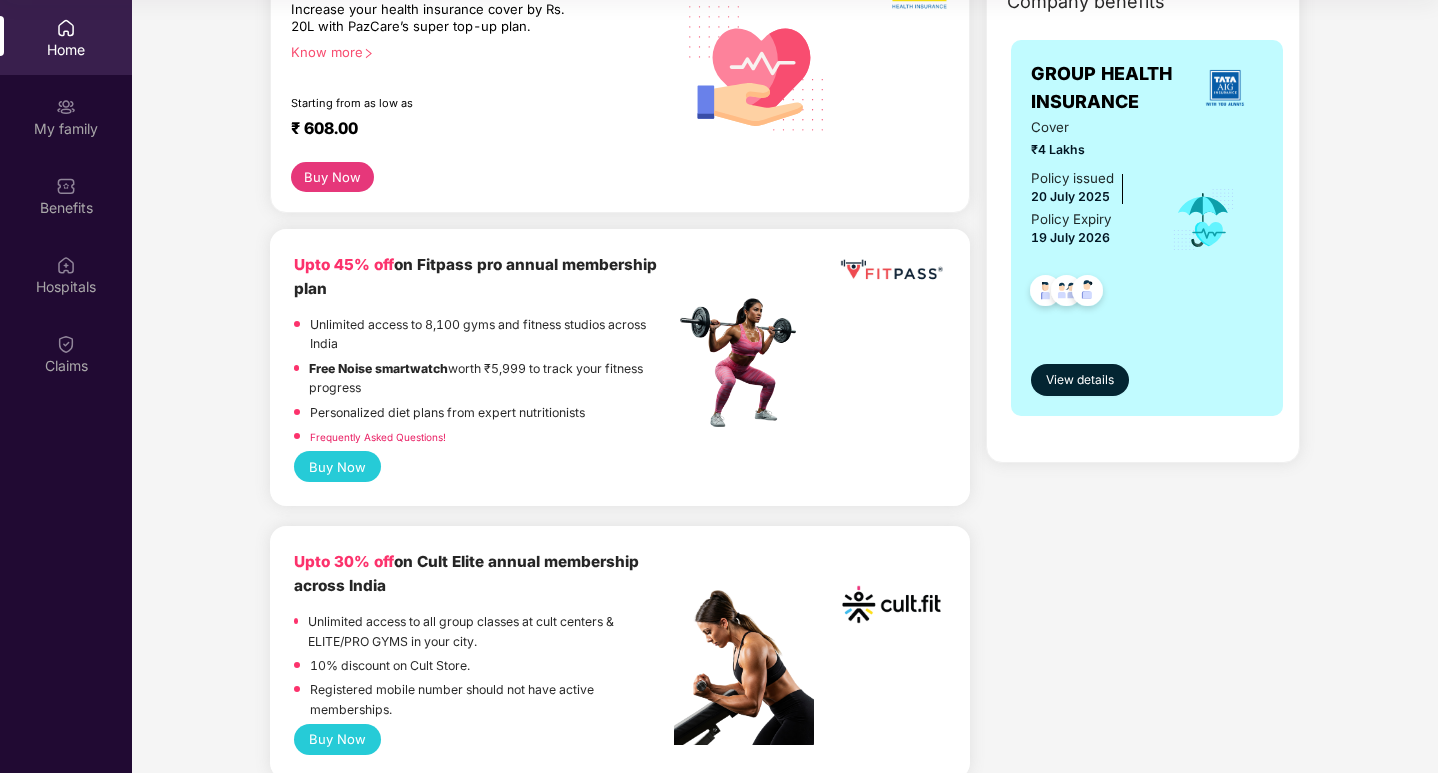 scroll, scrollTop: 0, scrollLeft: 0, axis: both 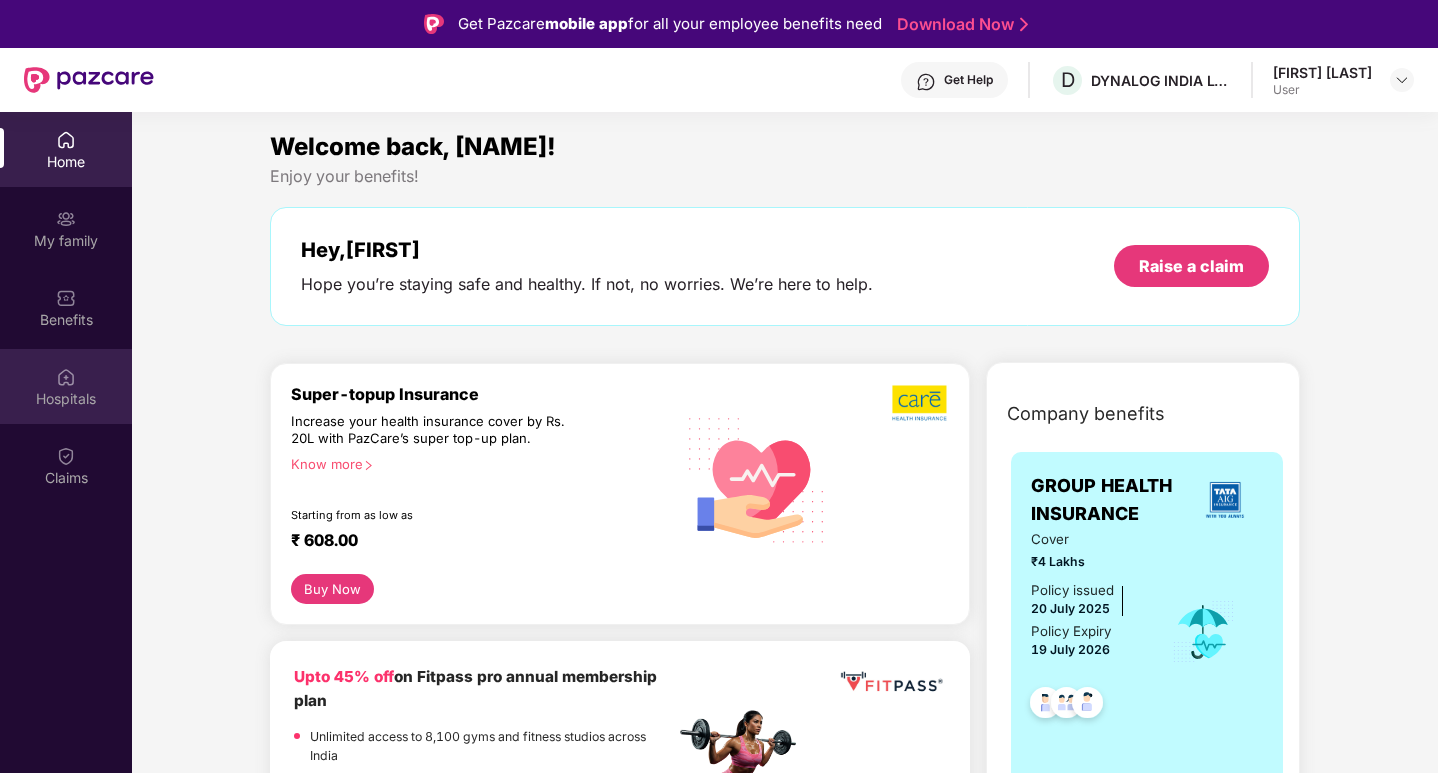 click on "Hospitals" at bounding box center [66, 399] 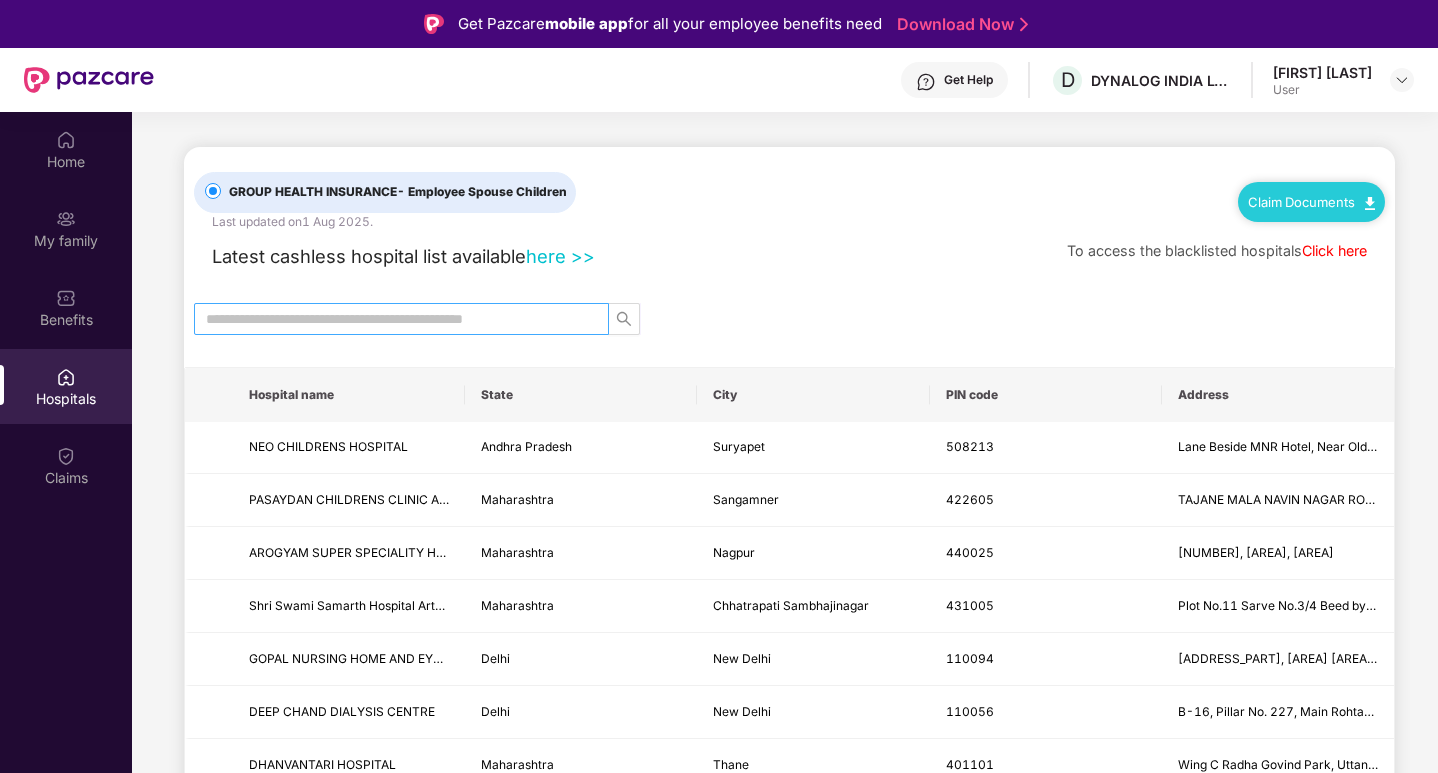click at bounding box center [393, 319] 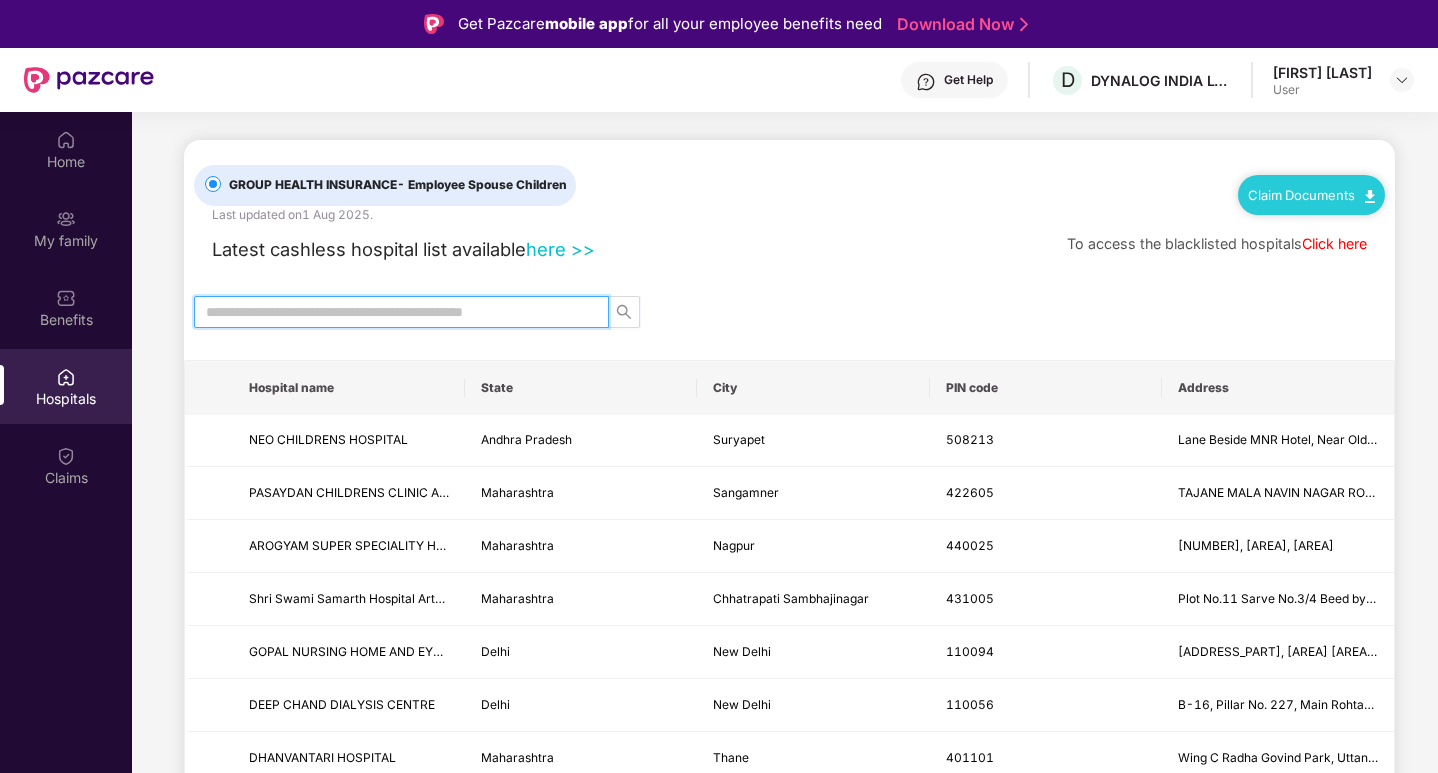 scroll, scrollTop: 0, scrollLeft: 0, axis: both 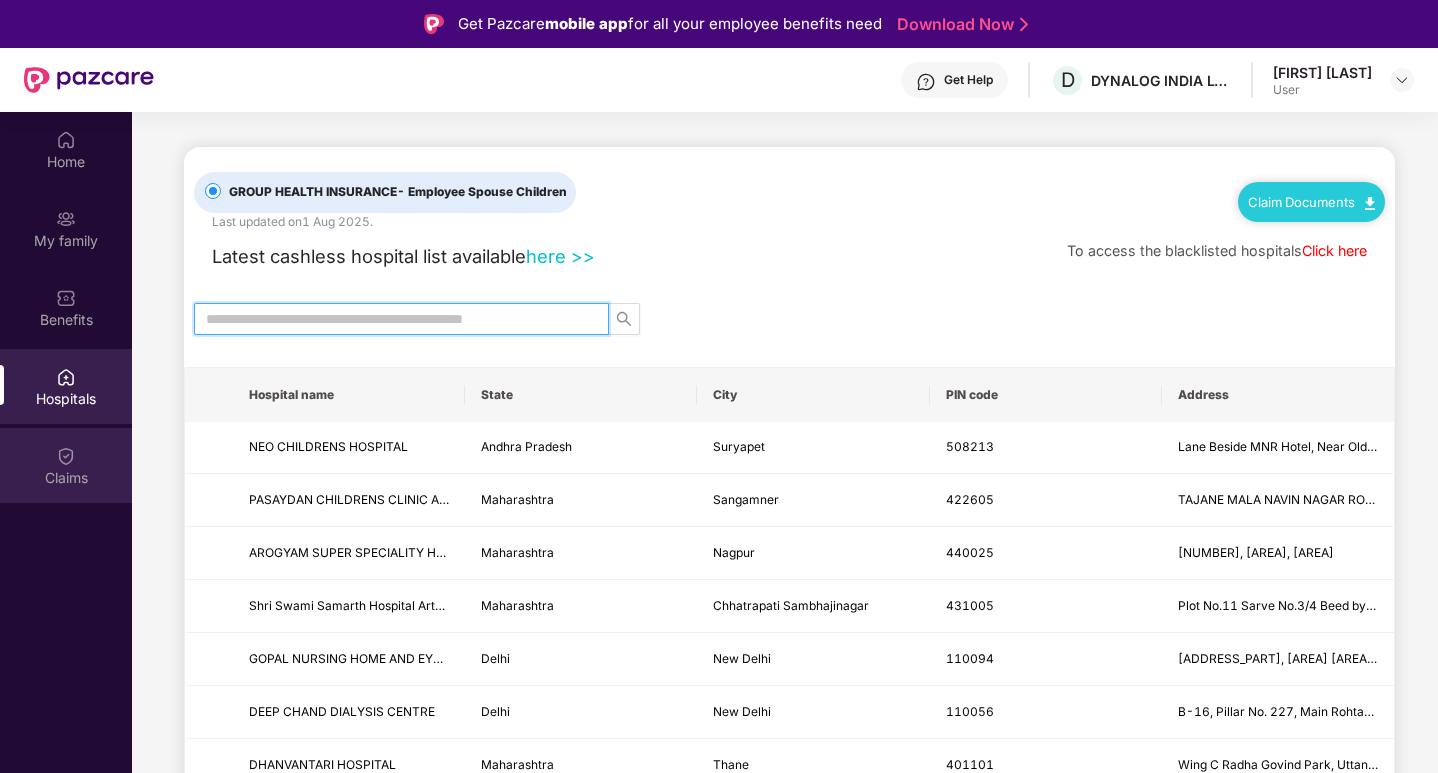 click on "Claims" at bounding box center (66, 465) 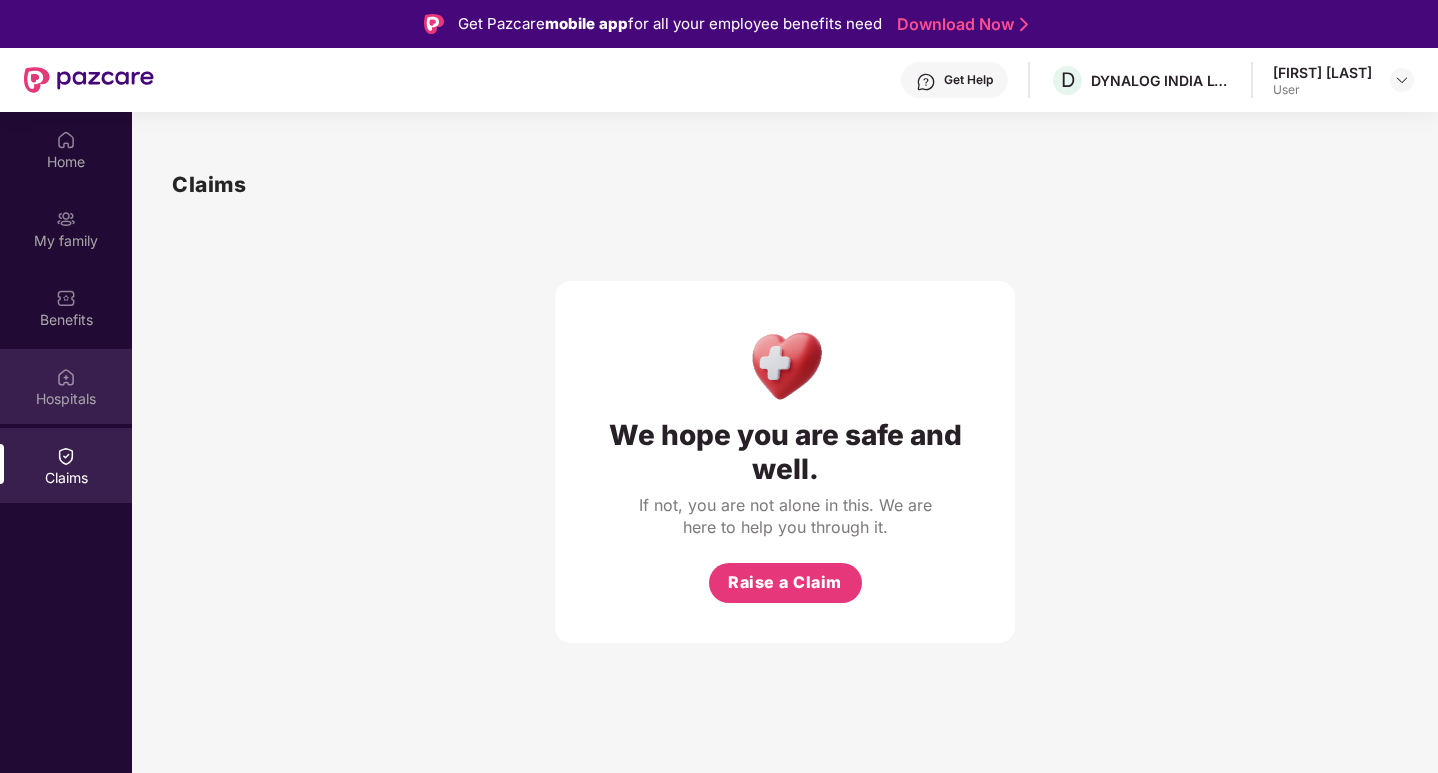 click on "Hospitals" at bounding box center (66, 399) 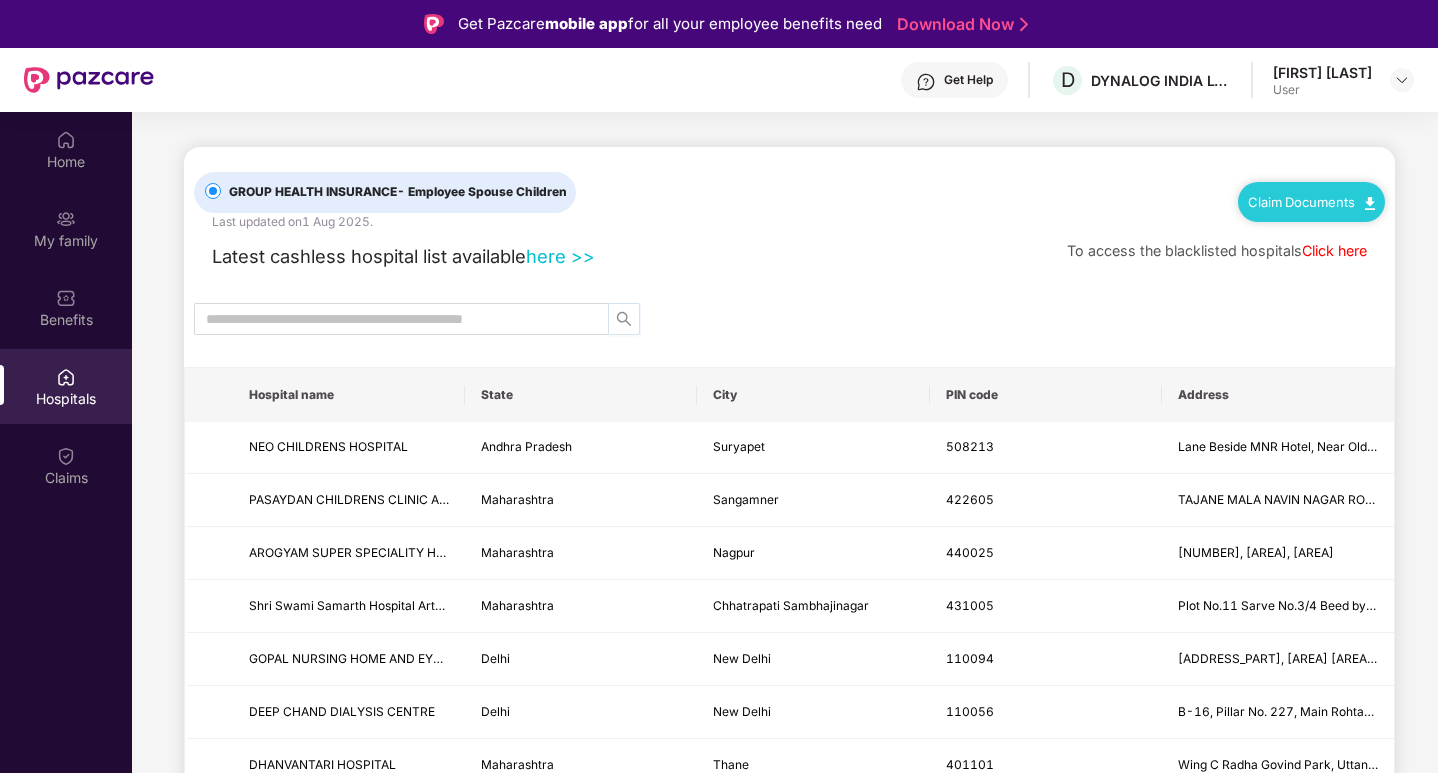 click 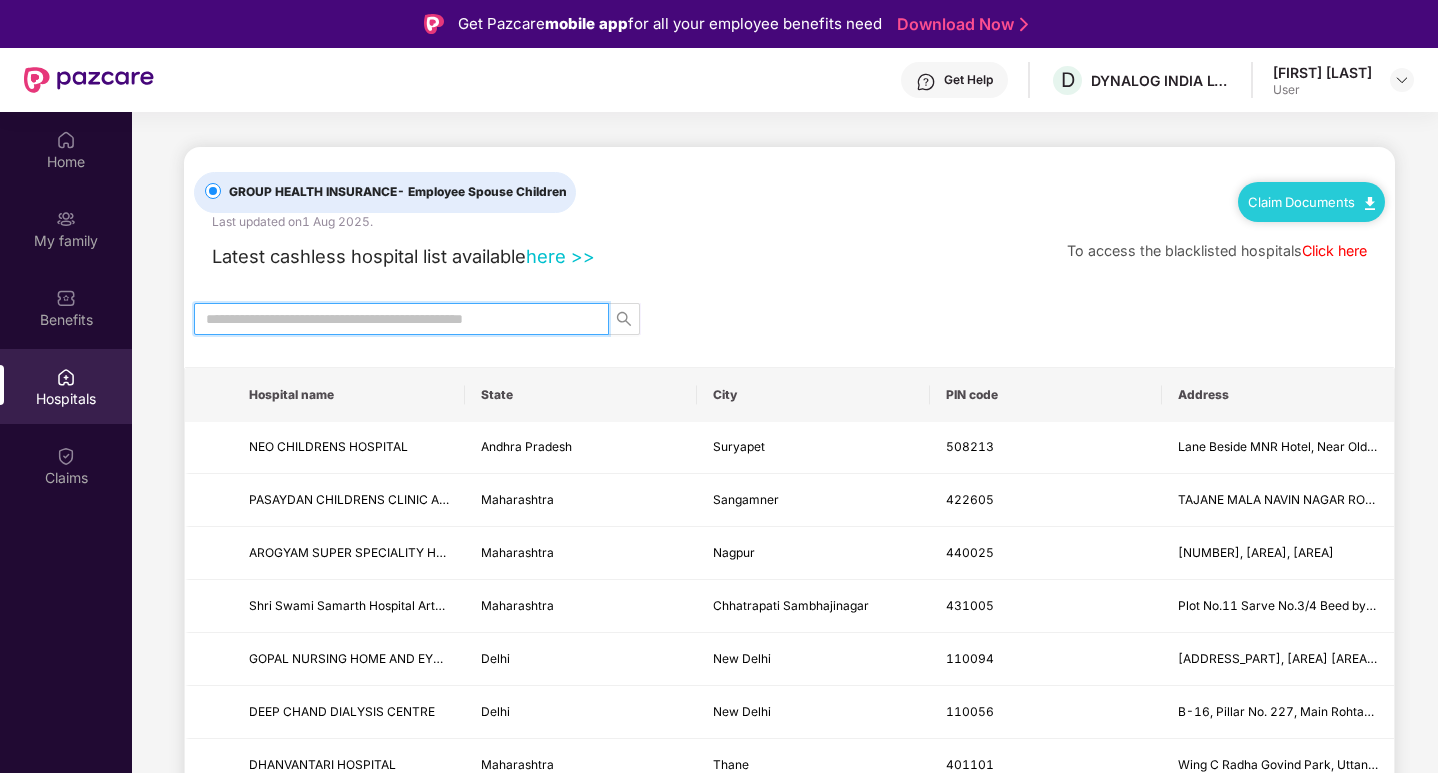 click at bounding box center [393, 319] 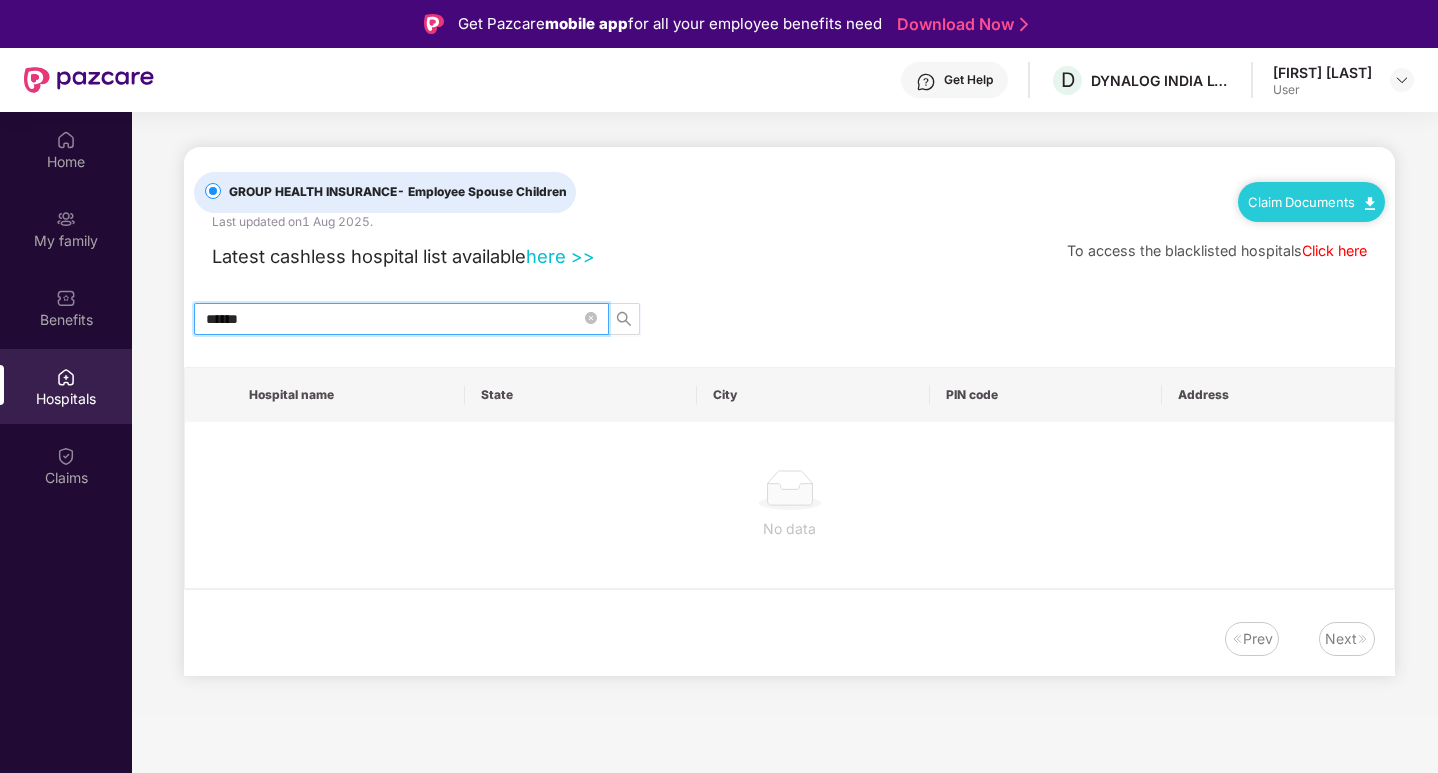 type on "******" 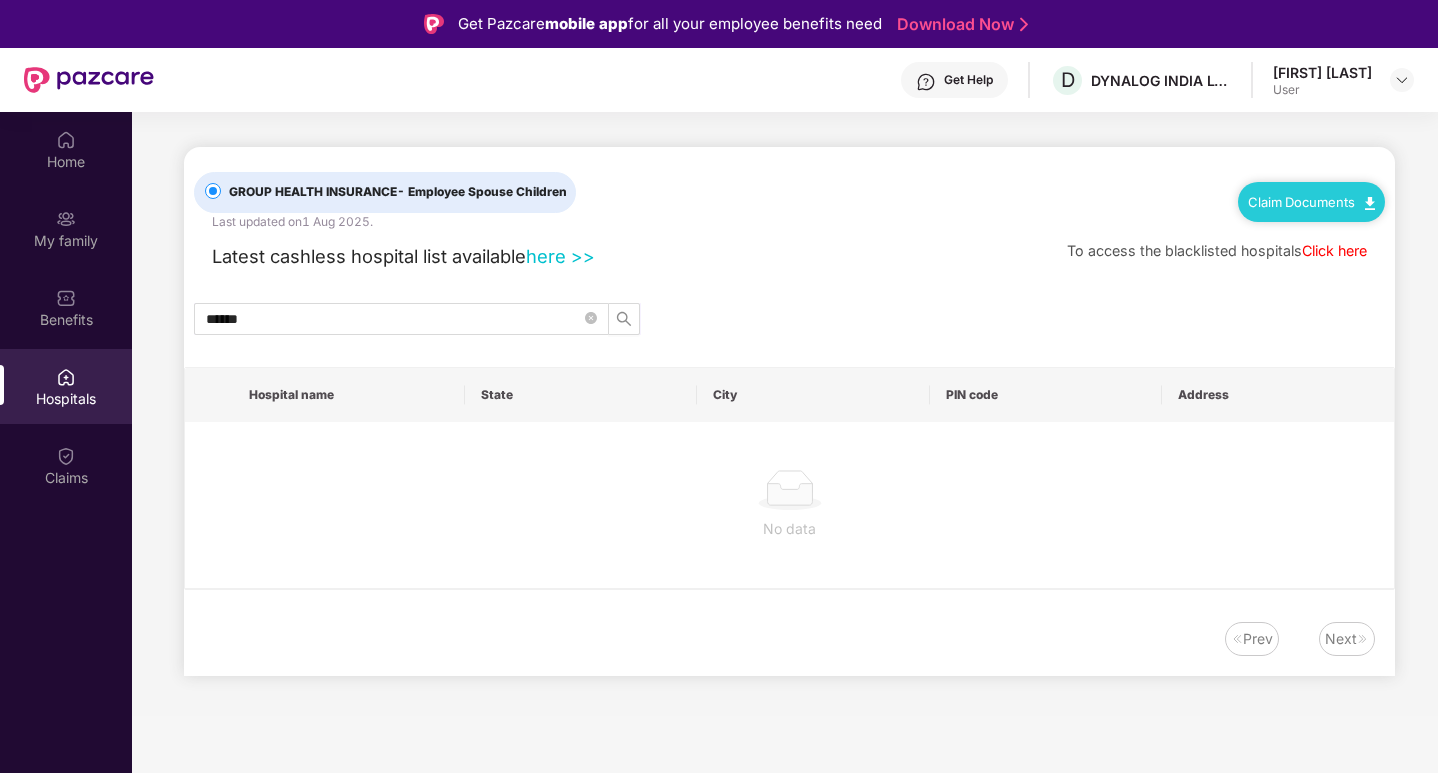click on "PIN code" at bounding box center (1046, 395) 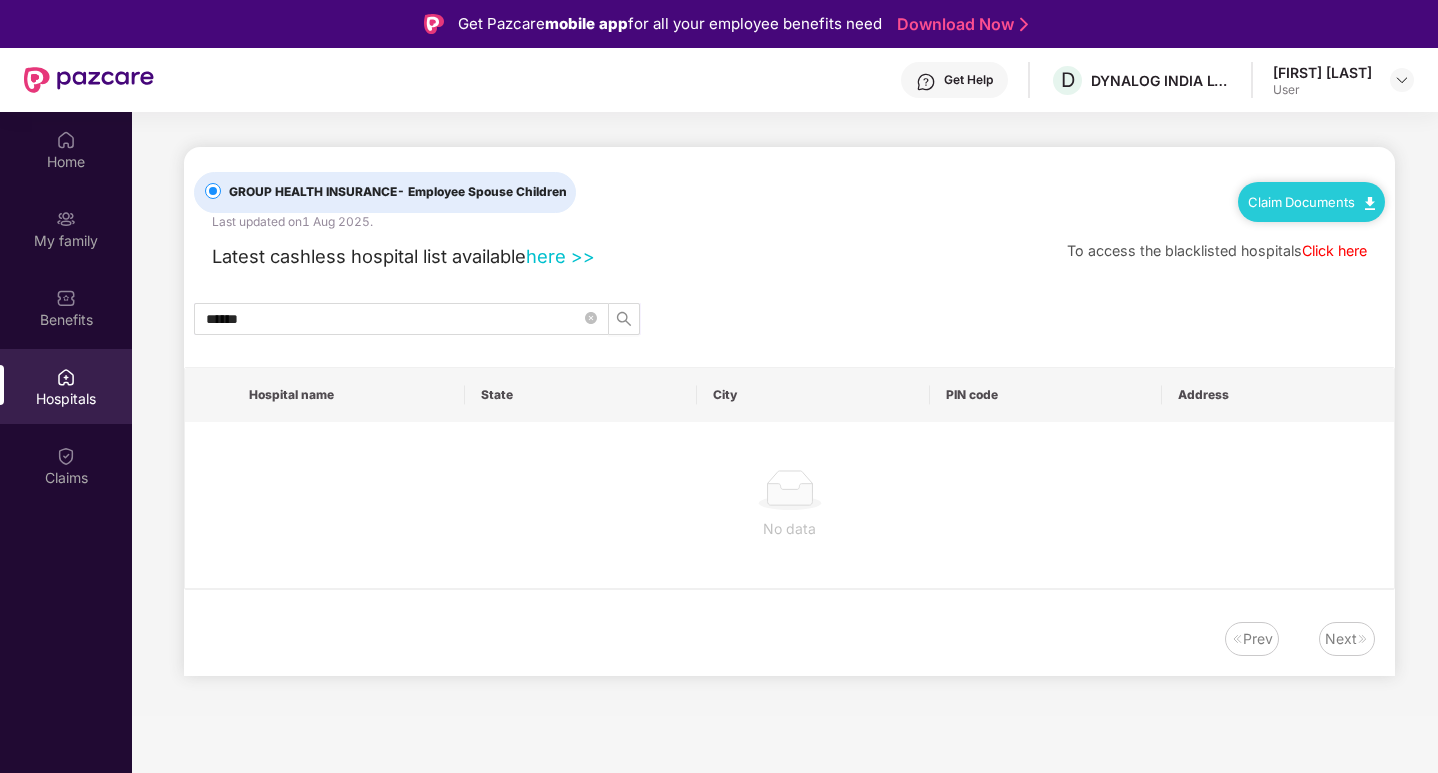 click 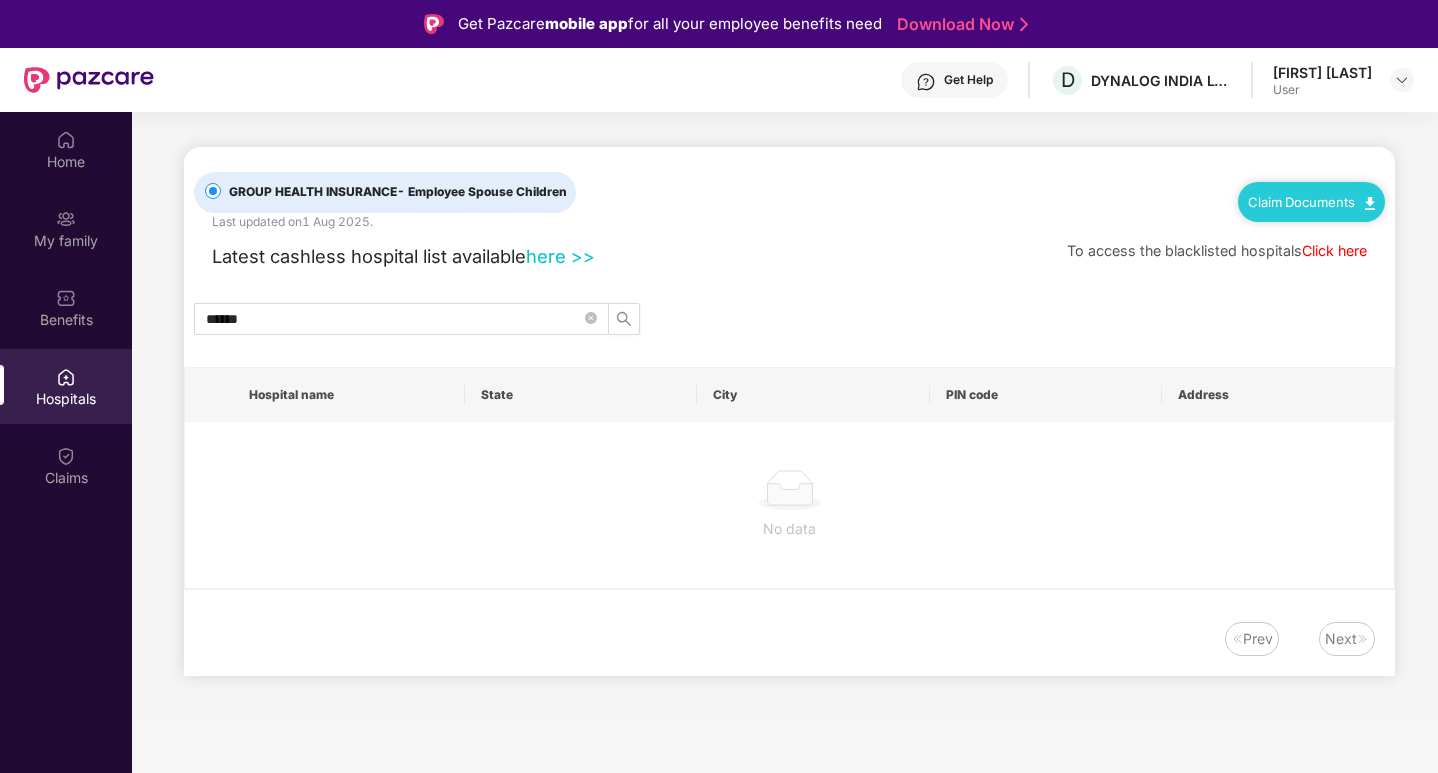 click on "User" at bounding box center (1322, 90) 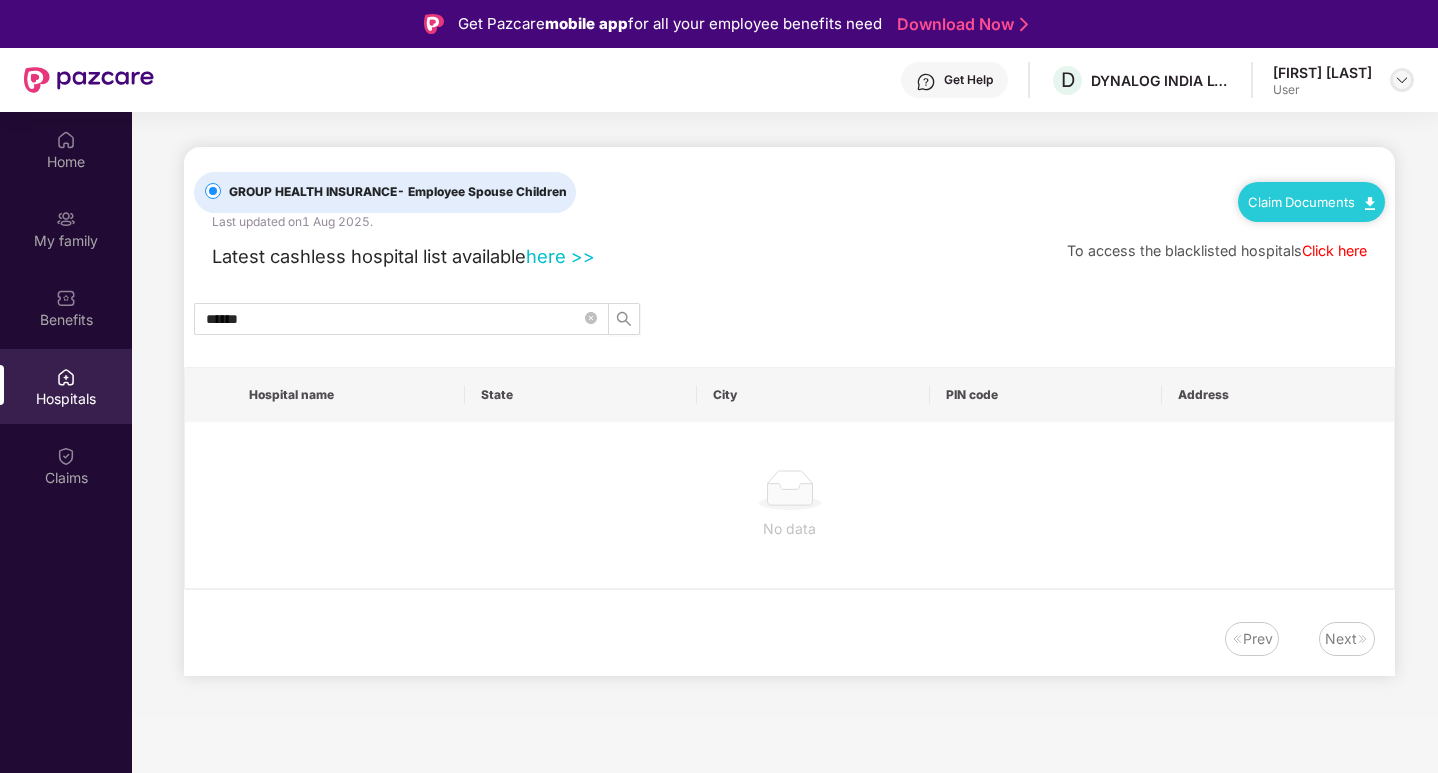 click at bounding box center (1402, 80) 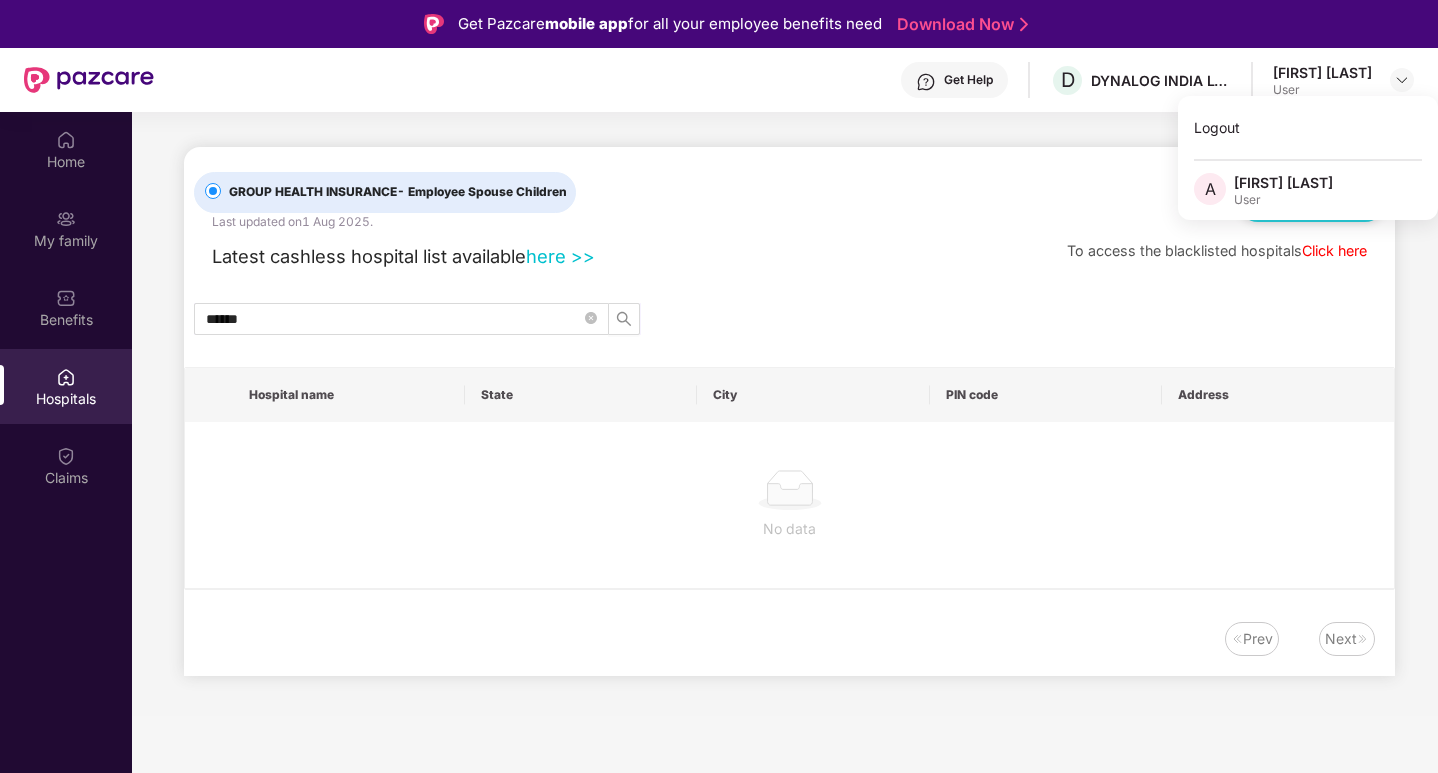 click on "Latest cashless hospital list available  here >> To access the blacklisted hospitals  Click here" at bounding box center [789, 251] 